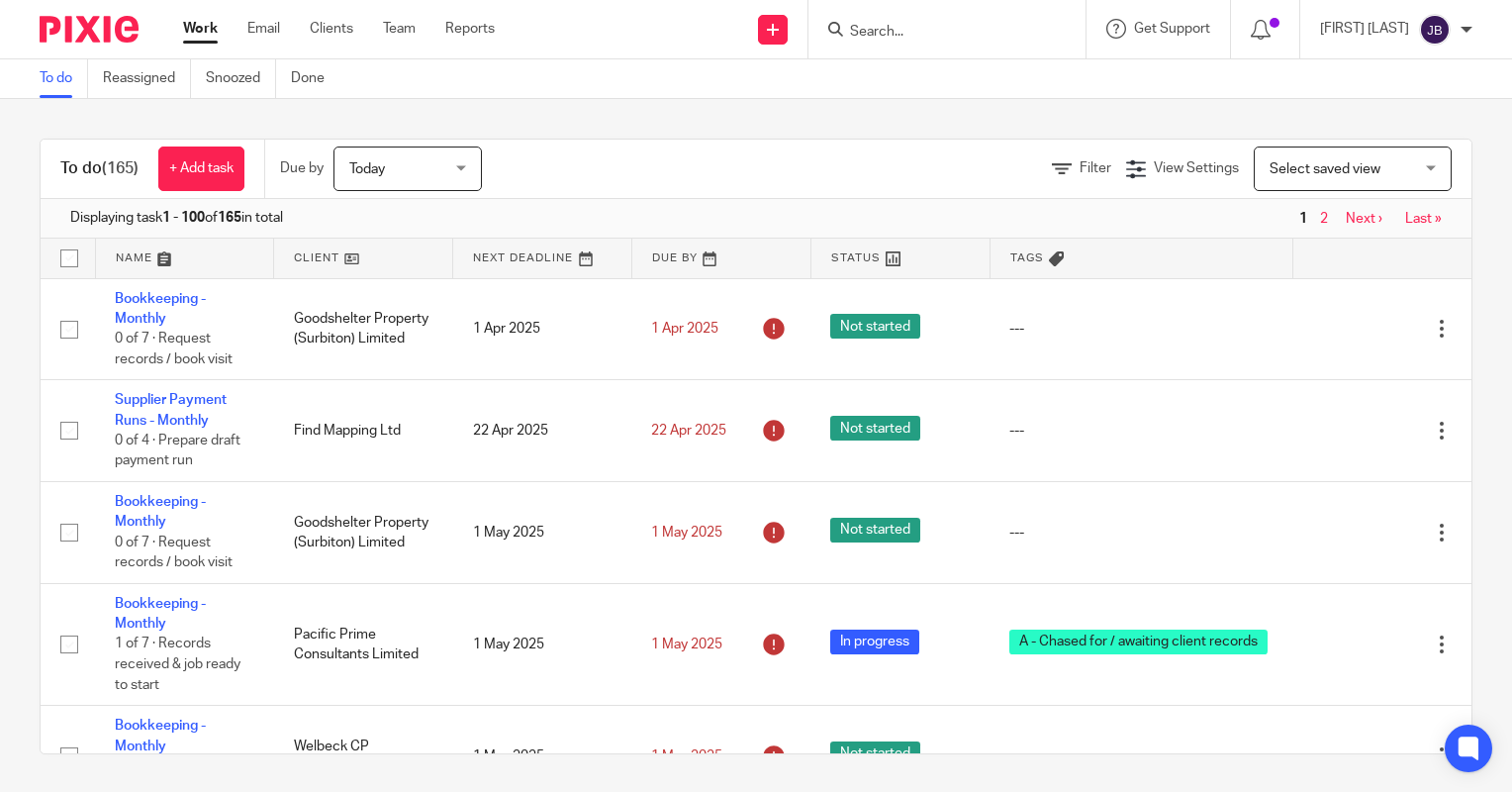 scroll, scrollTop: 0, scrollLeft: 0, axis: both 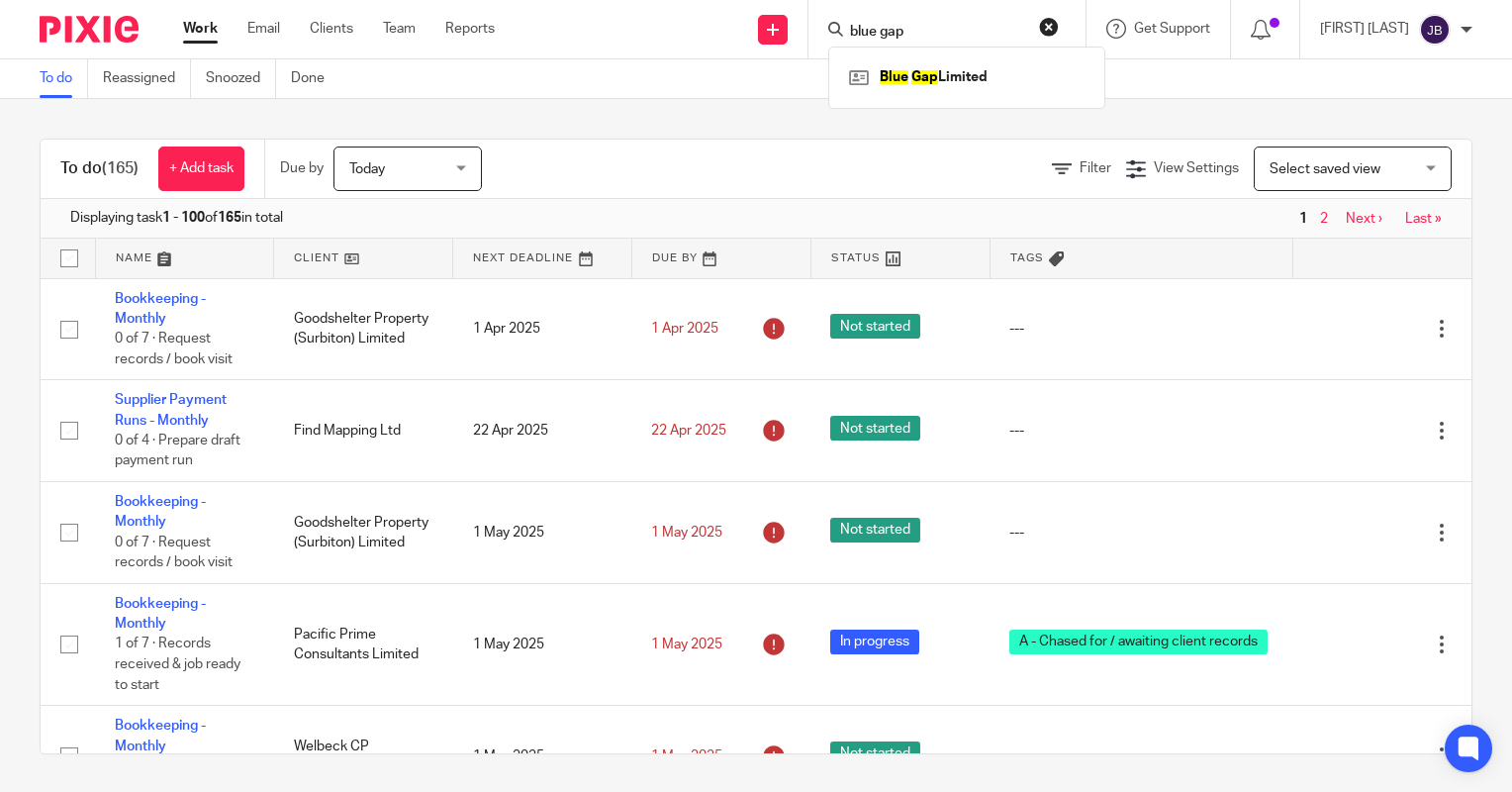 type on "blue gap" 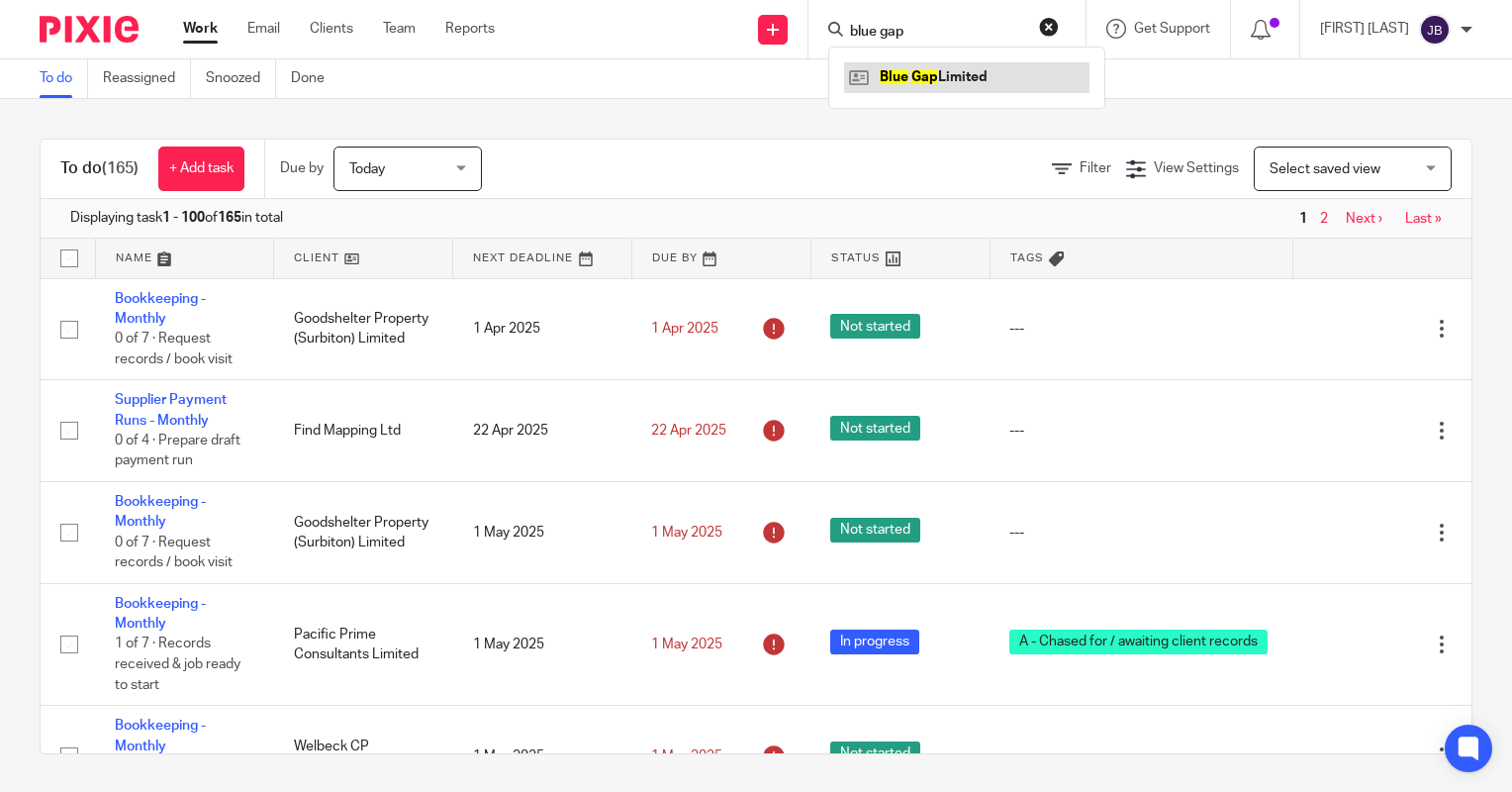 click at bounding box center (967, 77) 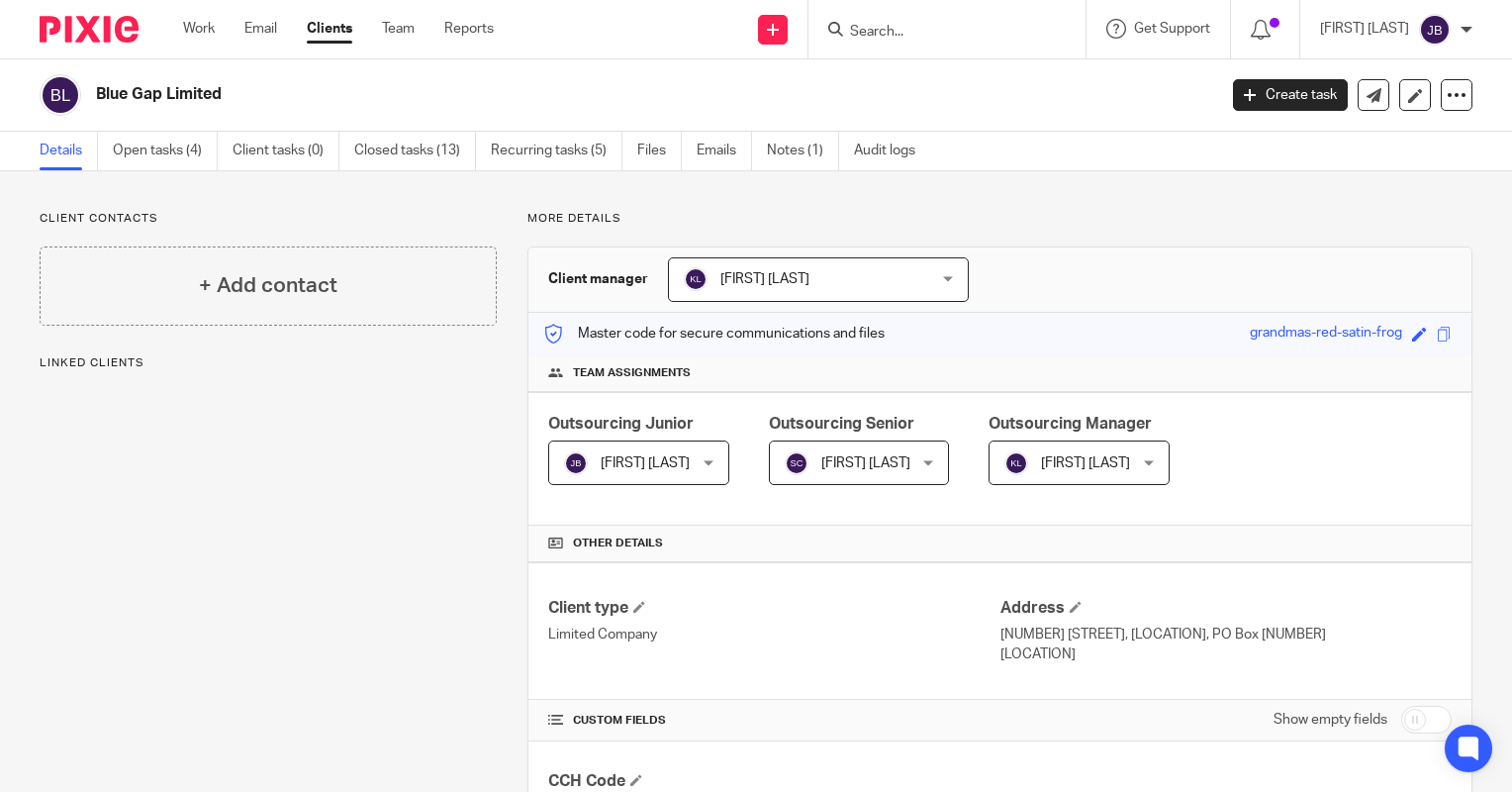 scroll, scrollTop: 0, scrollLeft: 0, axis: both 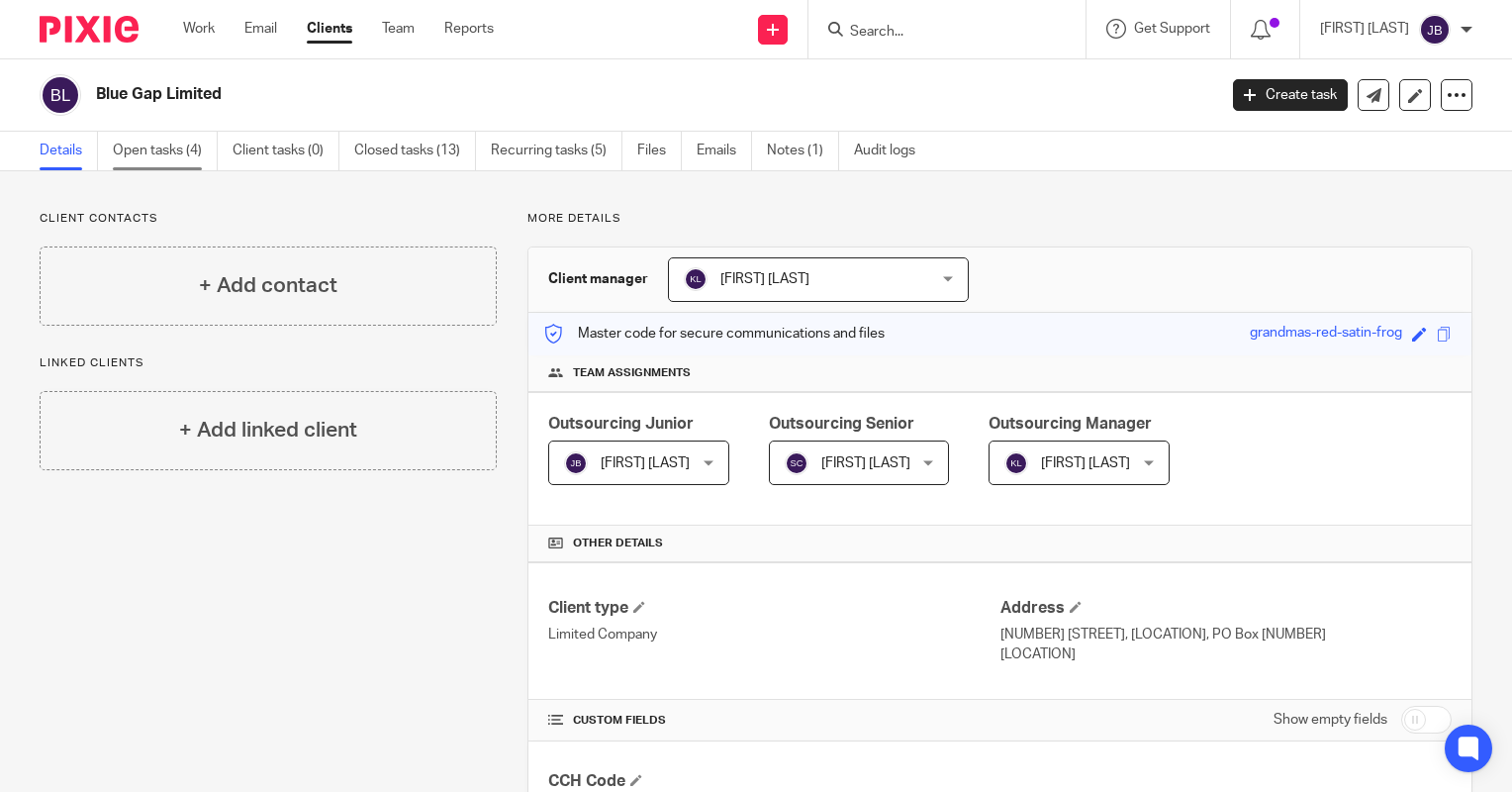 click on "Open tasks (4)" at bounding box center [165, 150] 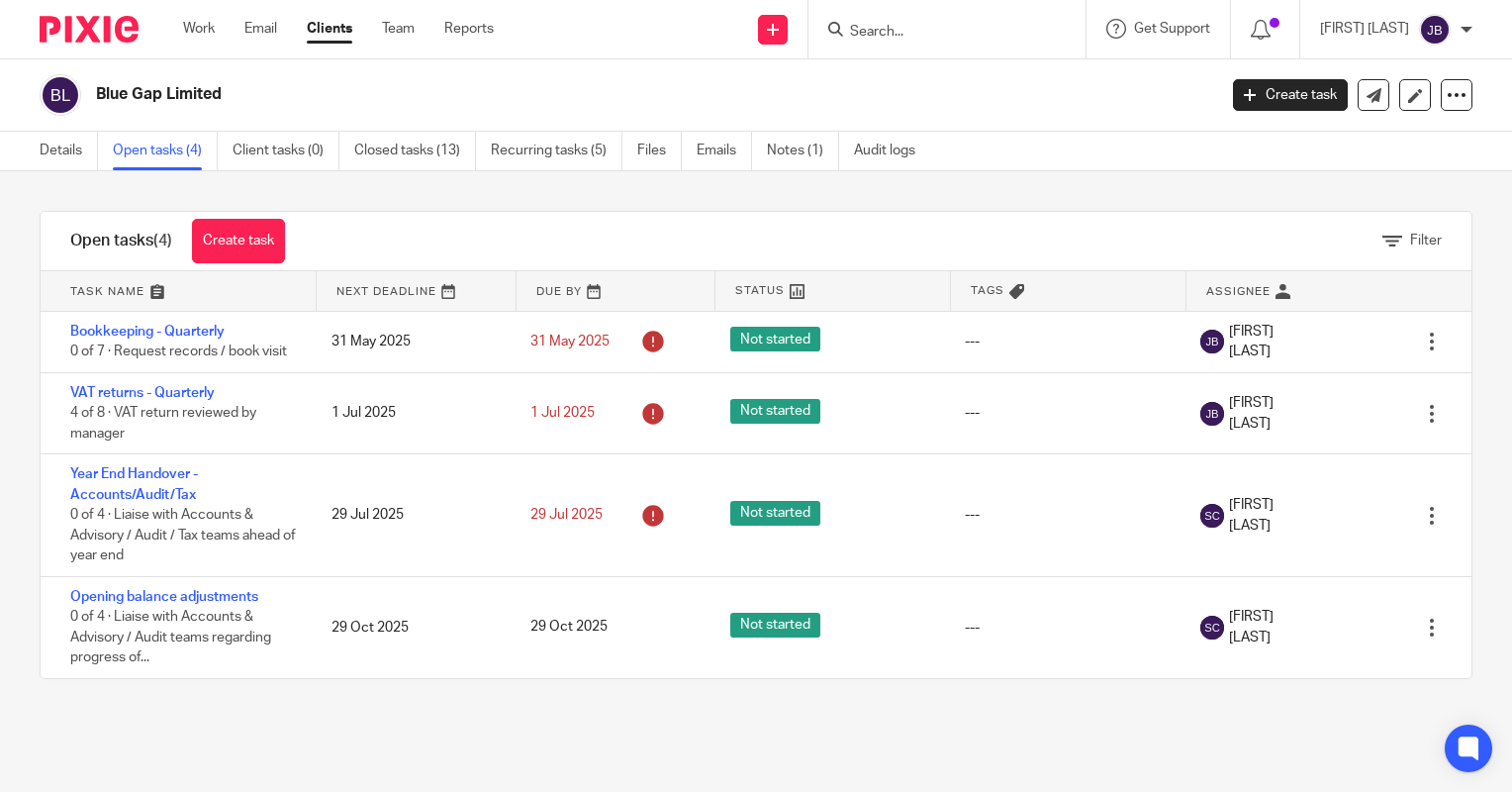 scroll, scrollTop: 0, scrollLeft: 0, axis: both 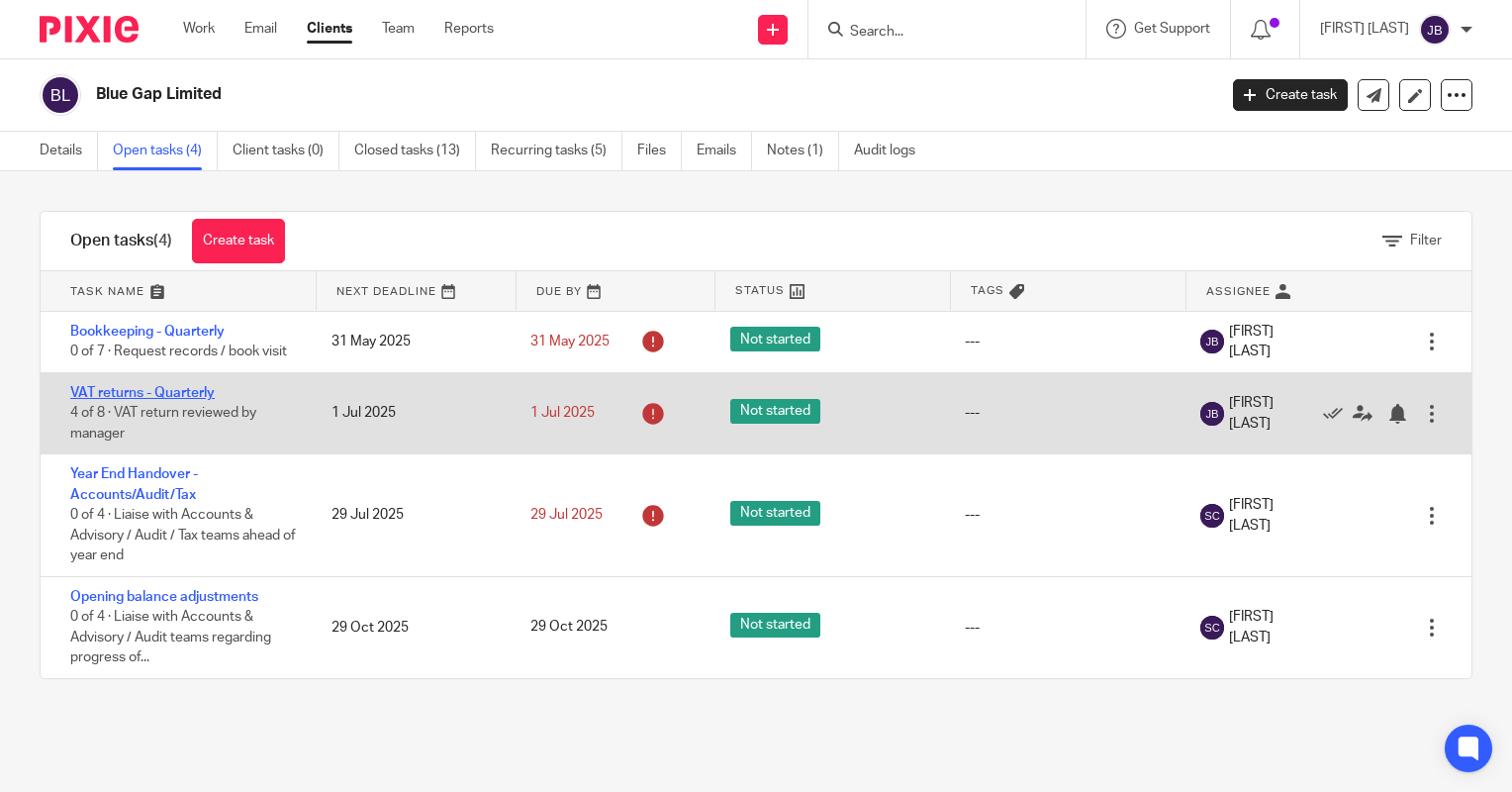 click on "VAT returns - Quarterly" at bounding box center [142, 393] 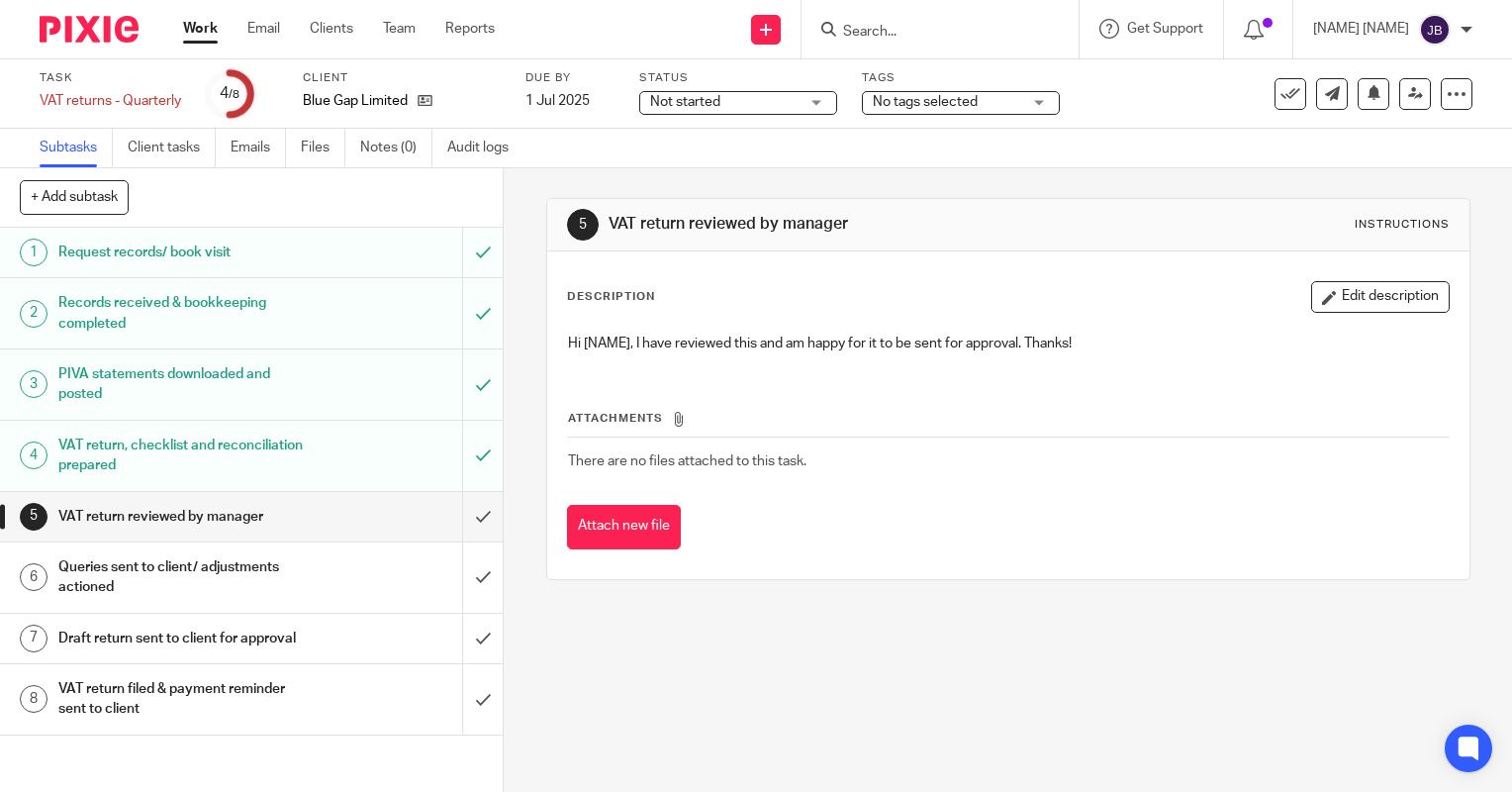 scroll, scrollTop: 0, scrollLeft: 0, axis: both 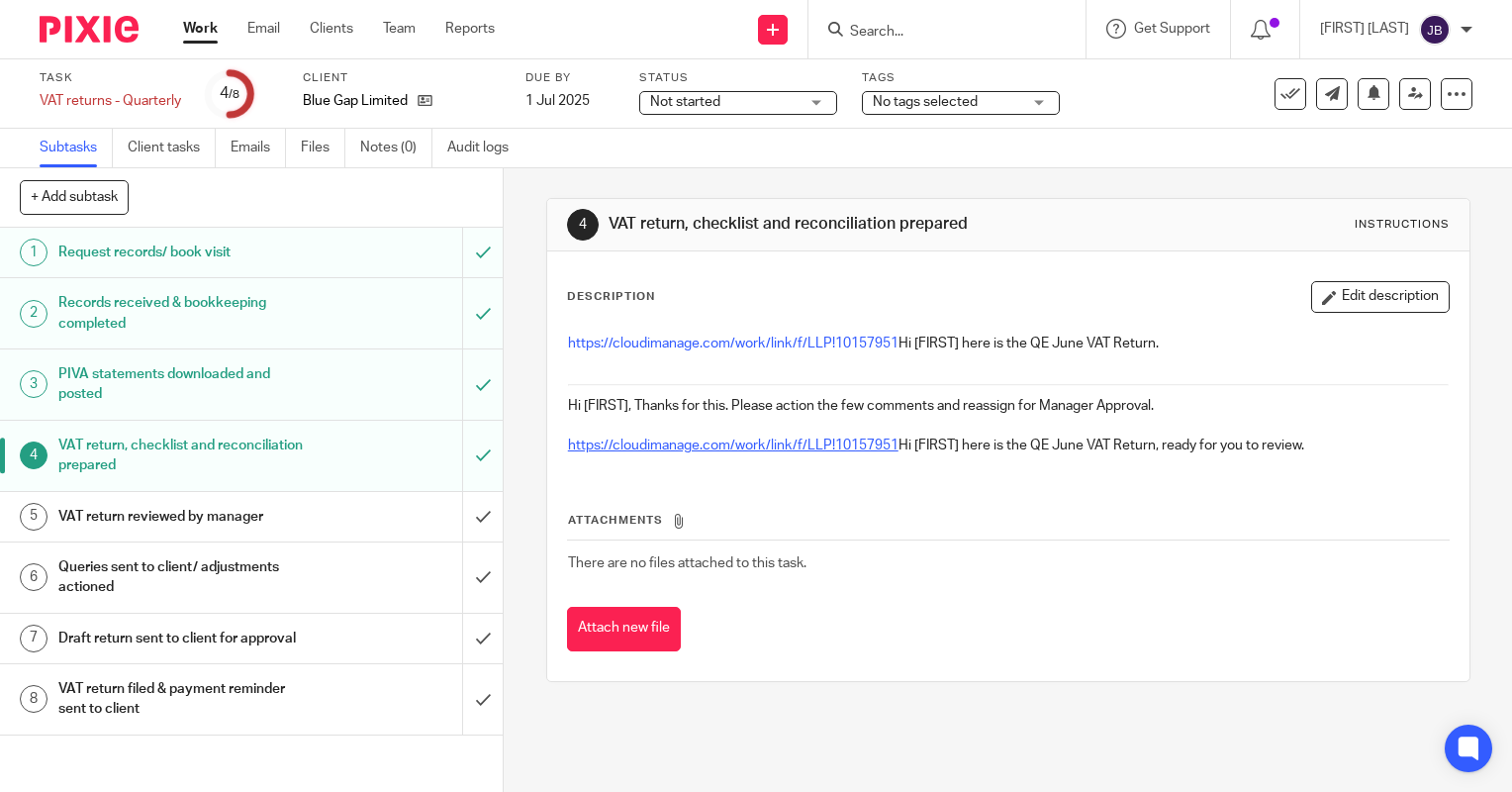 click on "https://cloudimanage.com/work/link/f/LLP!10157951" at bounding box center [733, 446] 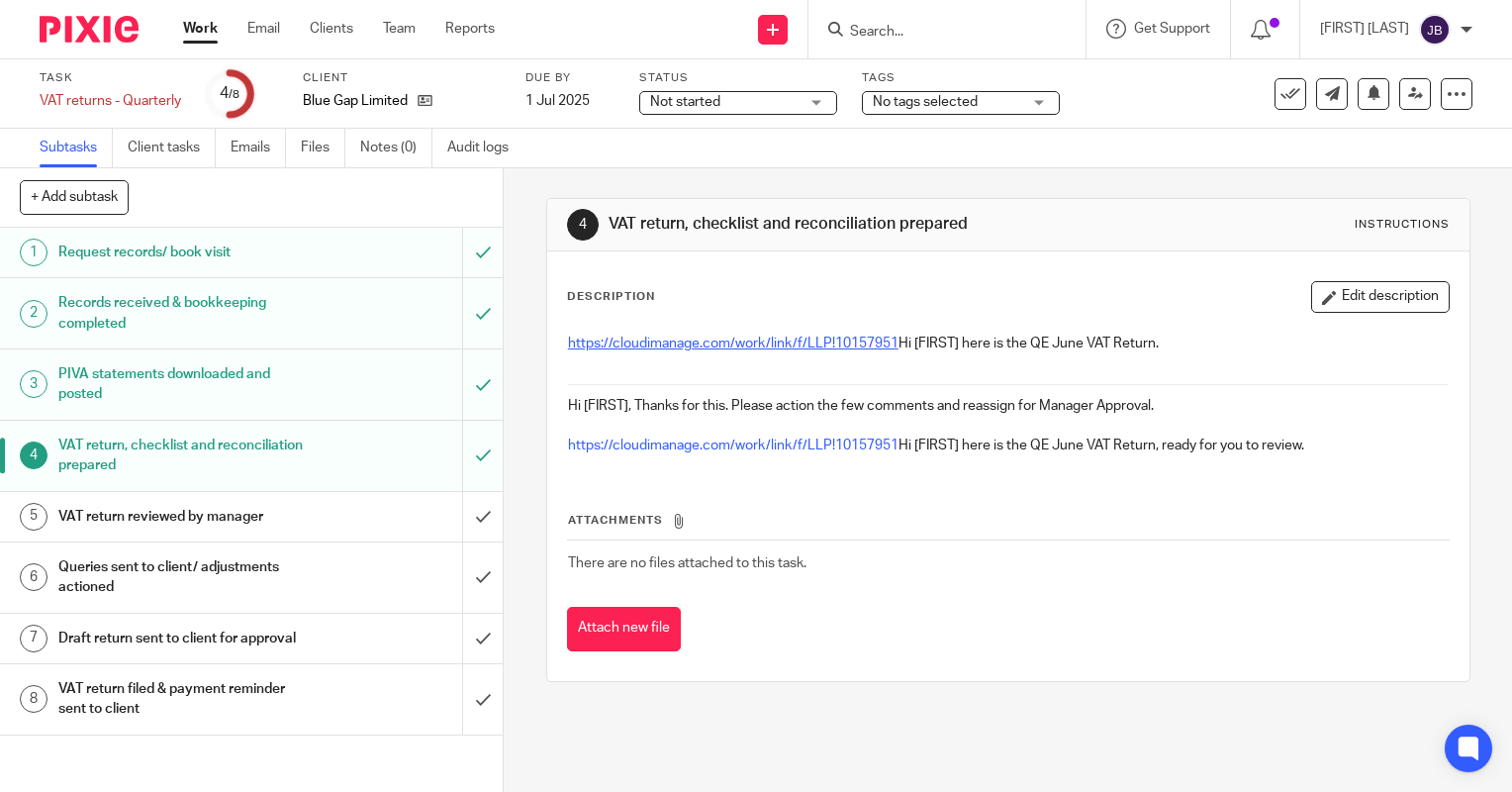 click on "https://cloudimanage.com/work/link/f/LLP!10157951" at bounding box center (733, 344) 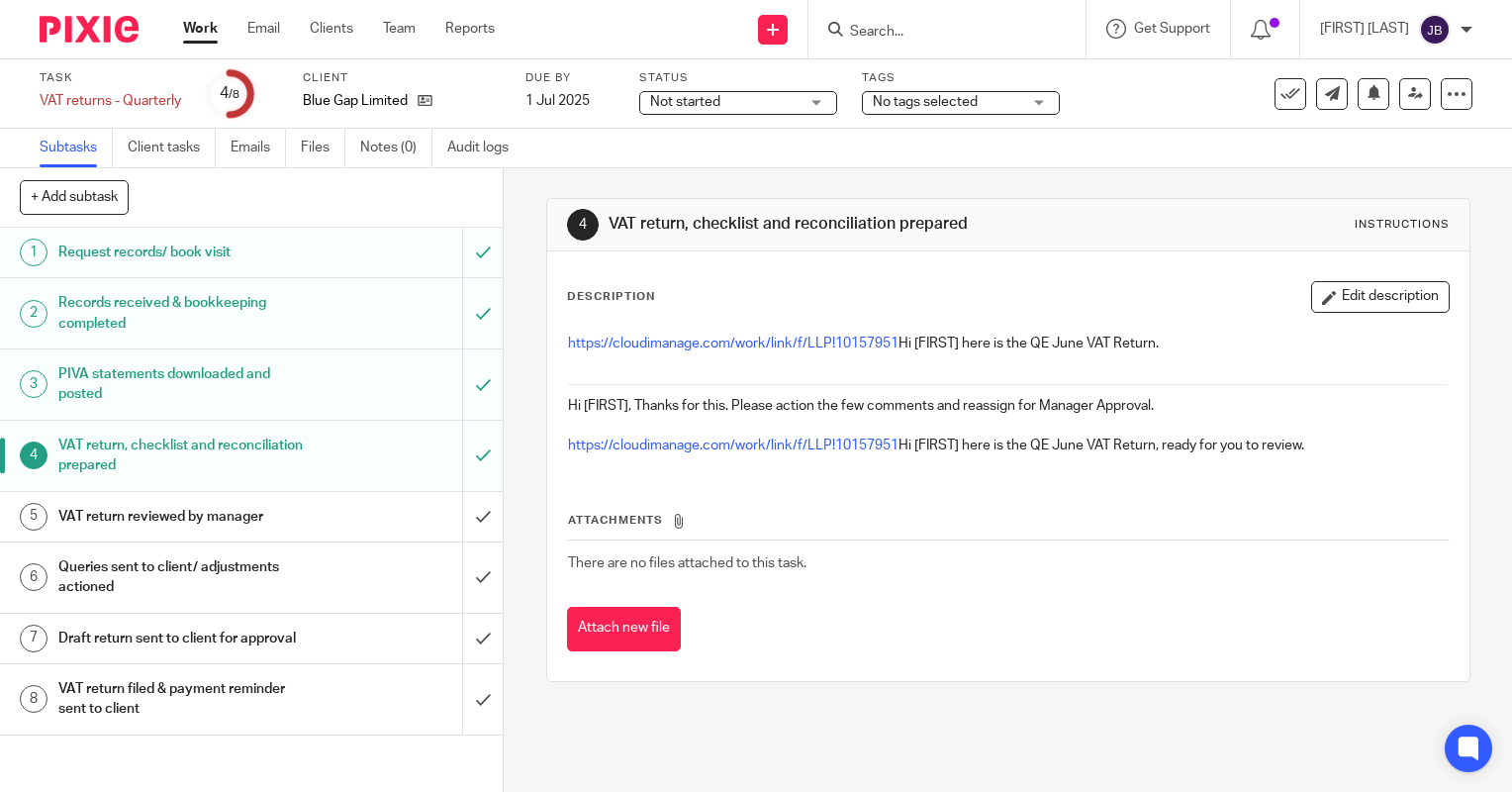 click on "VAT return reviewed by manager" at bounding box center (186, 517) 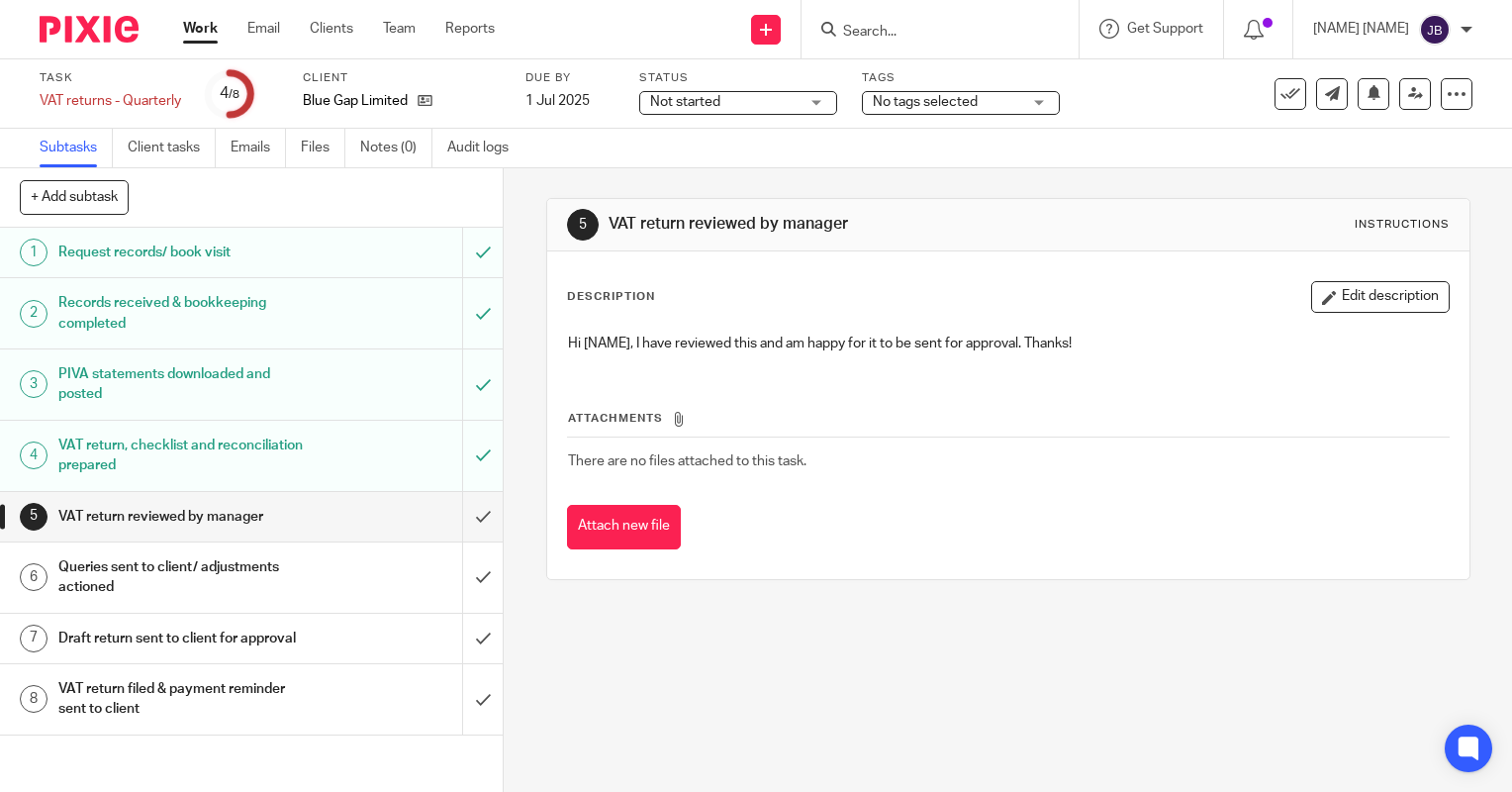 scroll, scrollTop: 0, scrollLeft: 0, axis: both 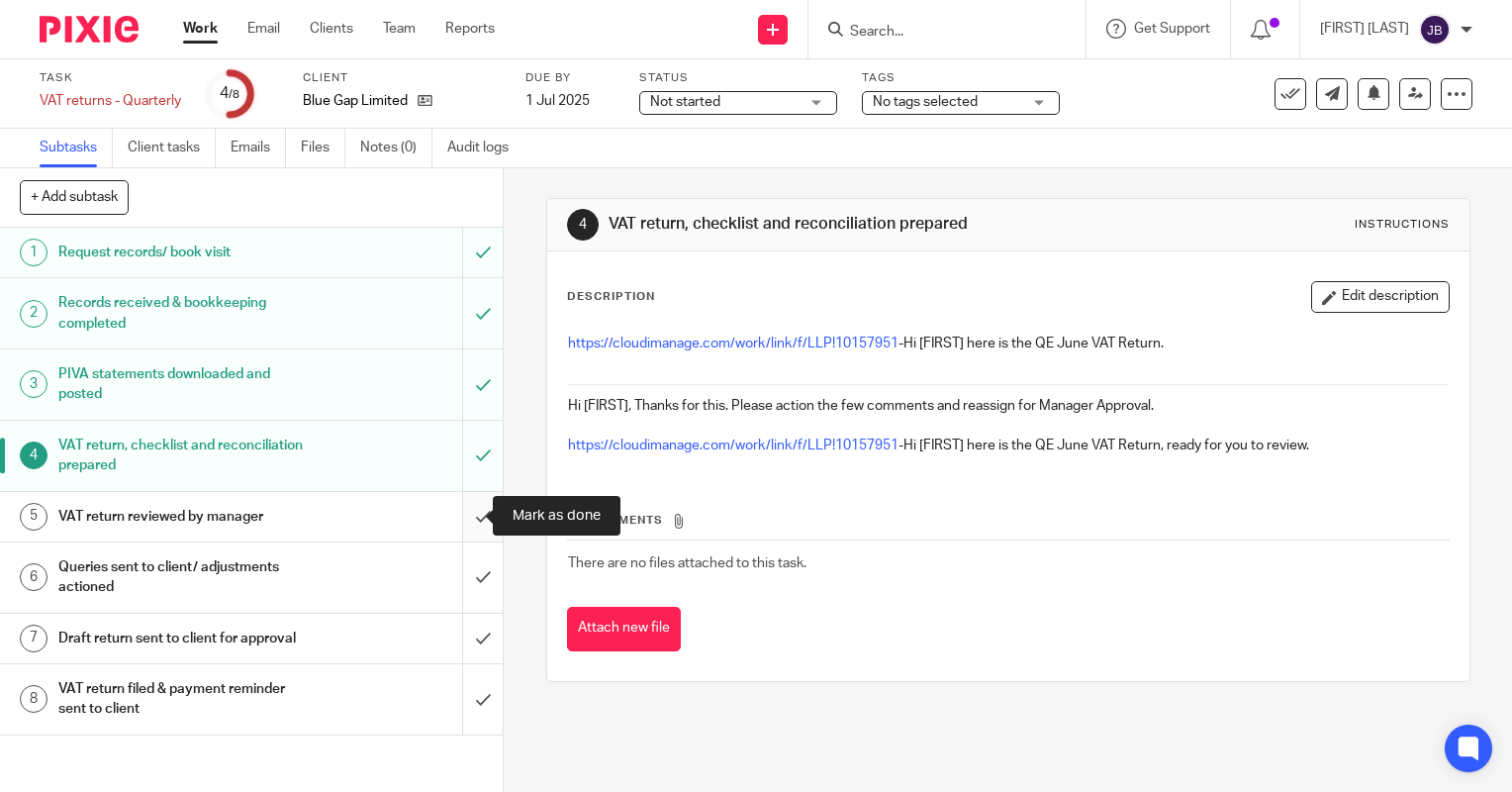click at bounding box center [251, 517] 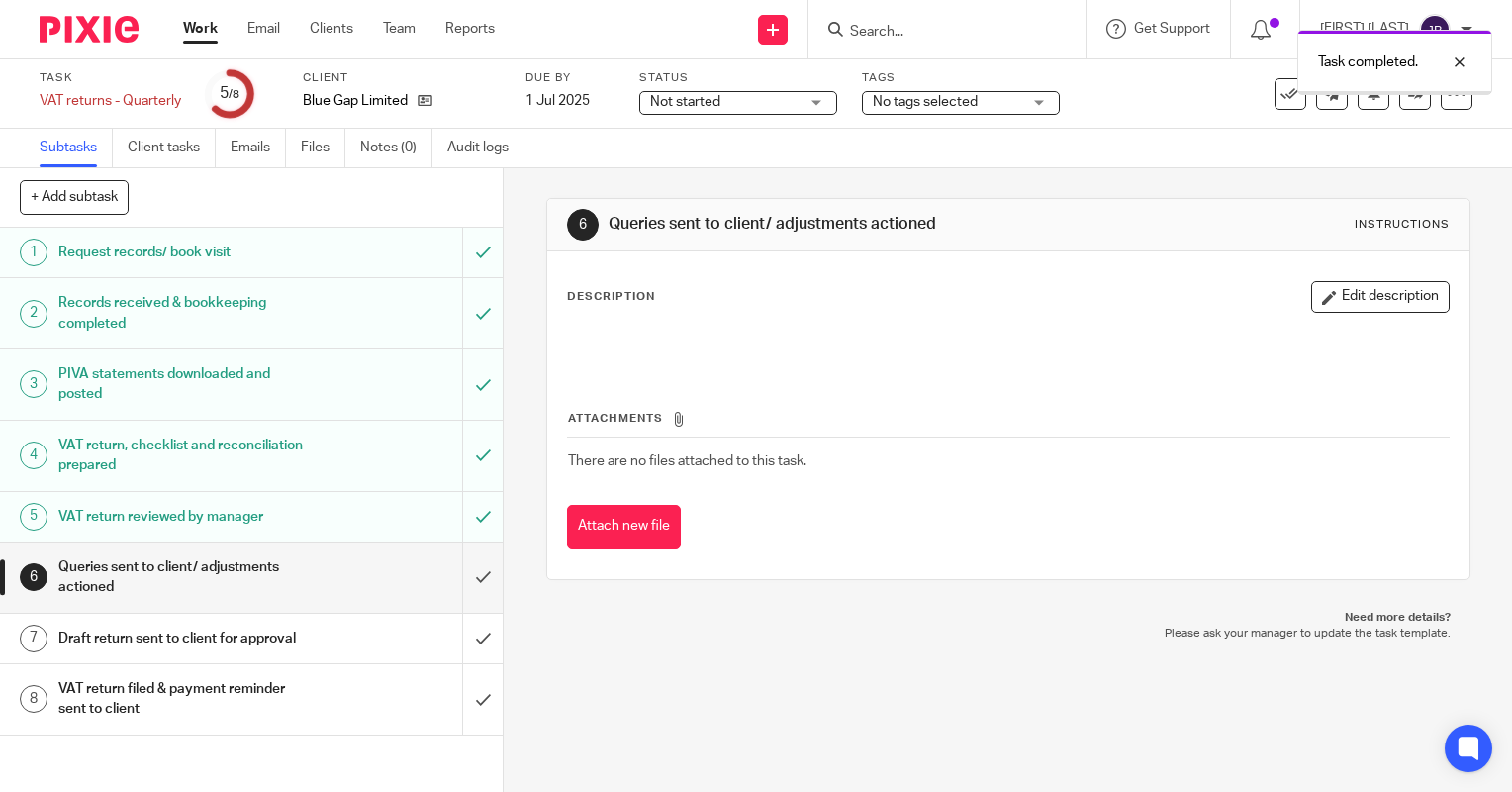 scroll, scrollTop: 0, scrollLeft: 0, axis: both 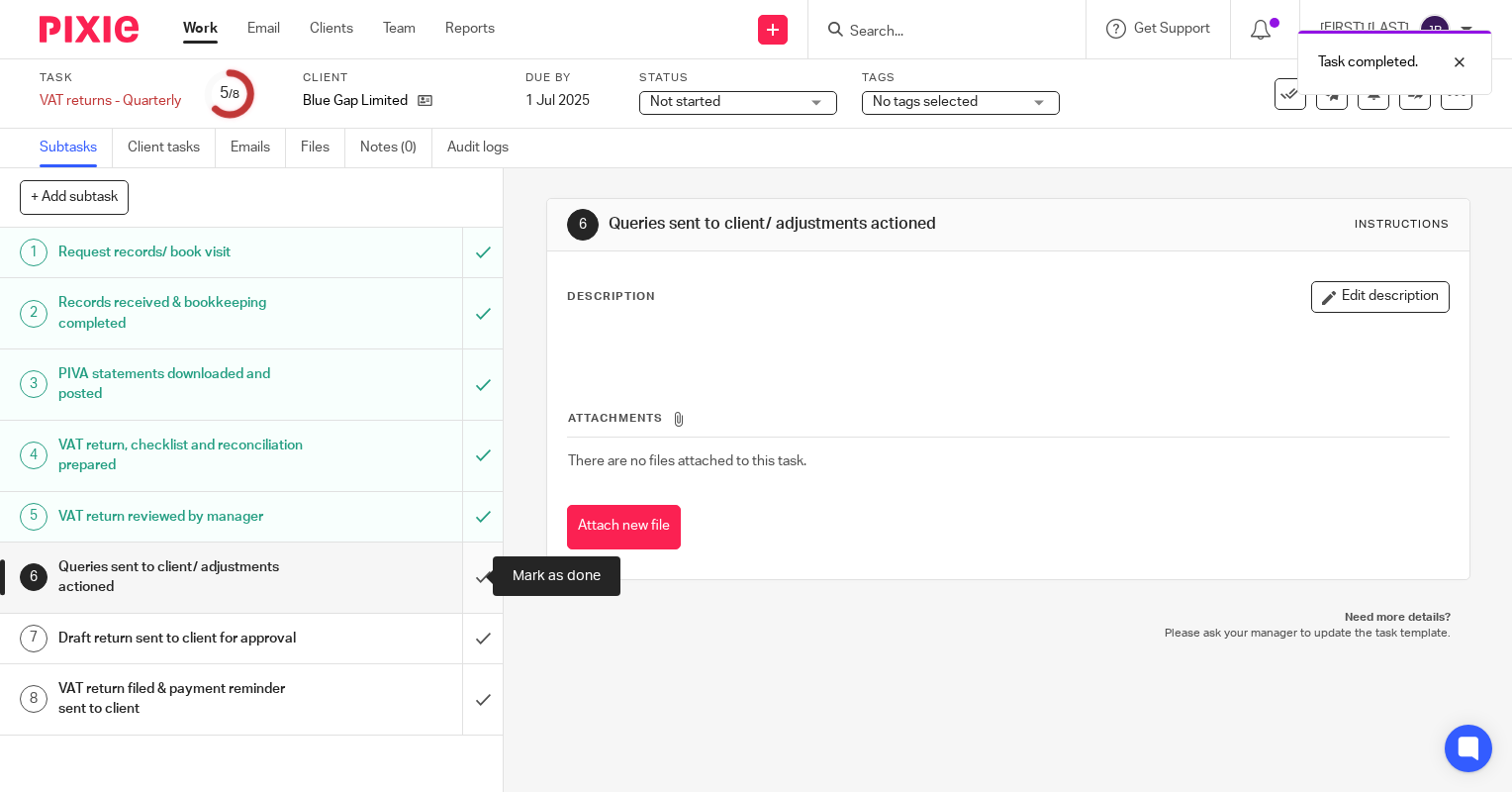 click at bounding box center (251, 577) 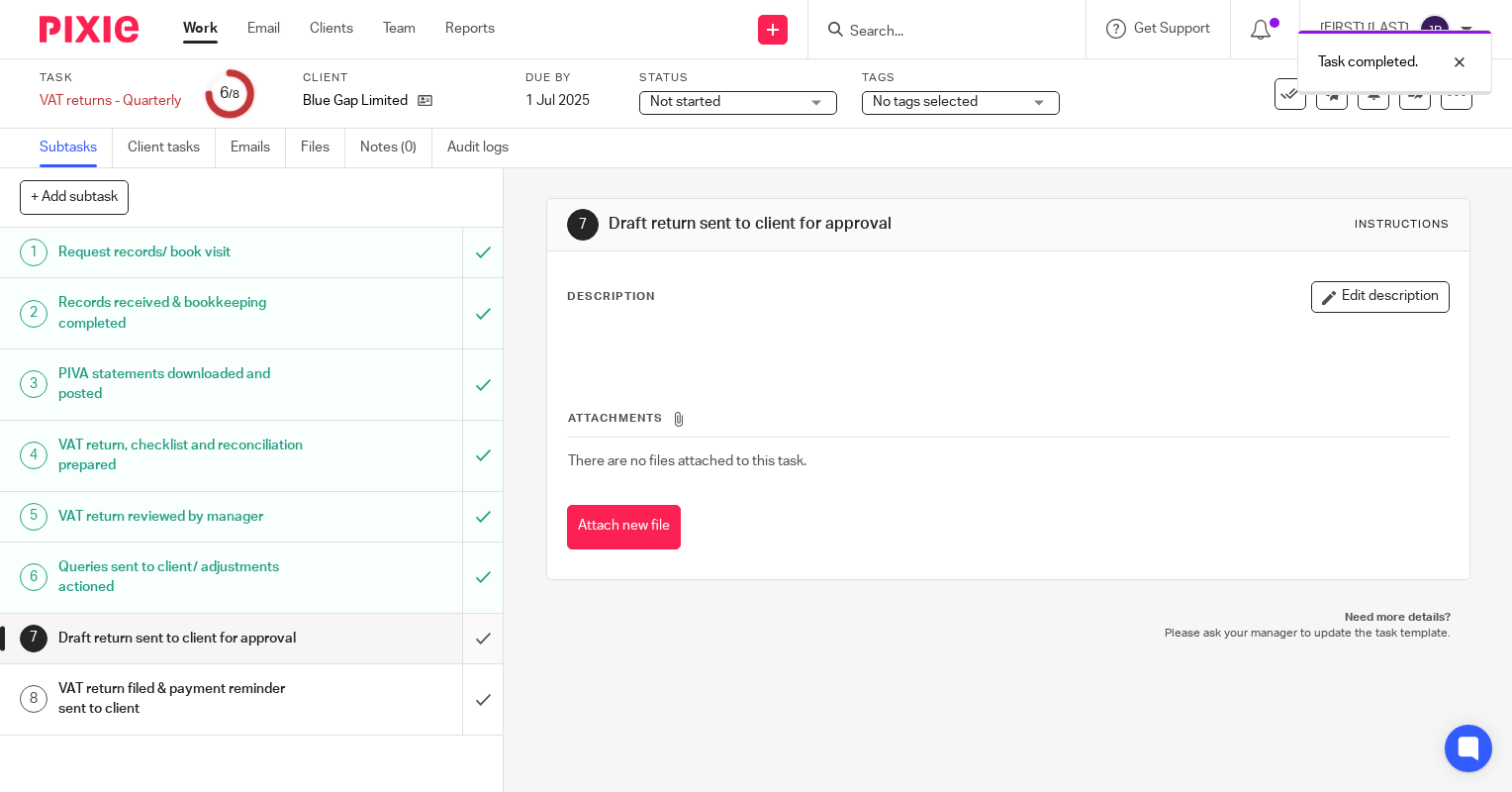 scroll, scrollTop: 0, scrollLeft: 0, axis: both 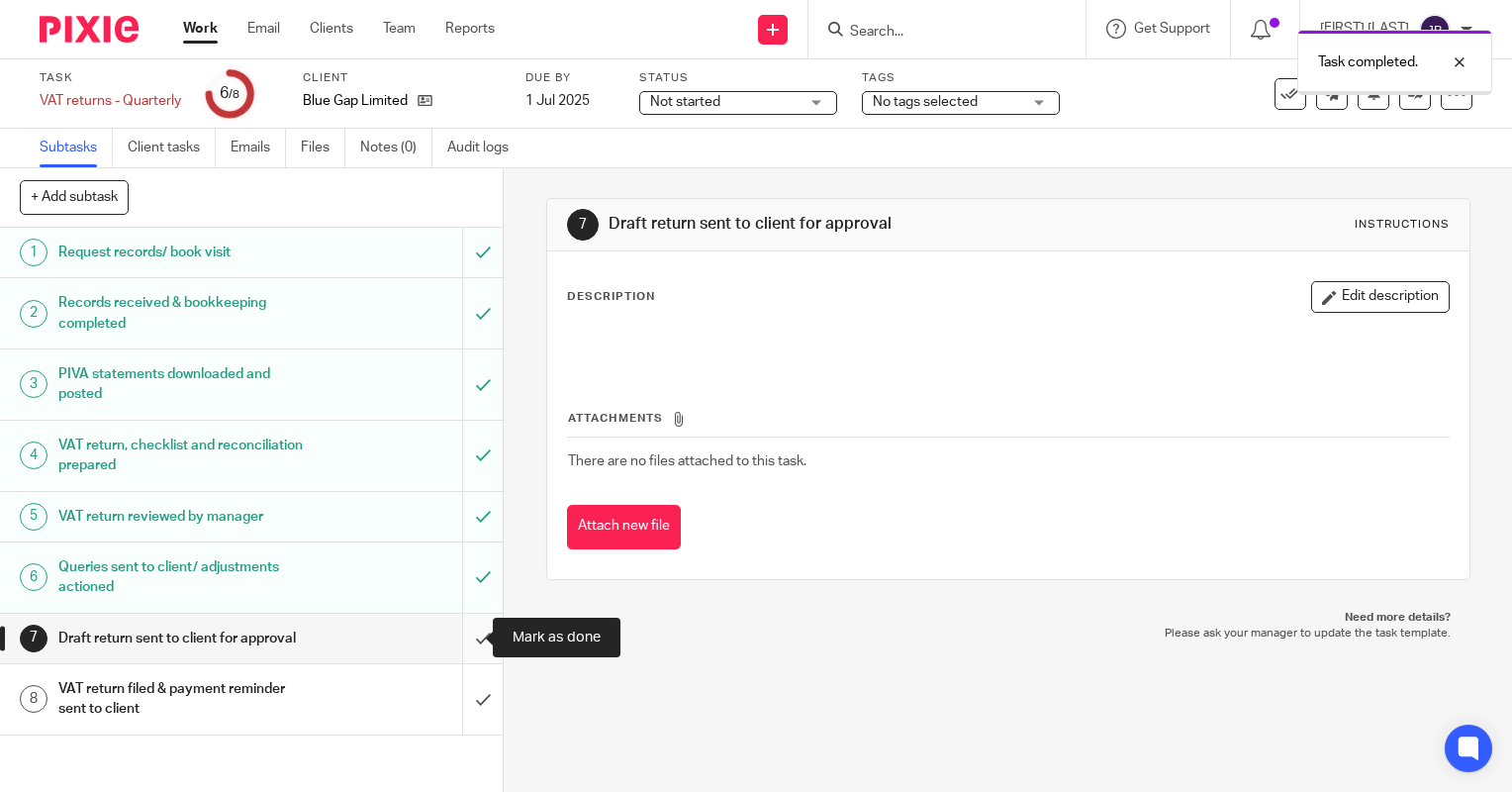 click at bounding box center [251, 639] 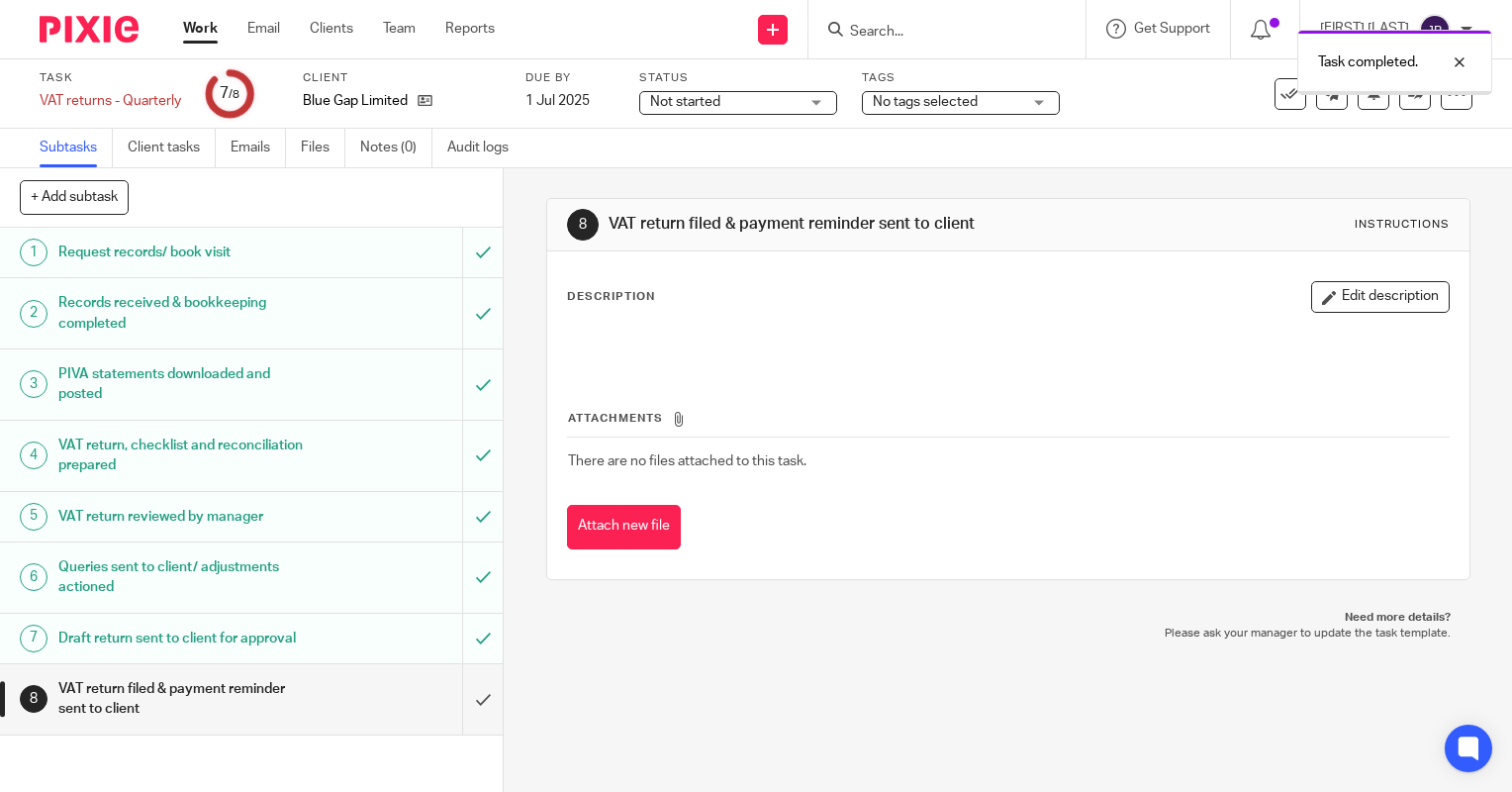 scroll, scrollTop: 0, scrollLeft: 0, axis: both 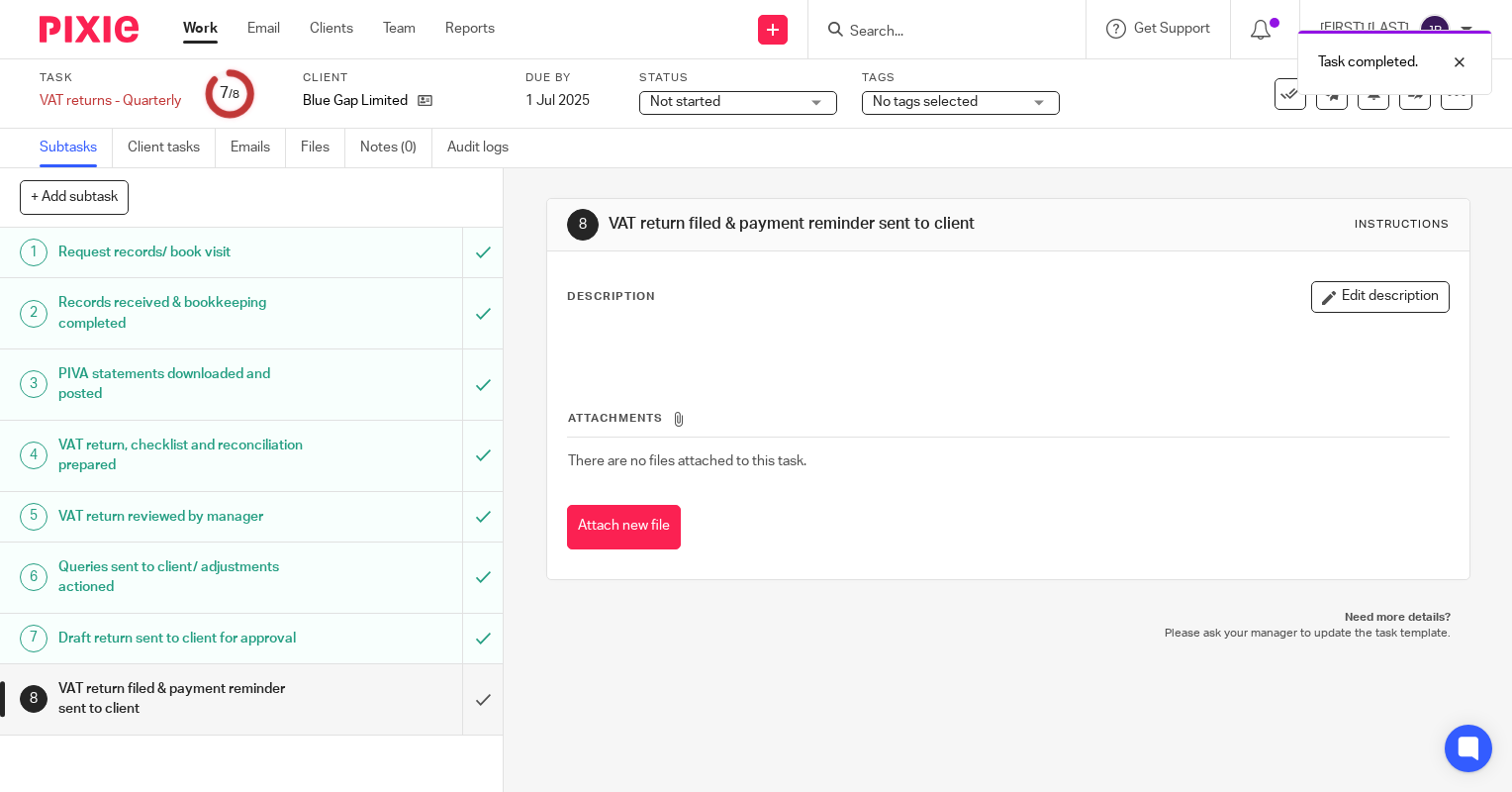 click on "Task completed." at bounding box center (1124, 57) 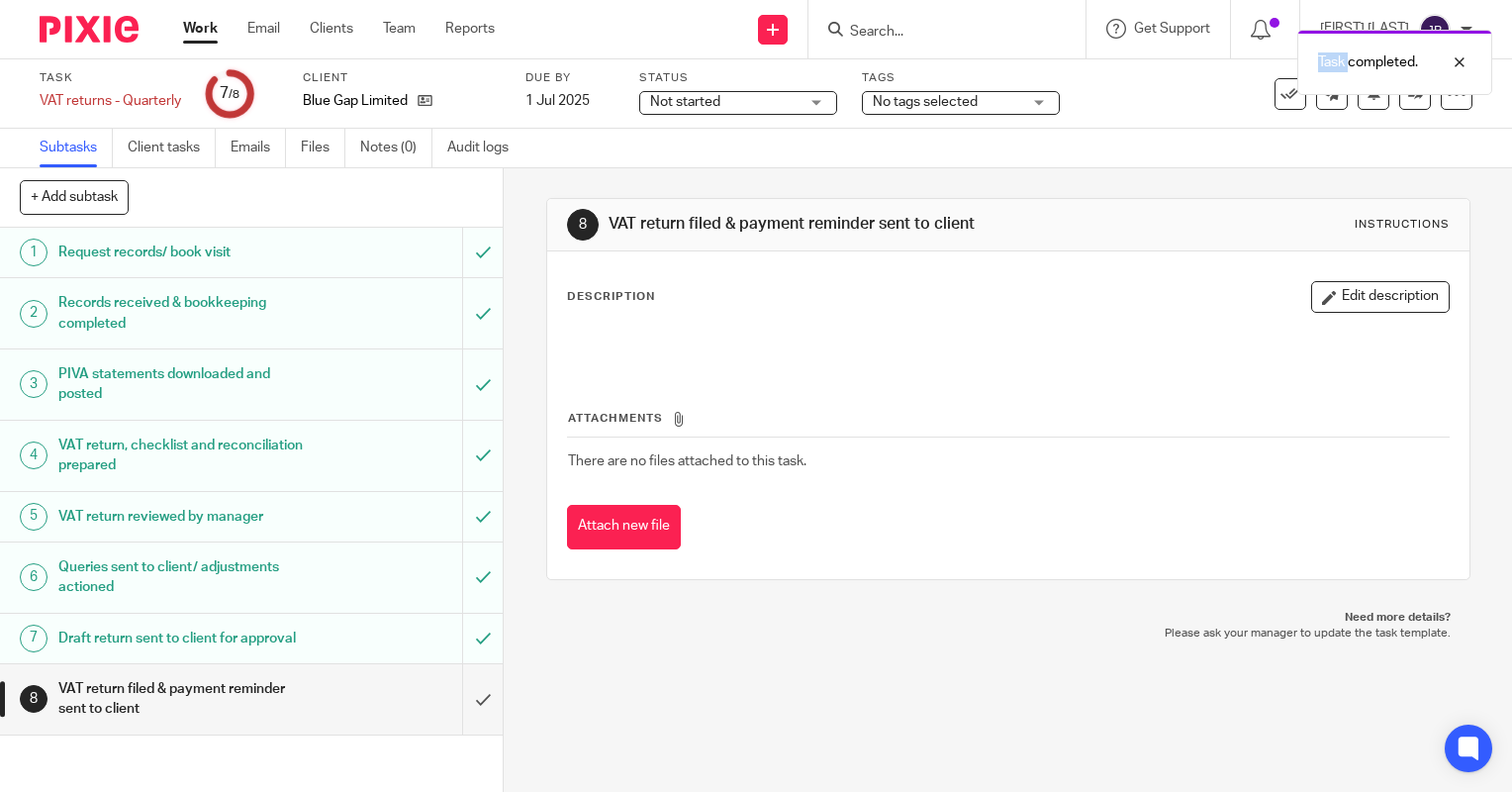 click on "Task completed." at bounding box center [1124, 57] 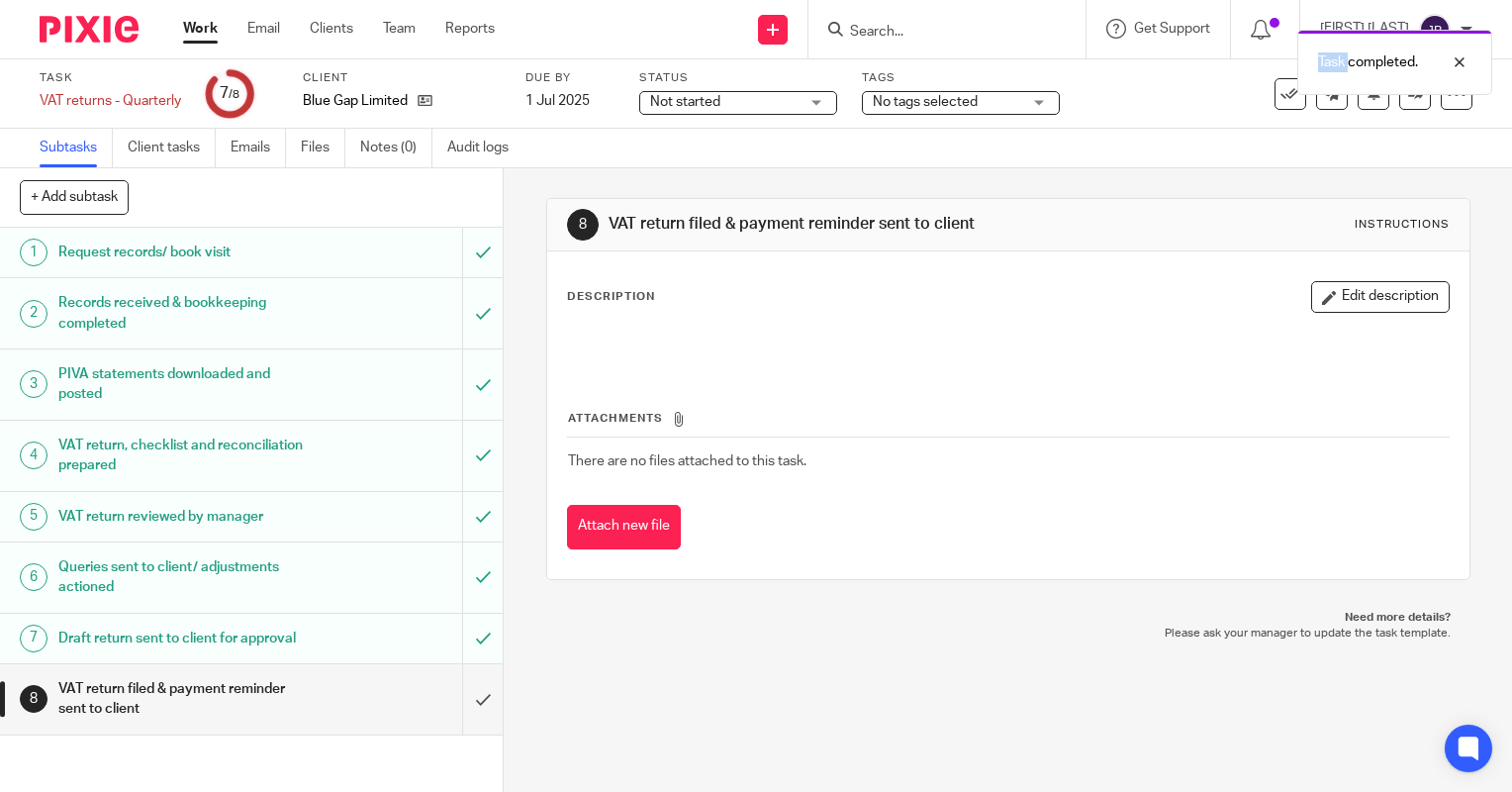 click at bounding box center [89, 29] 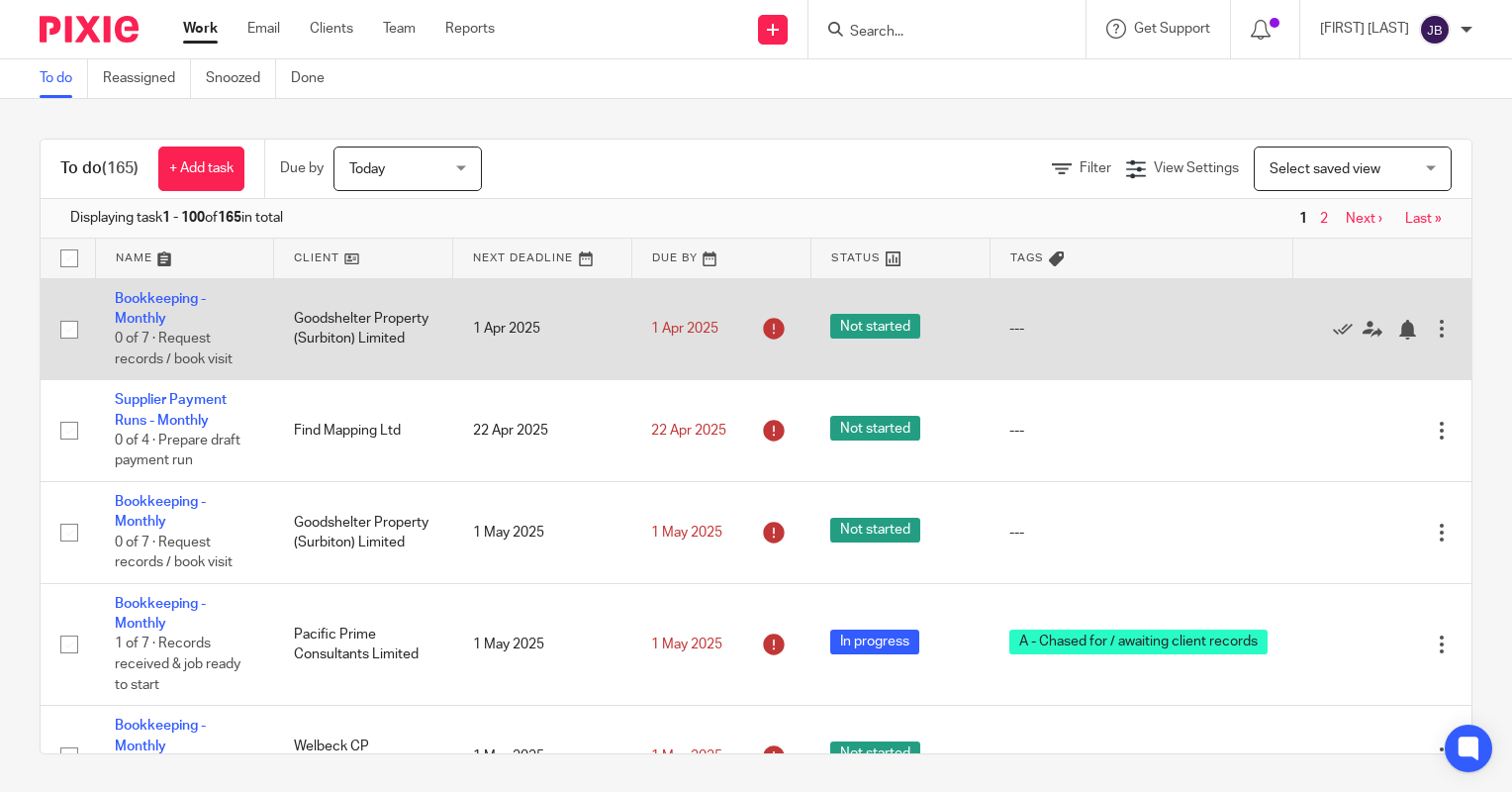 scroll, scrollTop: 0, scrollLeft: 0, axis: both 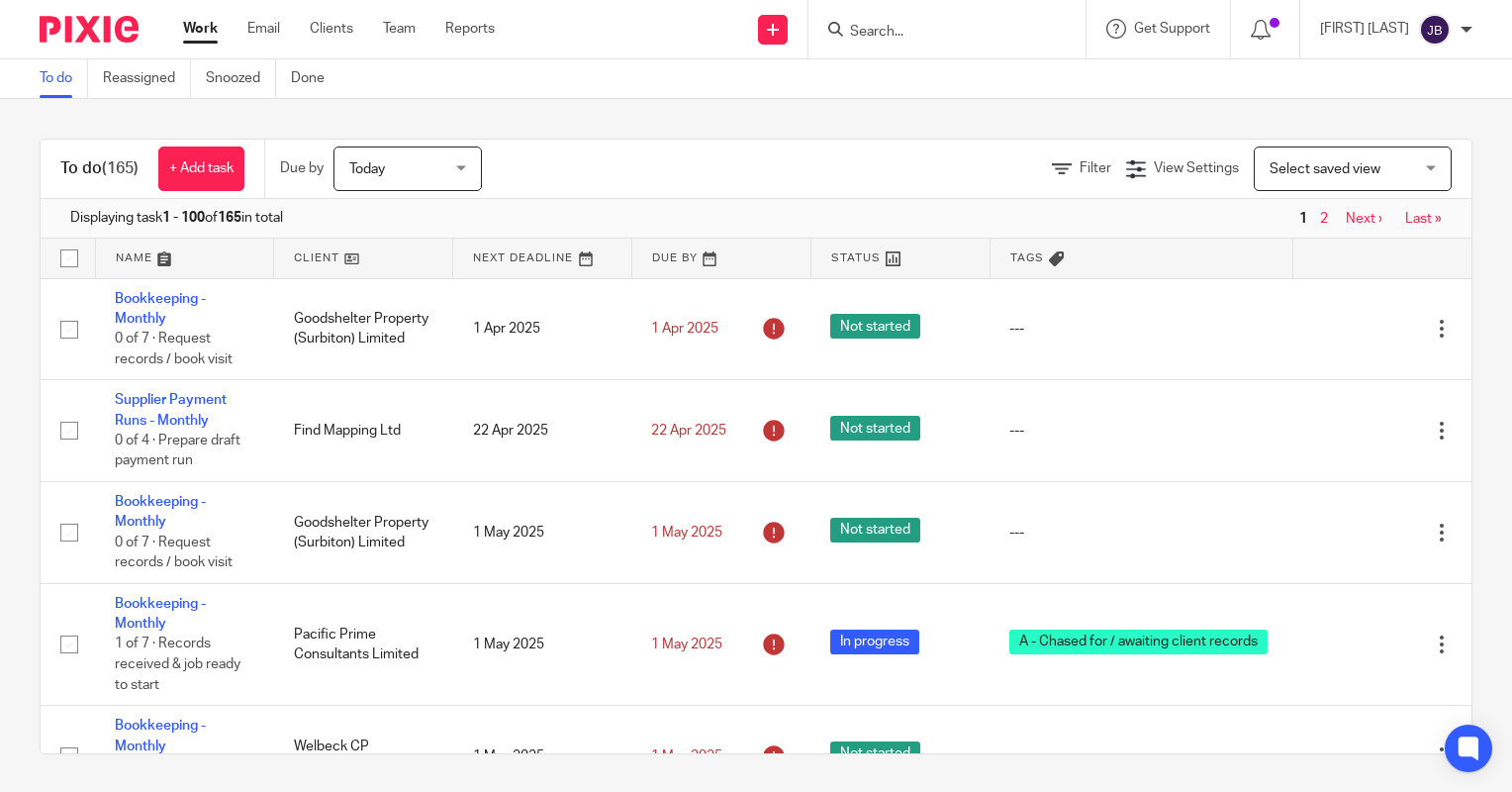 click at bounding box center [937, 33] 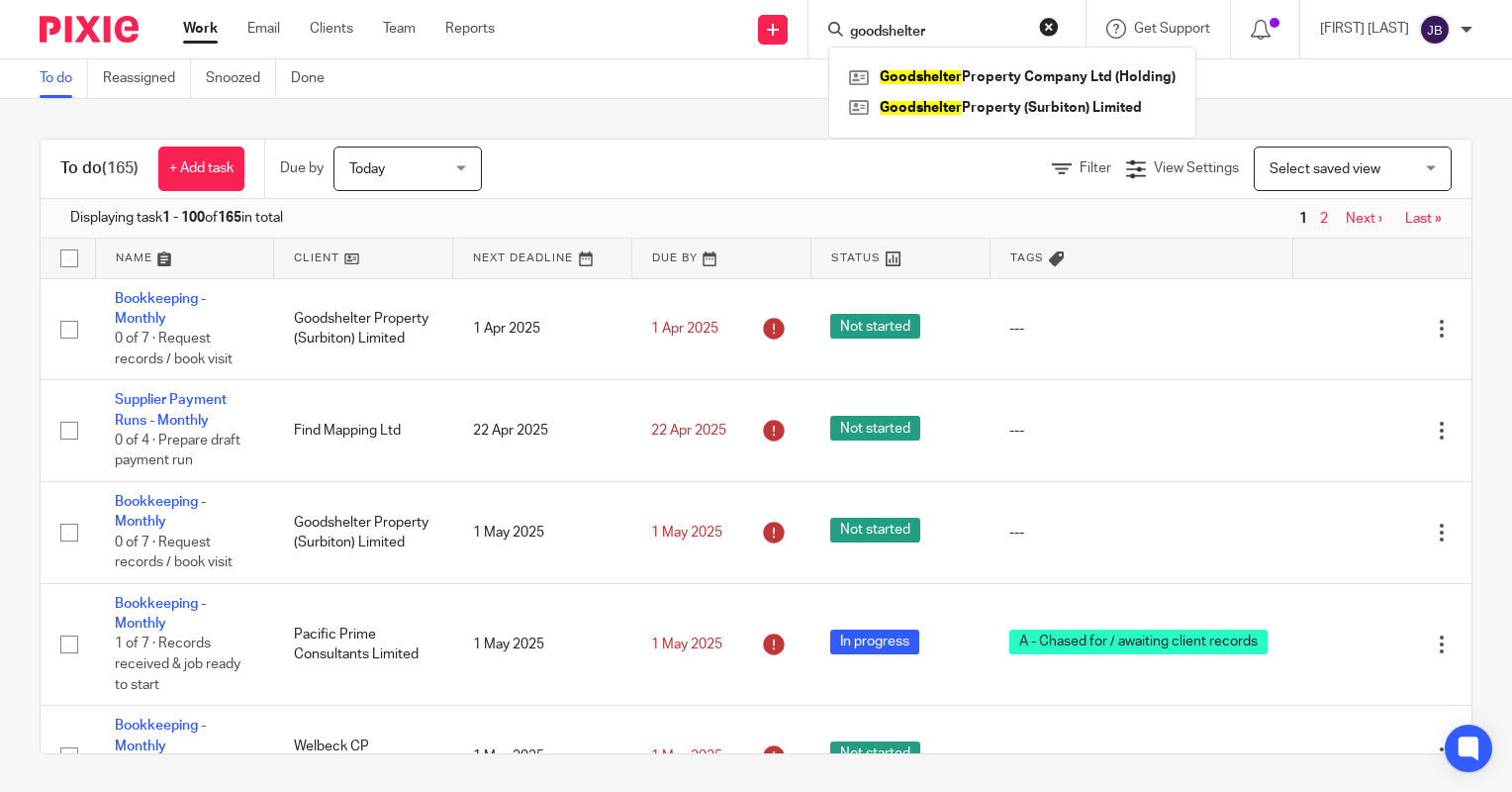 type on "goodshelter" 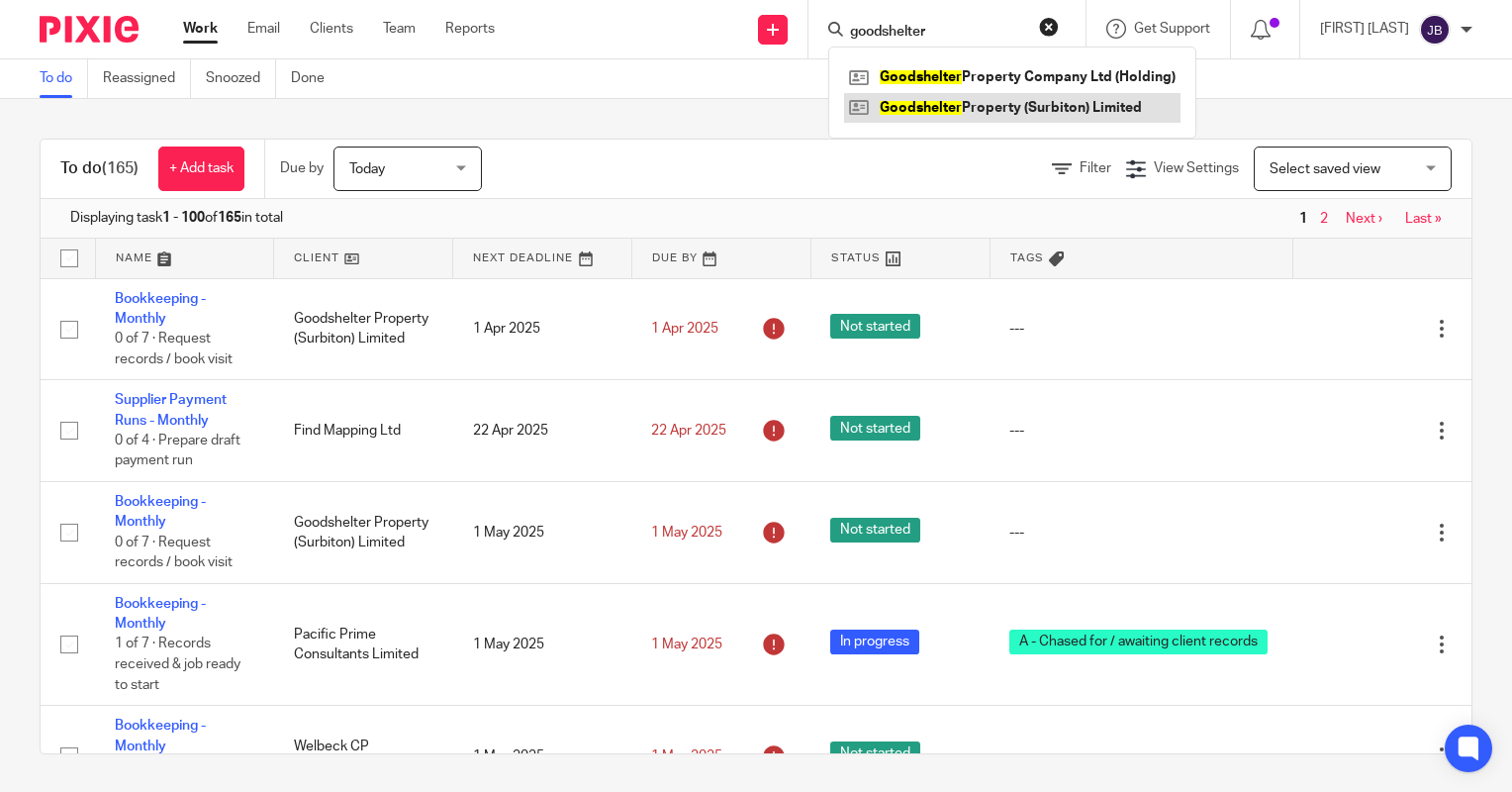 click at bounding box center (1012, 108) 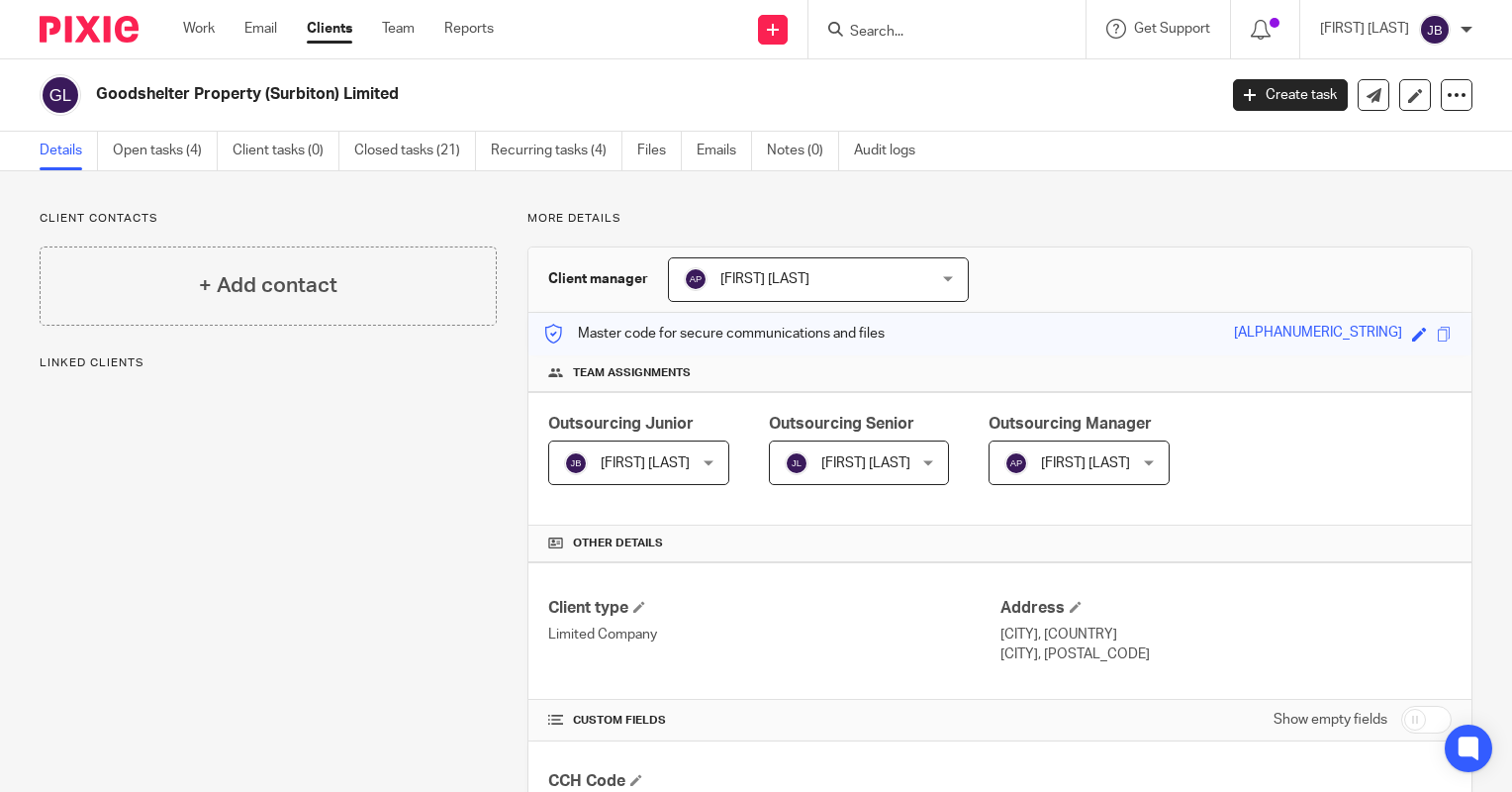 scroll, scrollTop: 0, scrollLeft: 0, axis: both 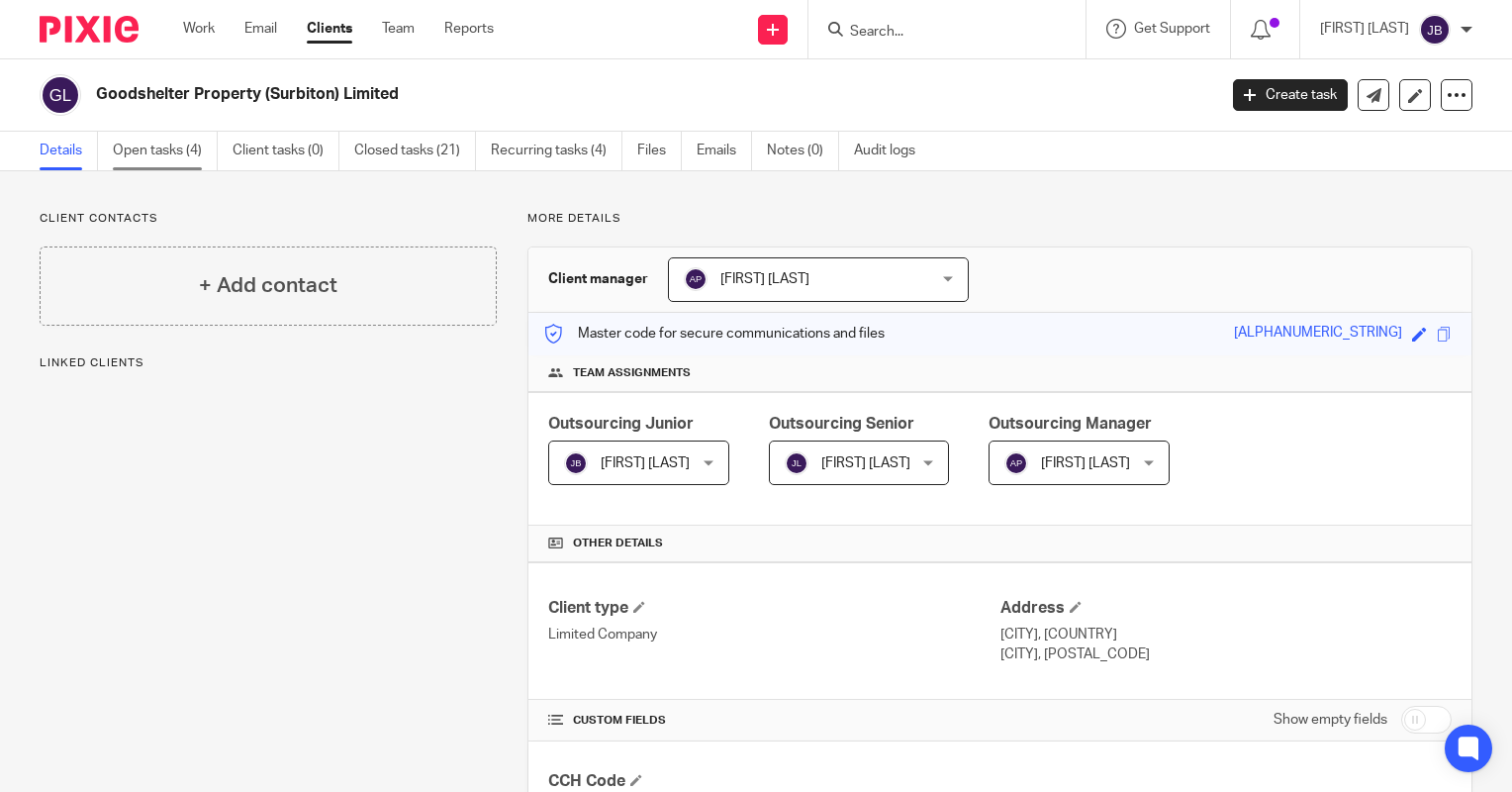 click on "Open tasks (4)" at bounding box center [165, 150] 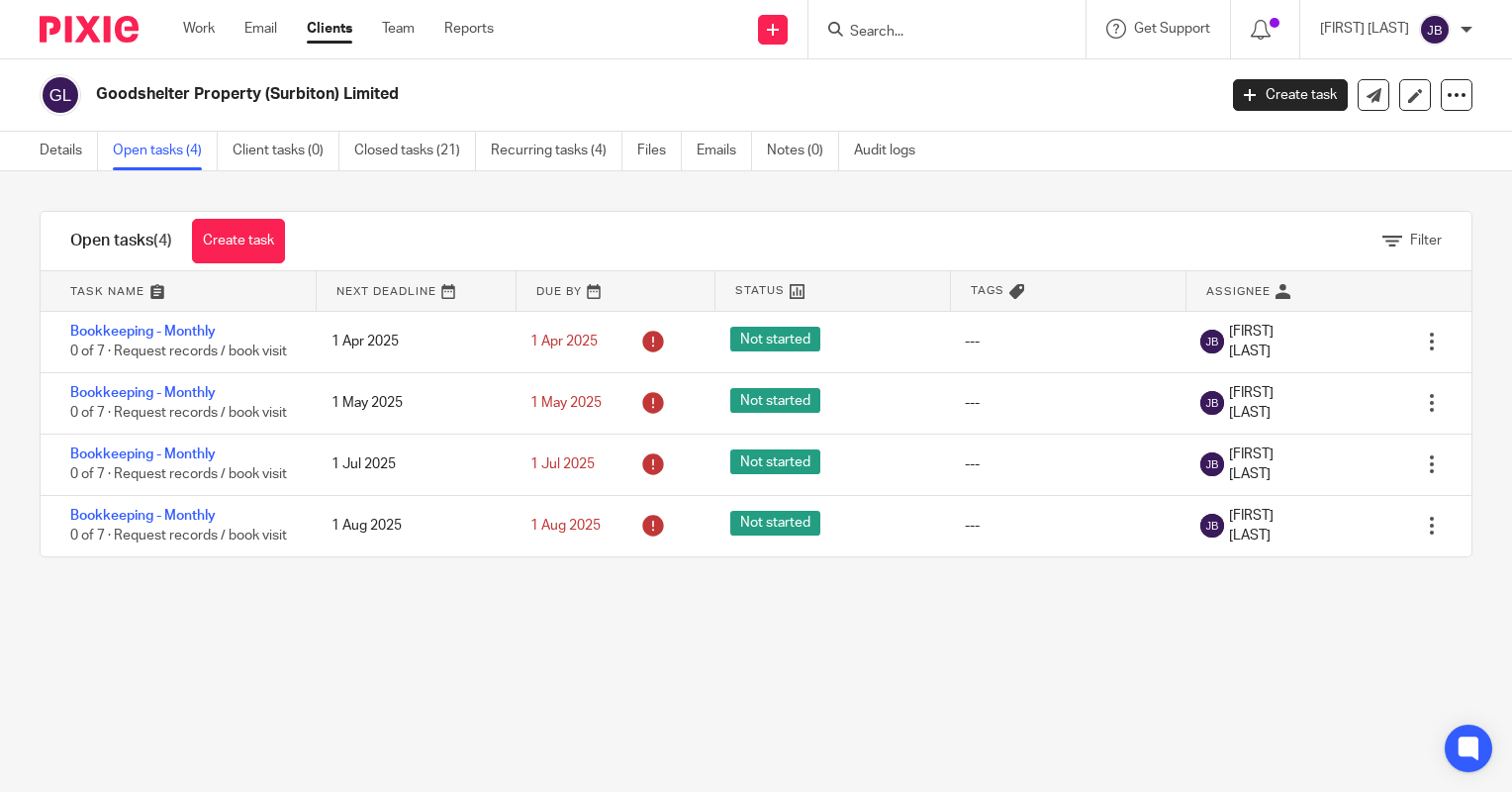 scroll, scrollTop: 0, scrollLeft: 0, axis: both 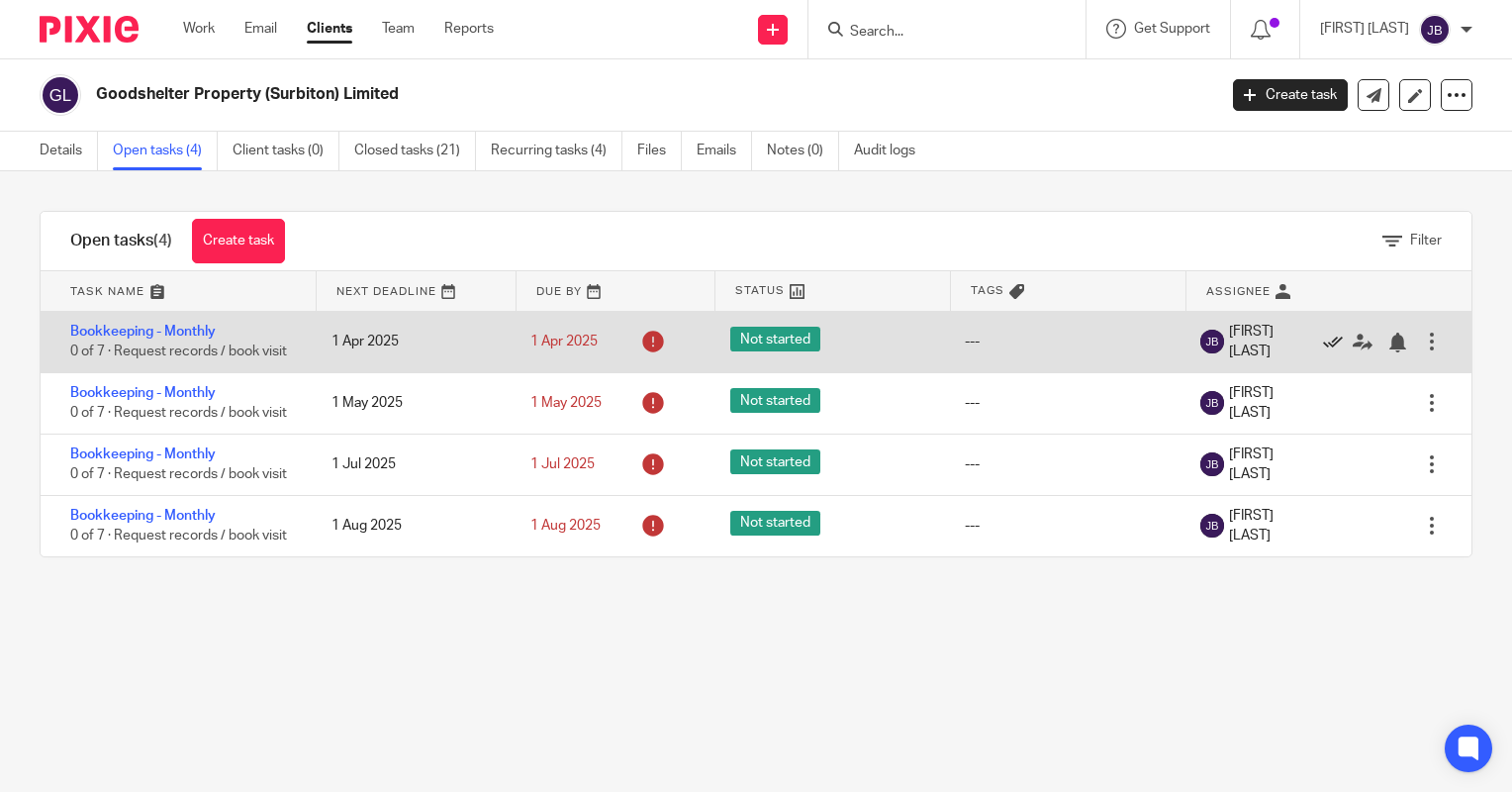 click at bounding box center (1333, 343) 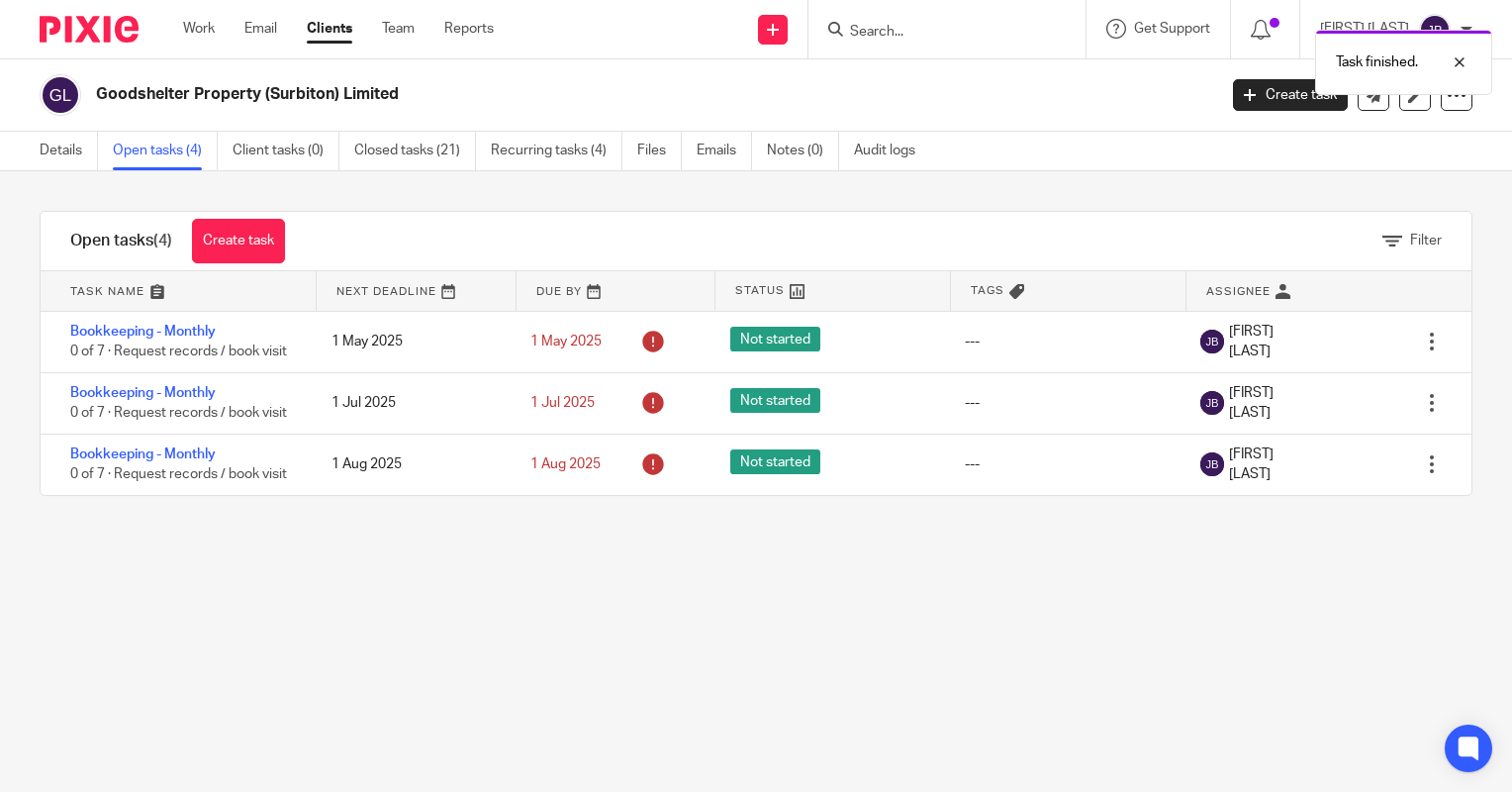 click at bounding box center [1333, 343] 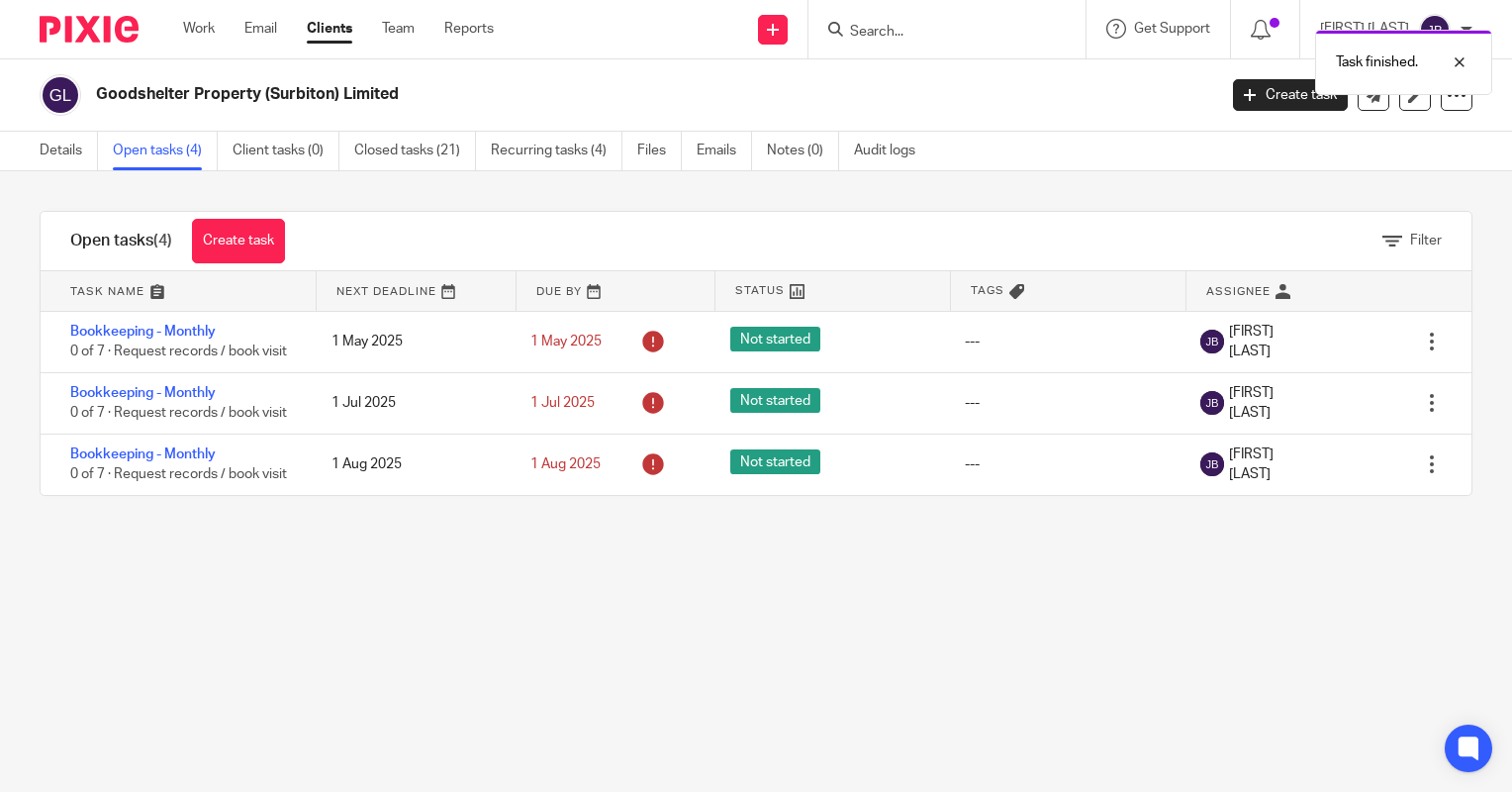 click at bounding box center [1333, 404] 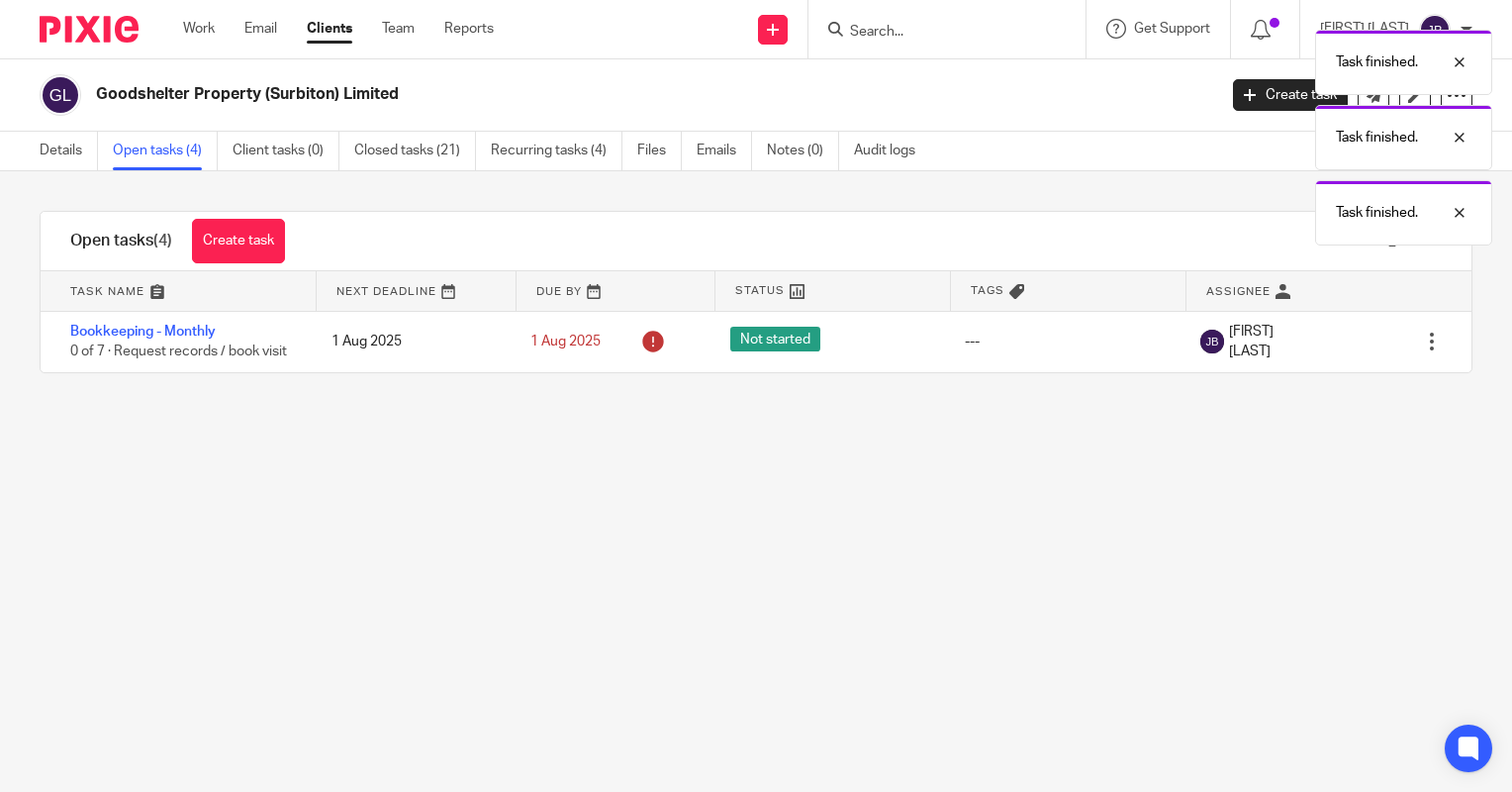 click at bounding box center [1333, 343] 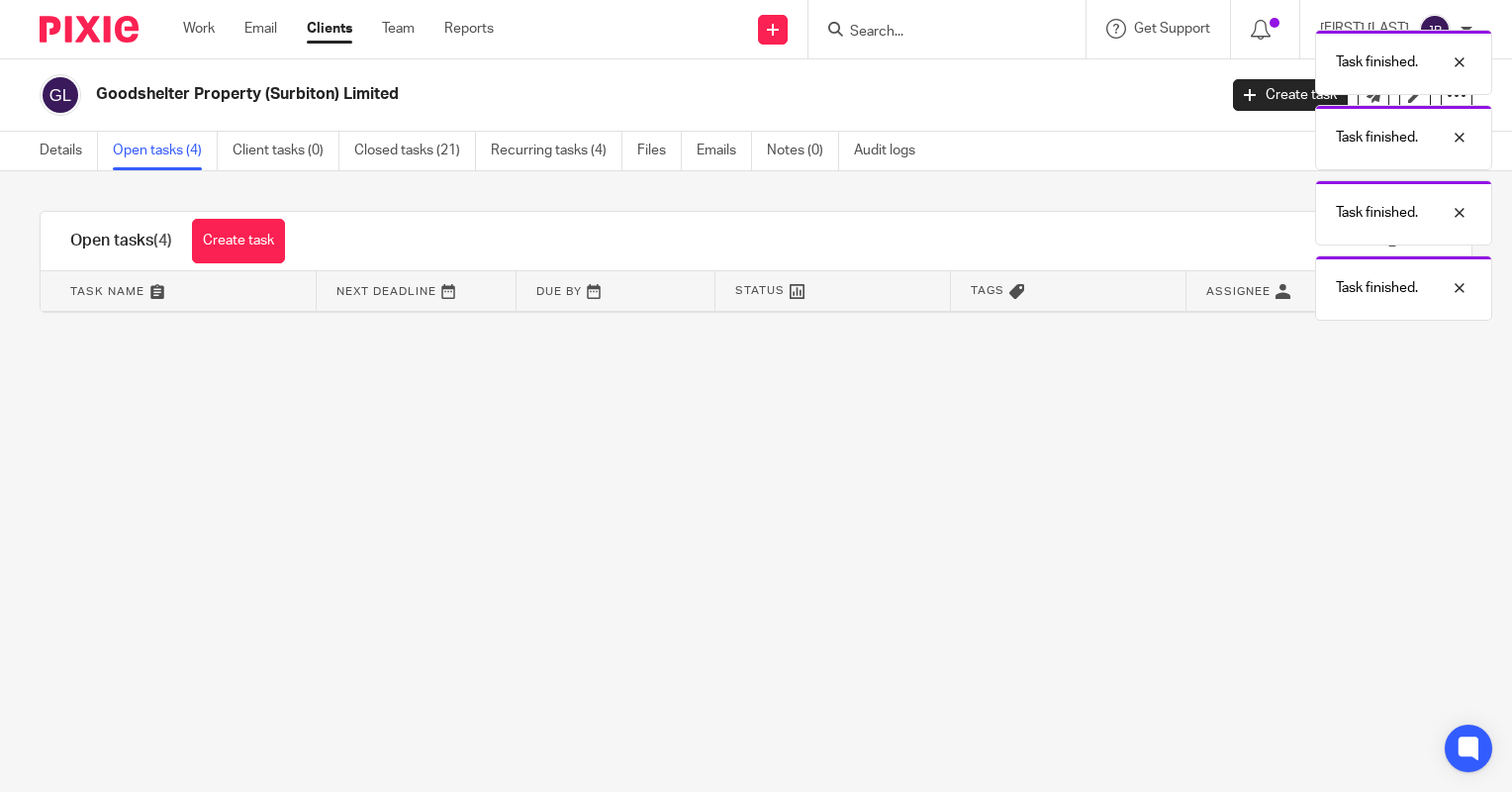 click on "Task finished. Task finished. Task finished. Task finished." at bounding box center [1124, 170] 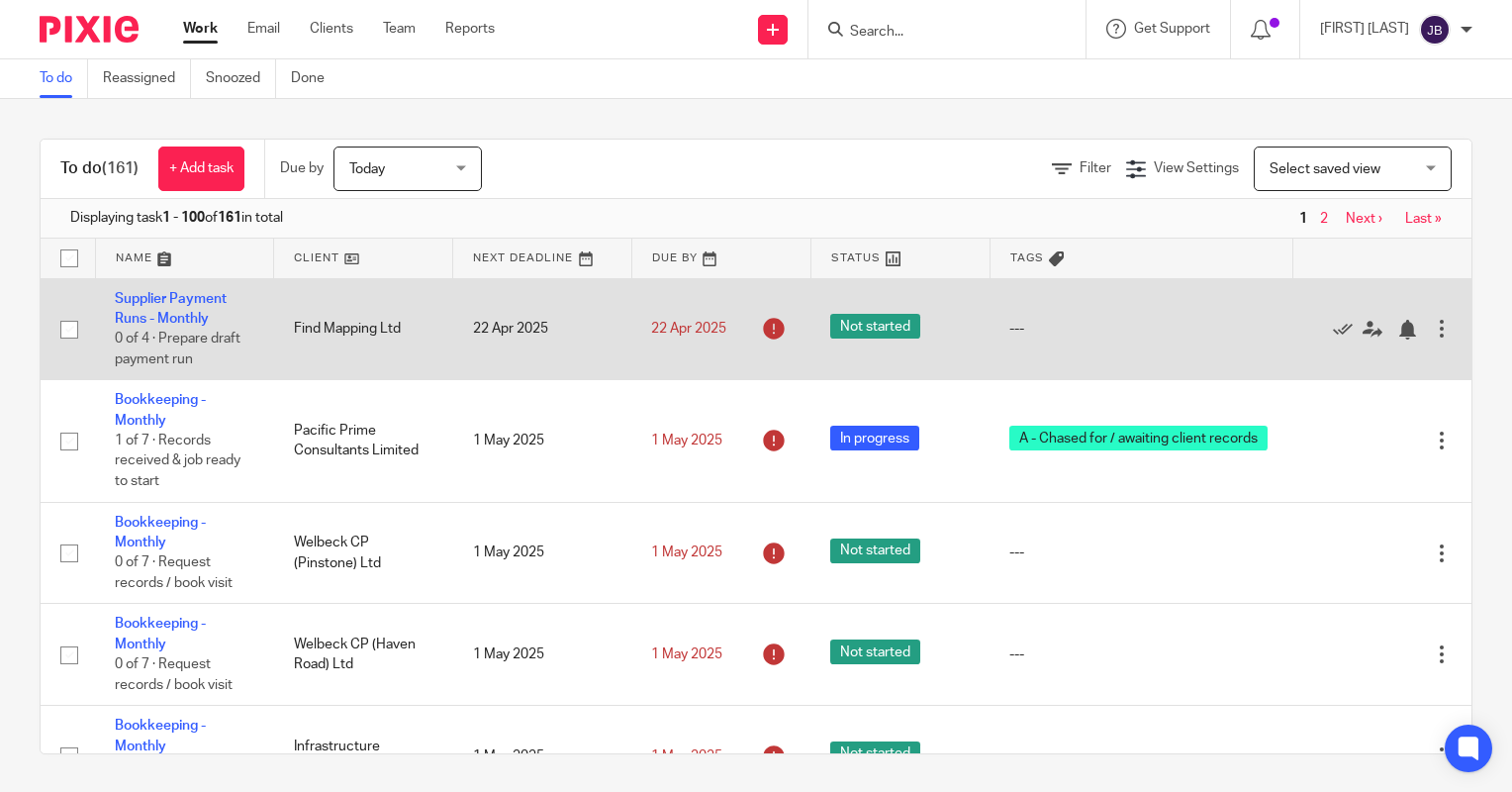 scroll, scrollTop: 0, scrollLeft: 0, axis: both 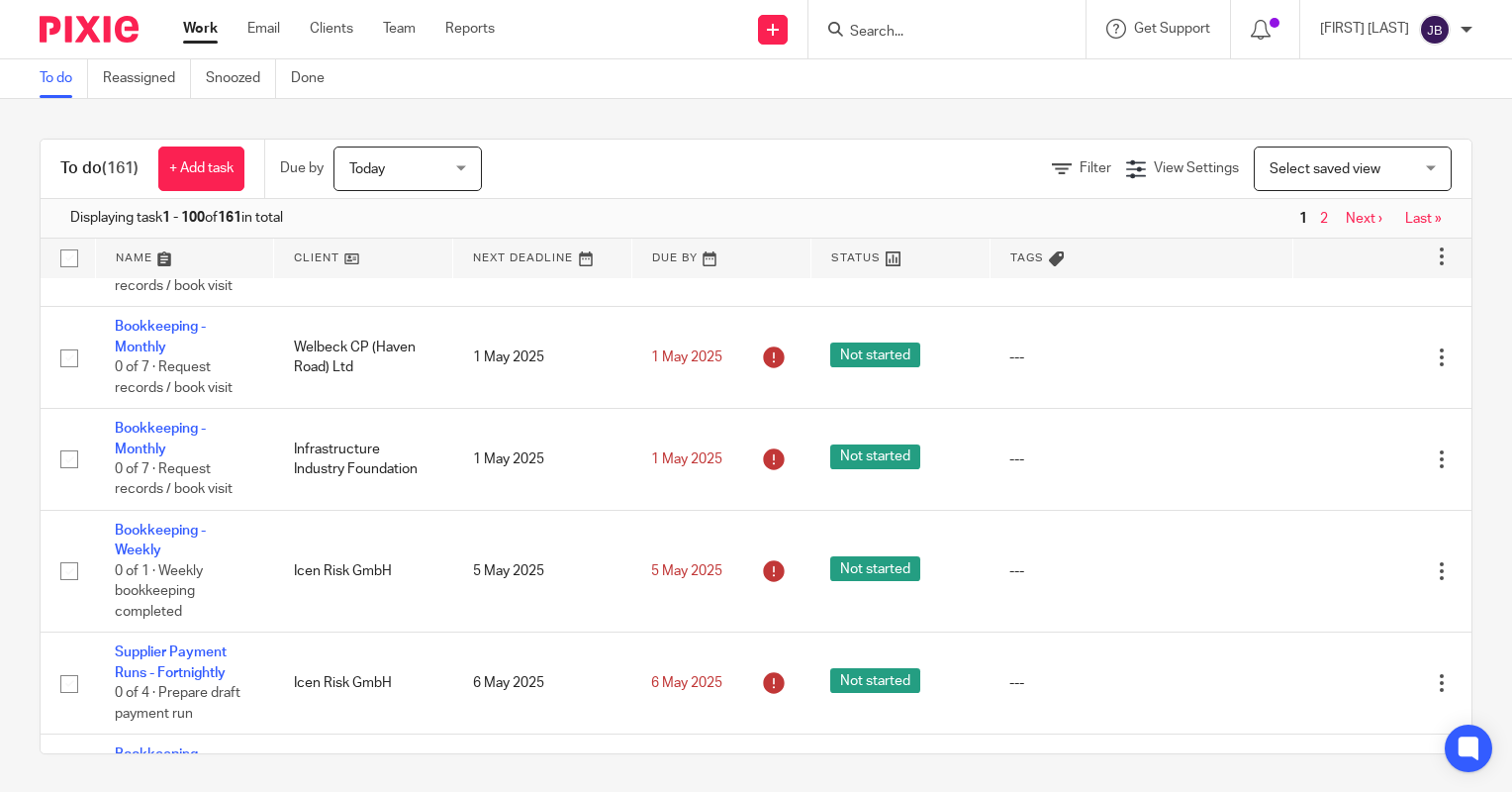click at bounding box center [937, 33] 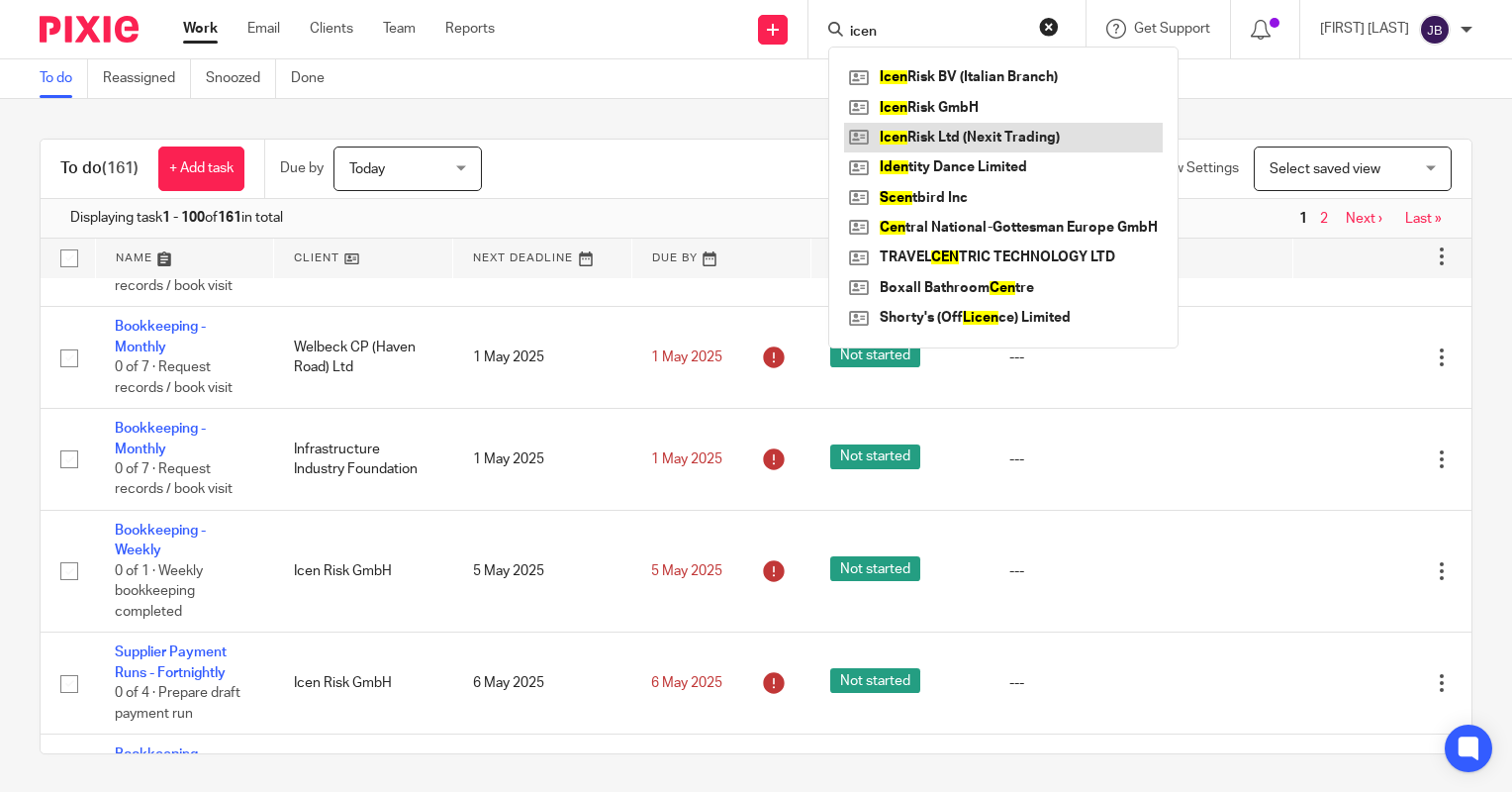 type on "icen" 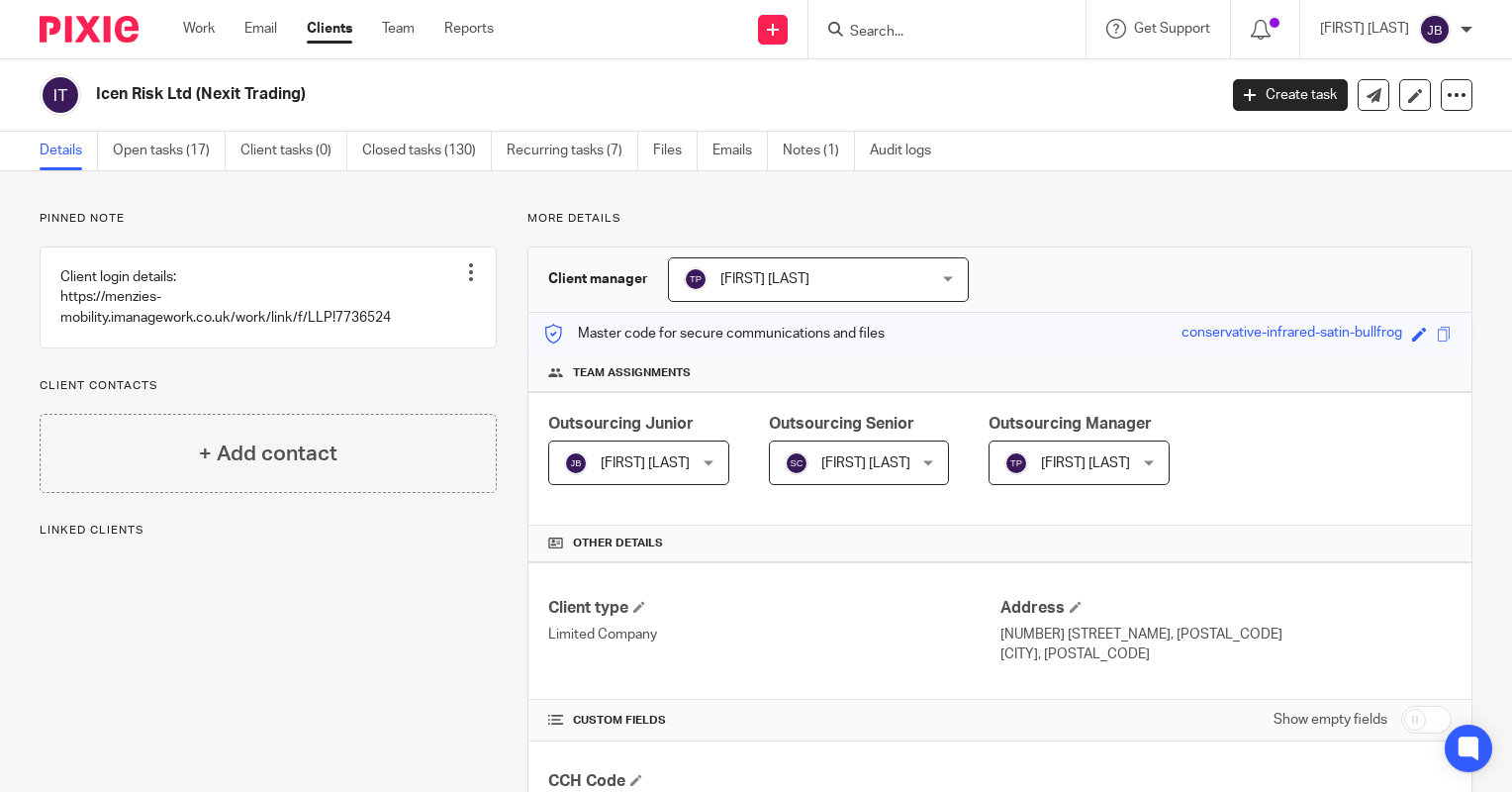 scroll, scrollTop: 0, scrollLeft: 0, axis: both 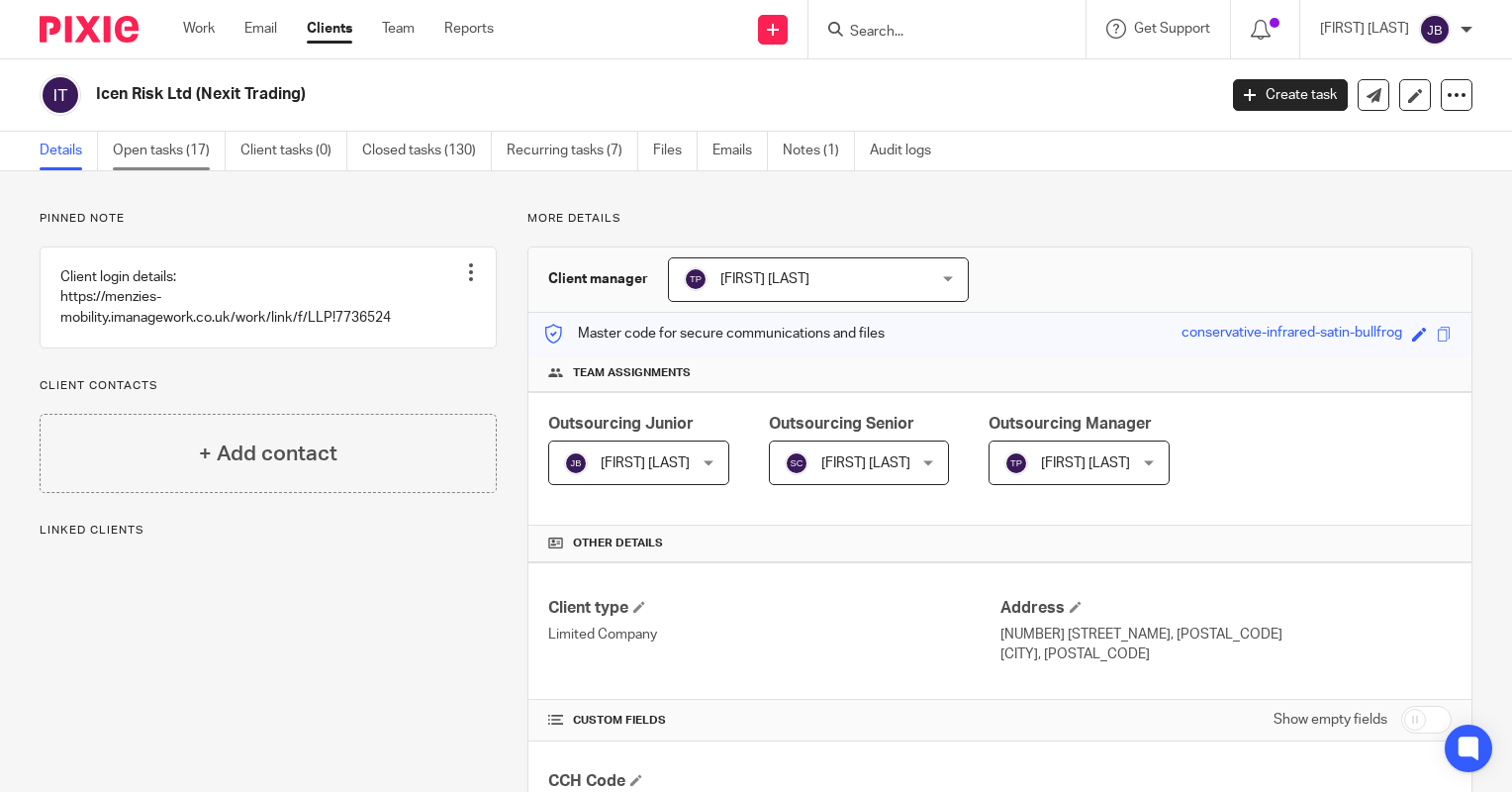 click on "Open tasks (17)" at bounding box center [169, 150] 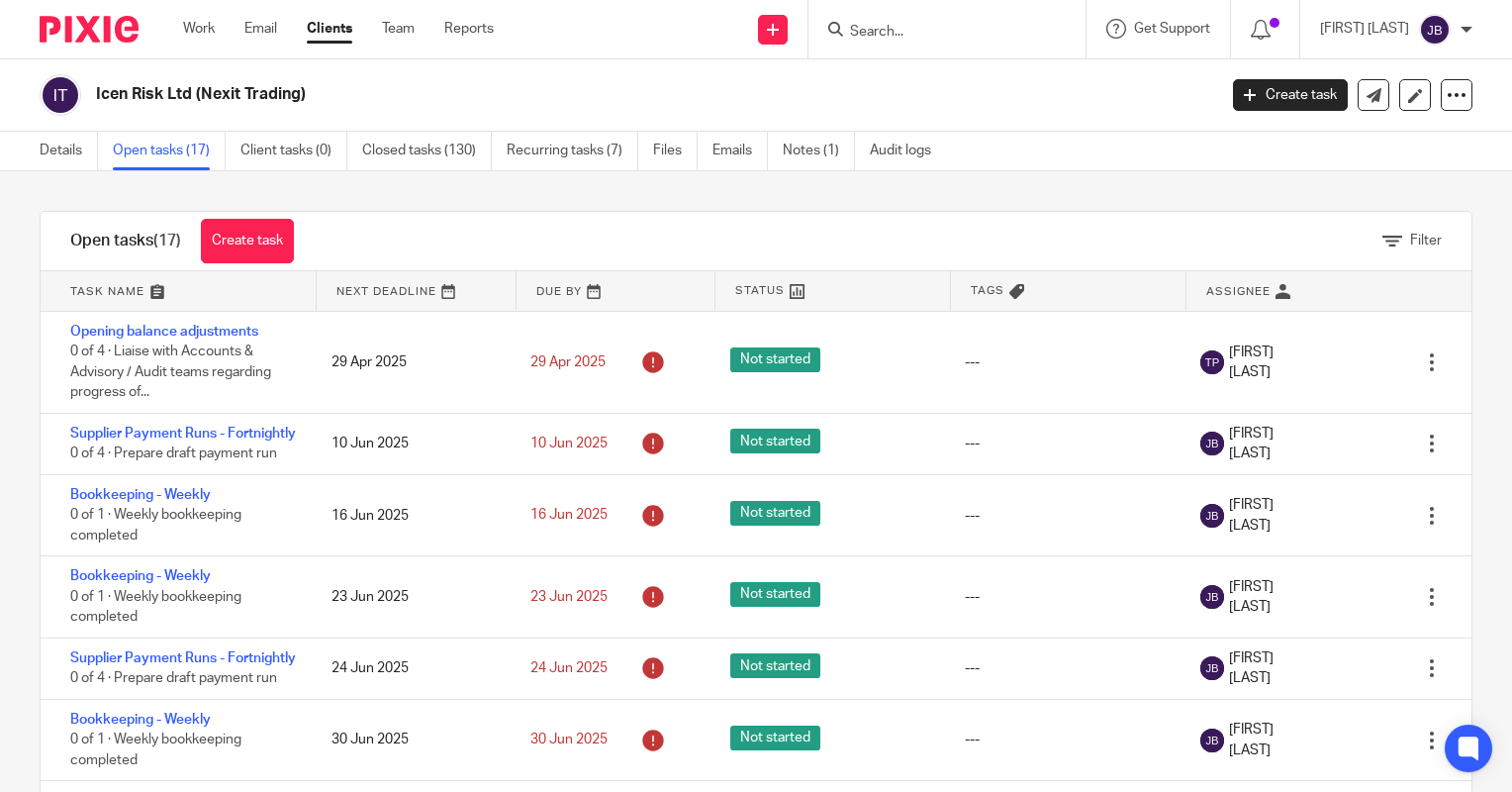 scroll, scrollTop: 0, scrollLeft: 0, axis: both 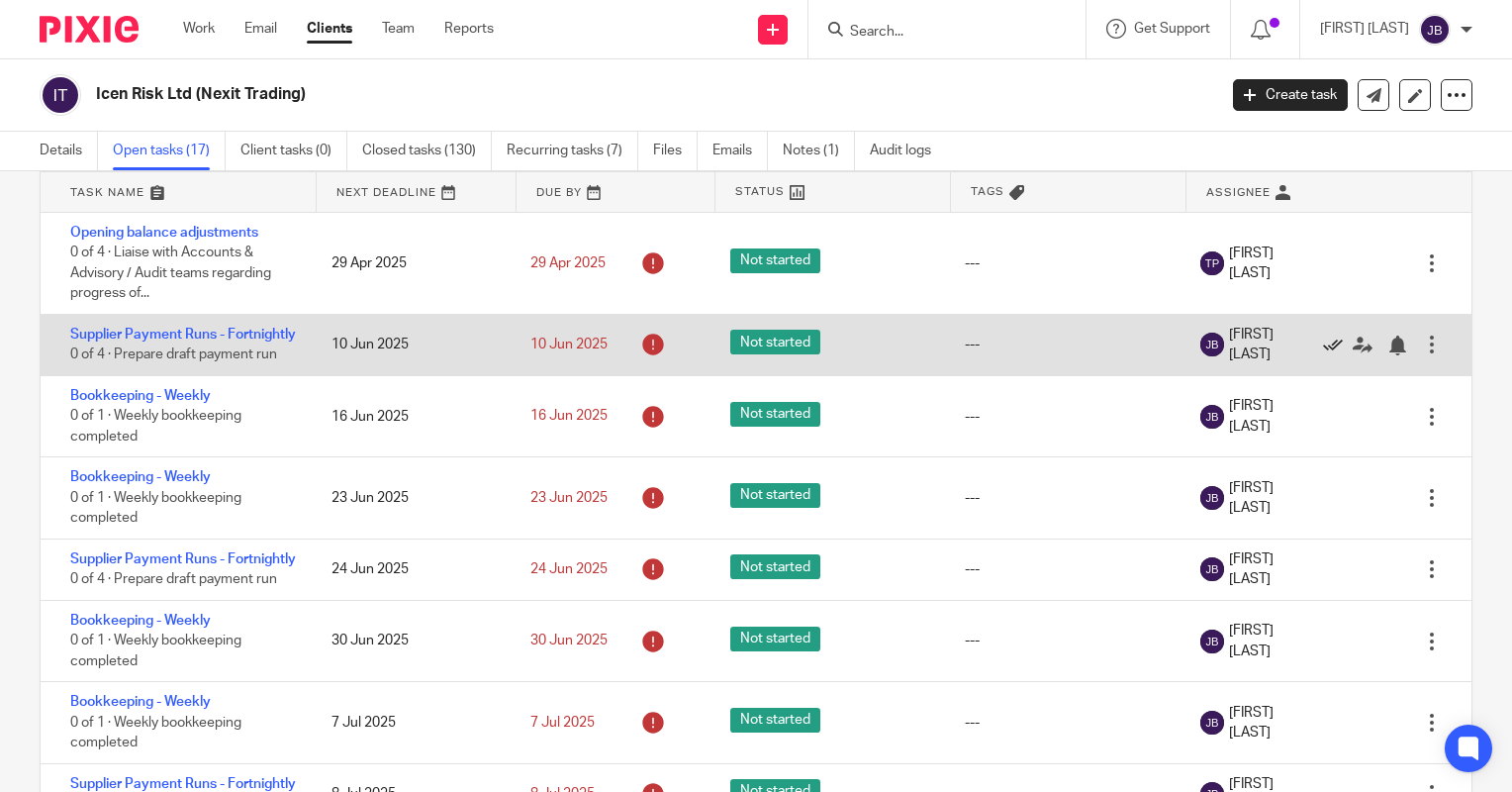 click at bounding box center [1333, 346] 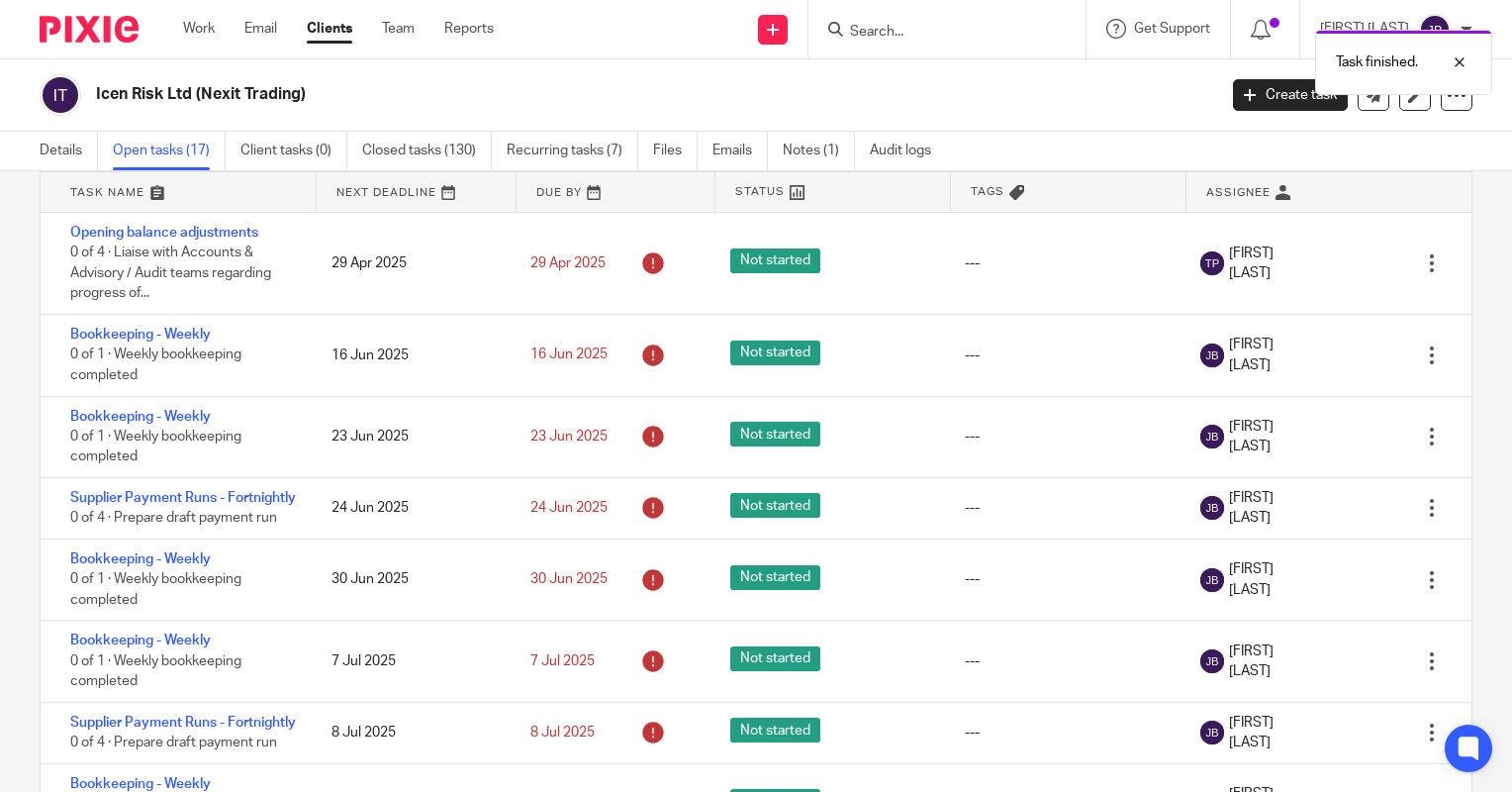 click at bounding box center (1333, 355) 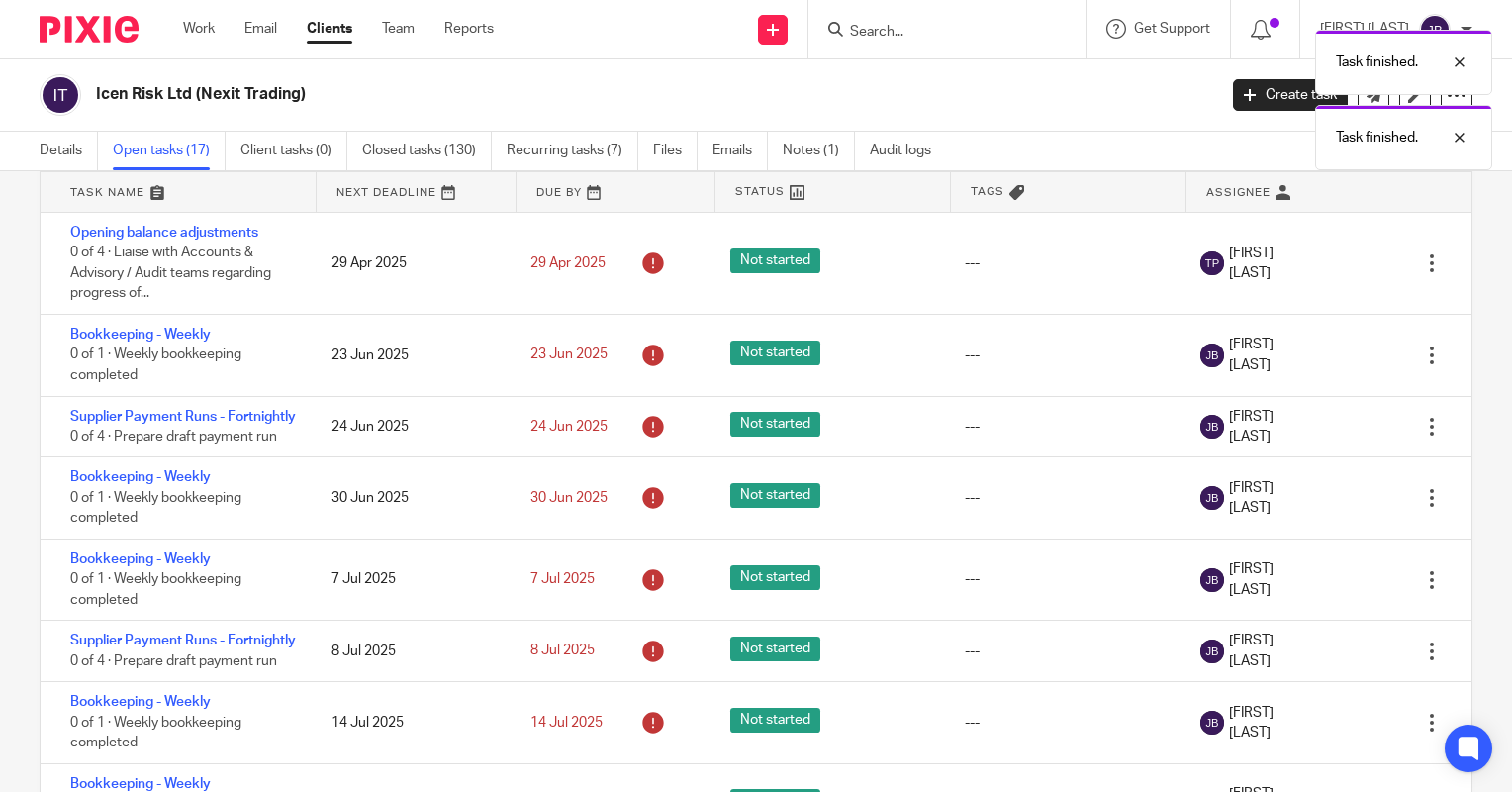 click at bounding box center (1333, 355) 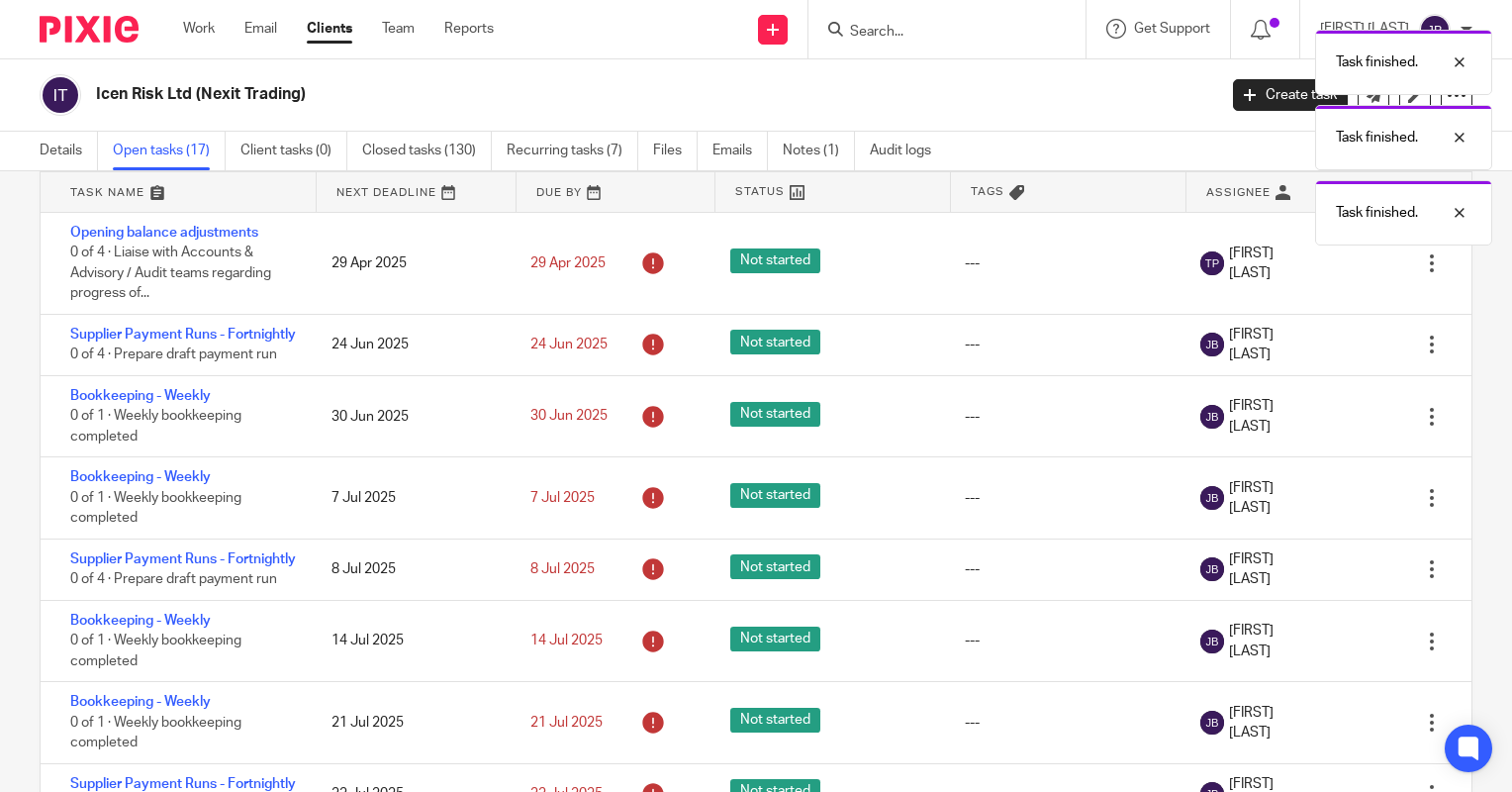 click at bounding box center (1333, 346) 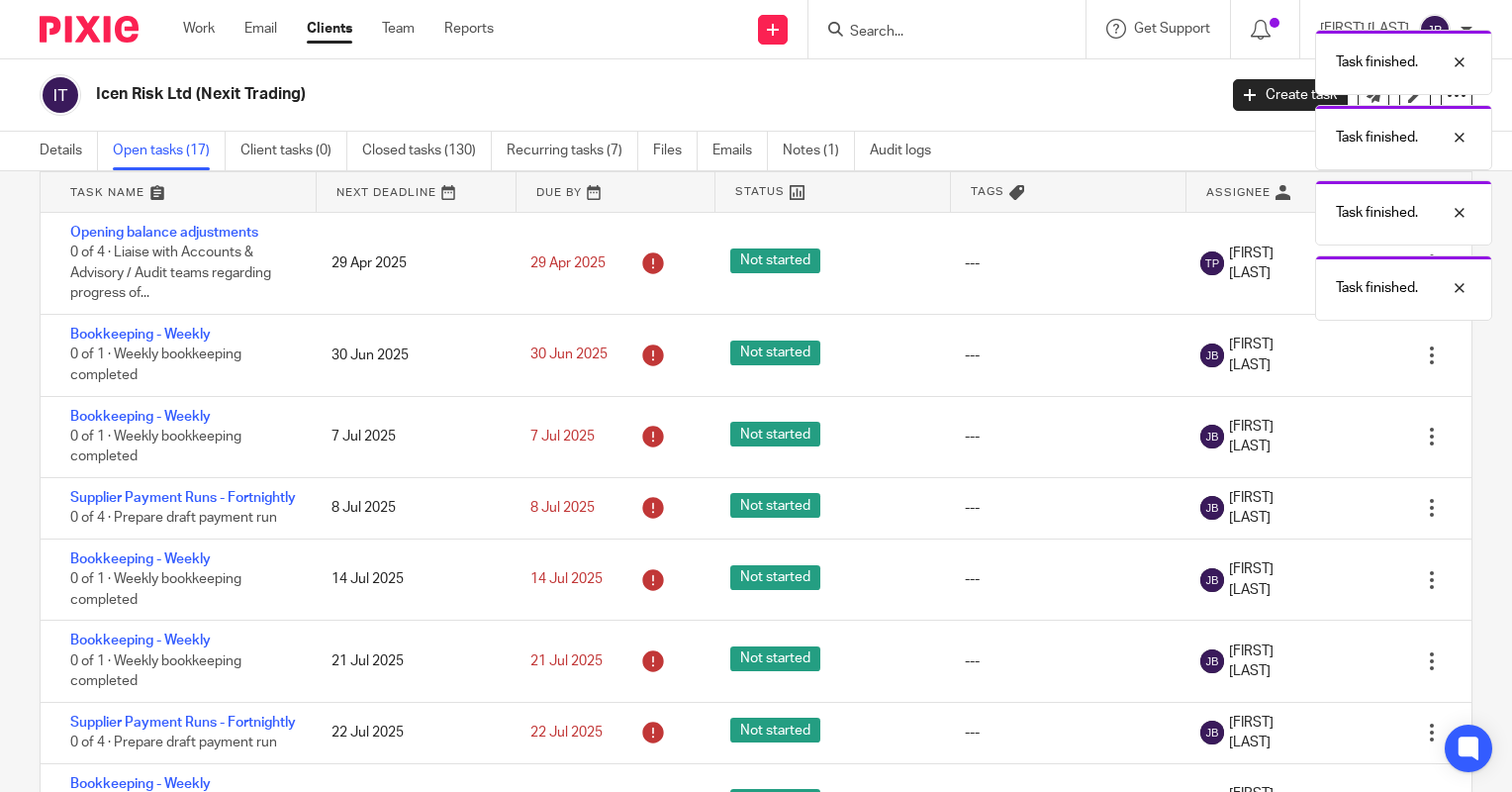 click at bounding box center (1333, 355) 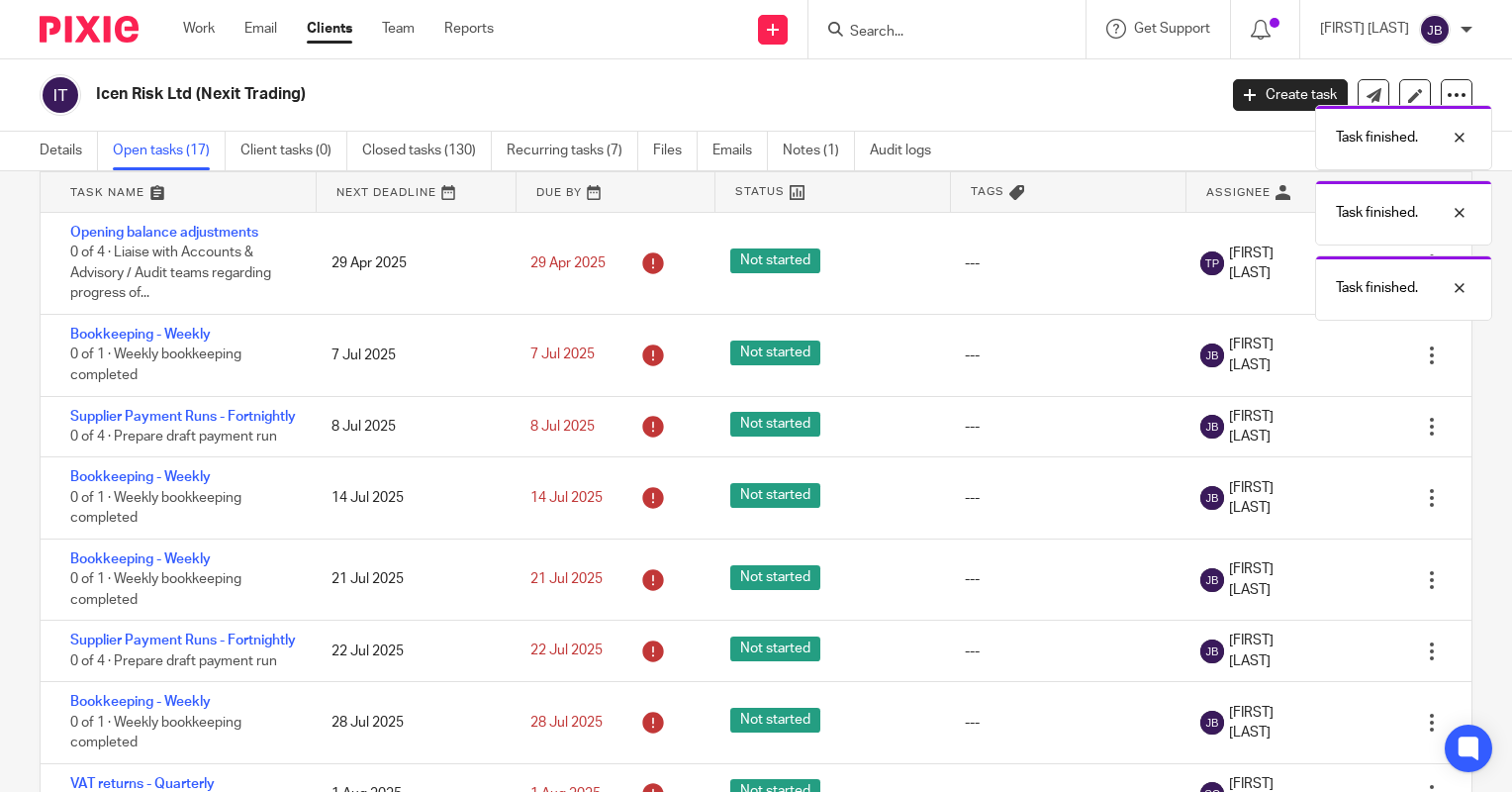 click at bounding box center [1333, 355] 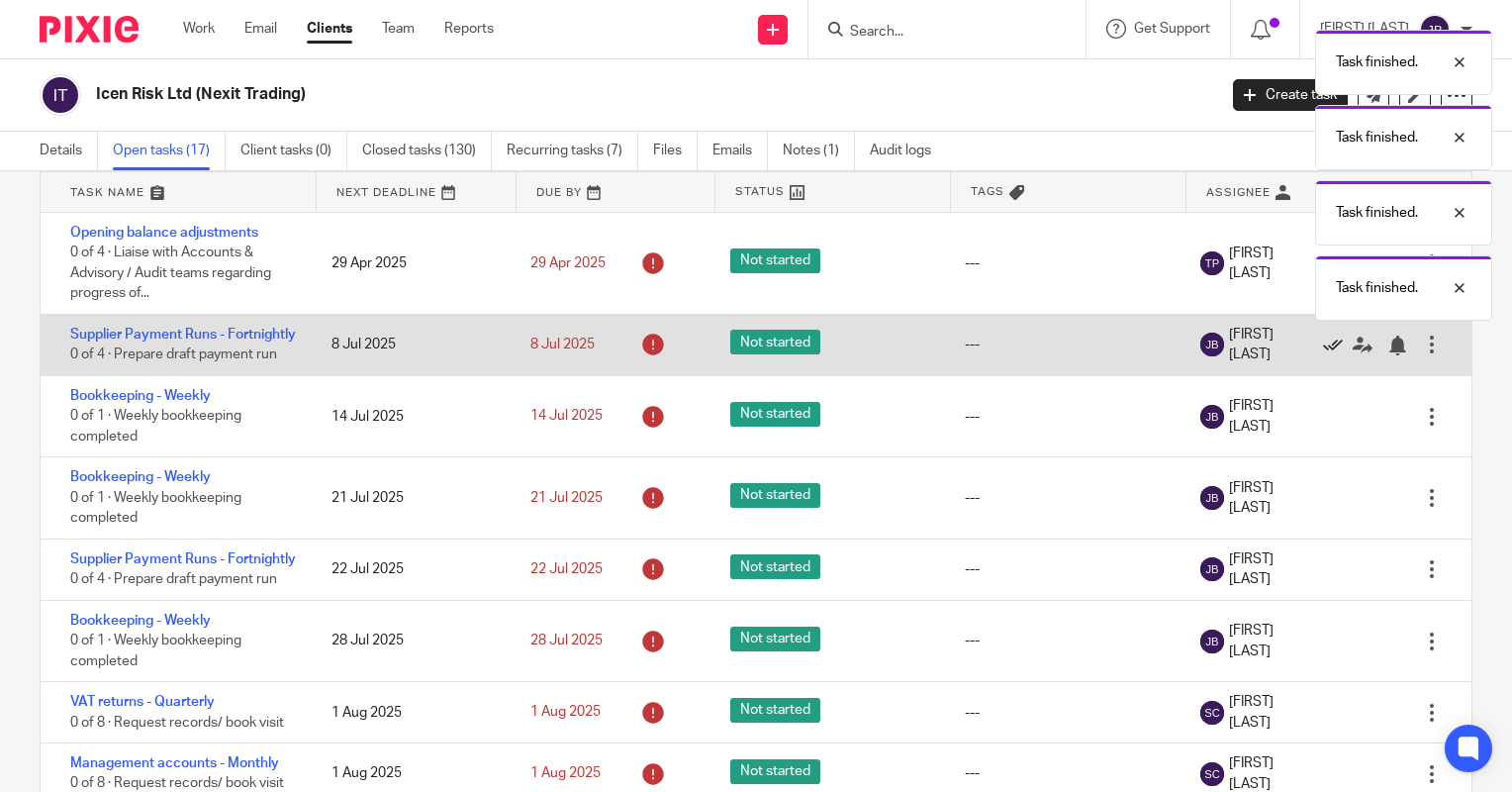 click at bounding box center [1333, 346] 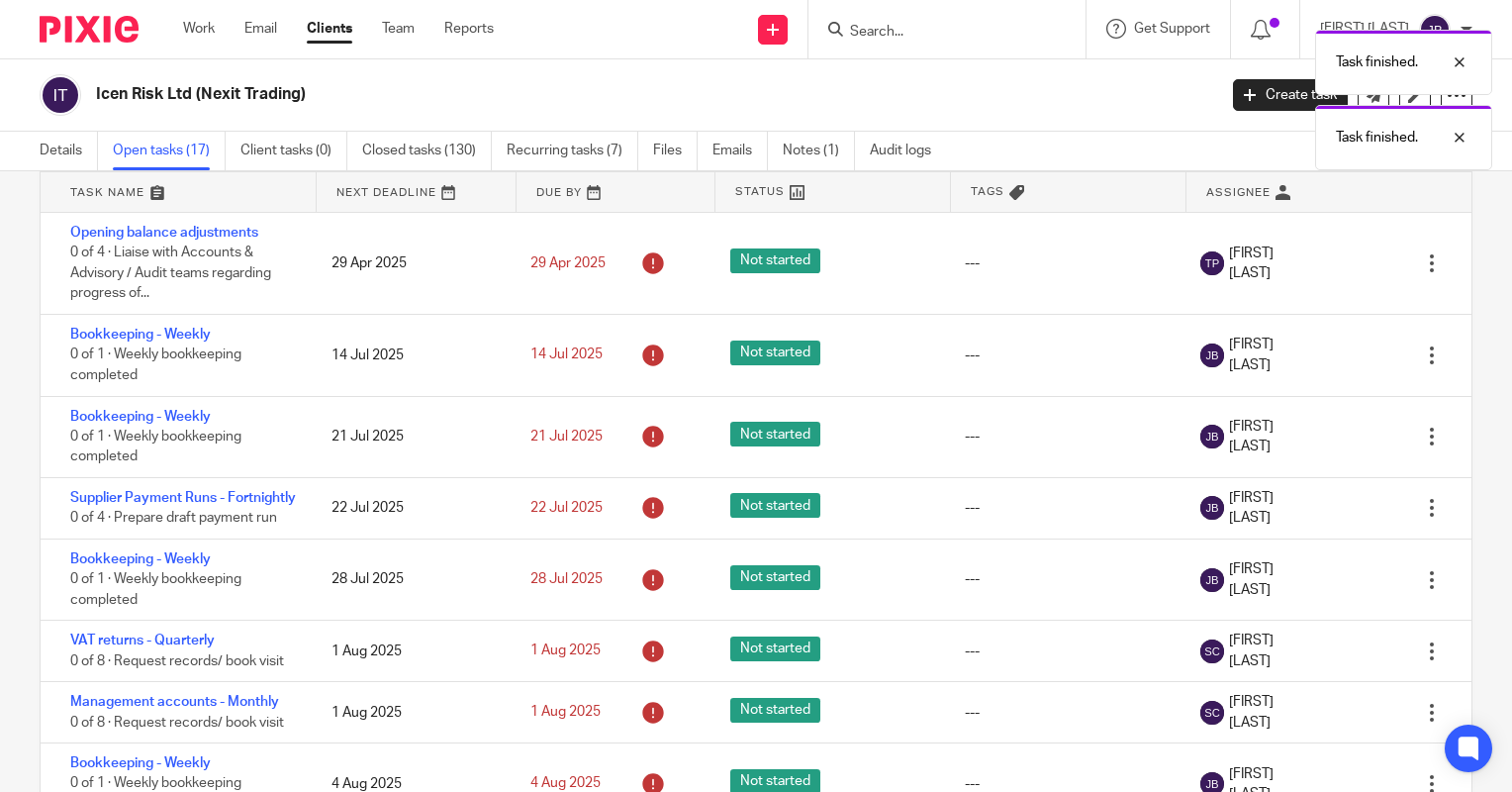 click at bounding box center (1333, 355) 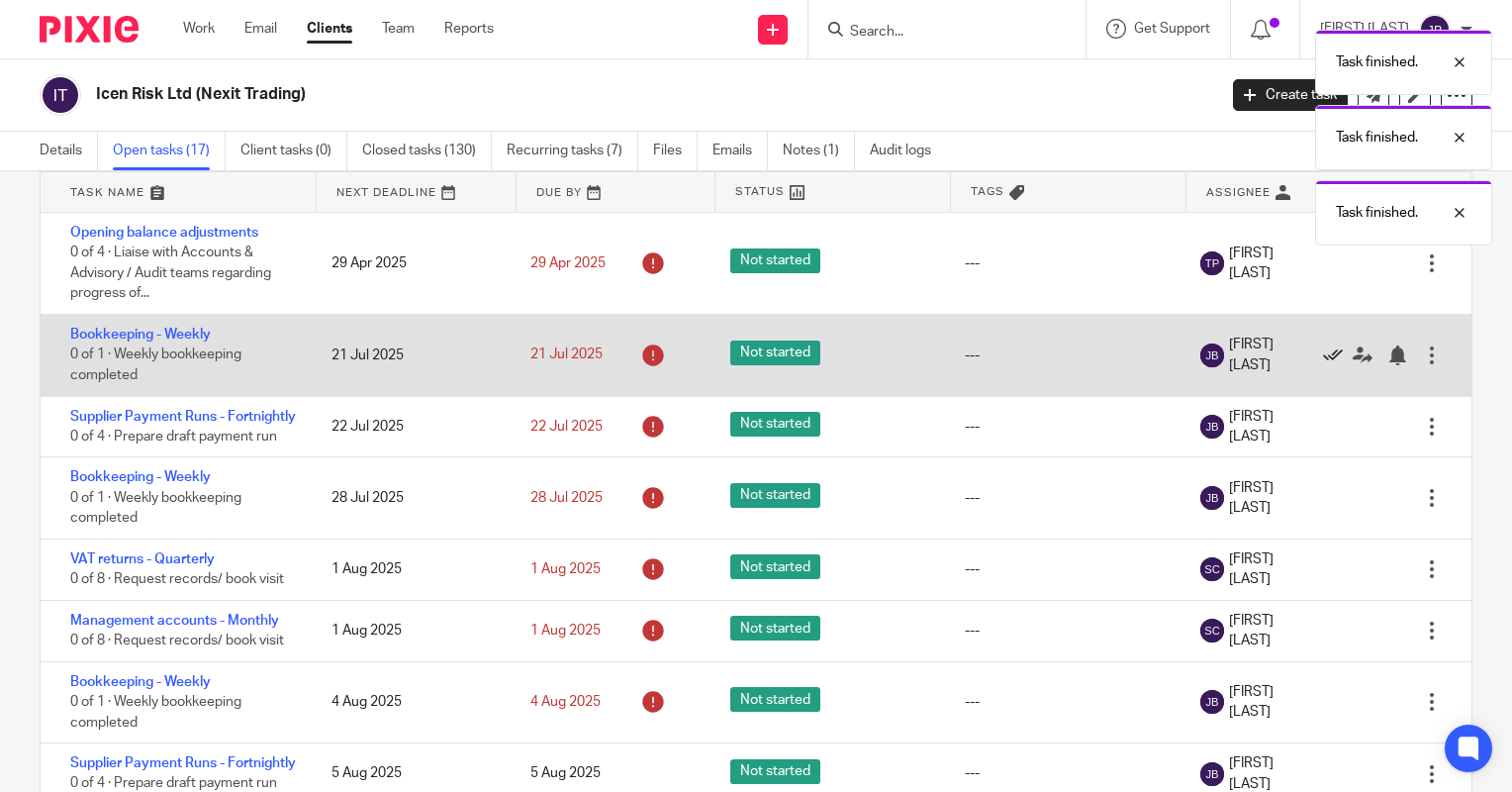 click at bounding box center [1333, 355] 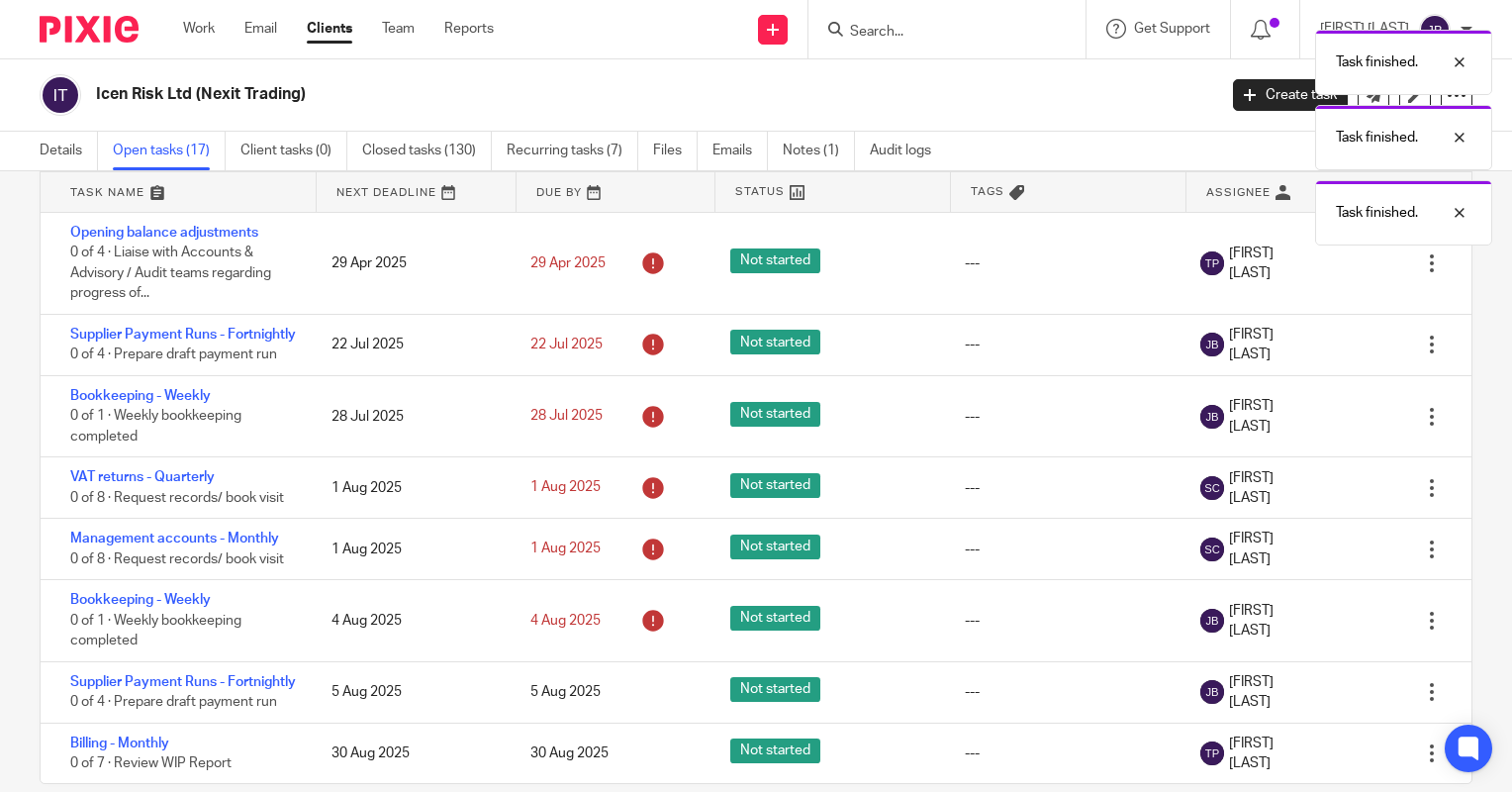 click at bounding box center [1333, 346] 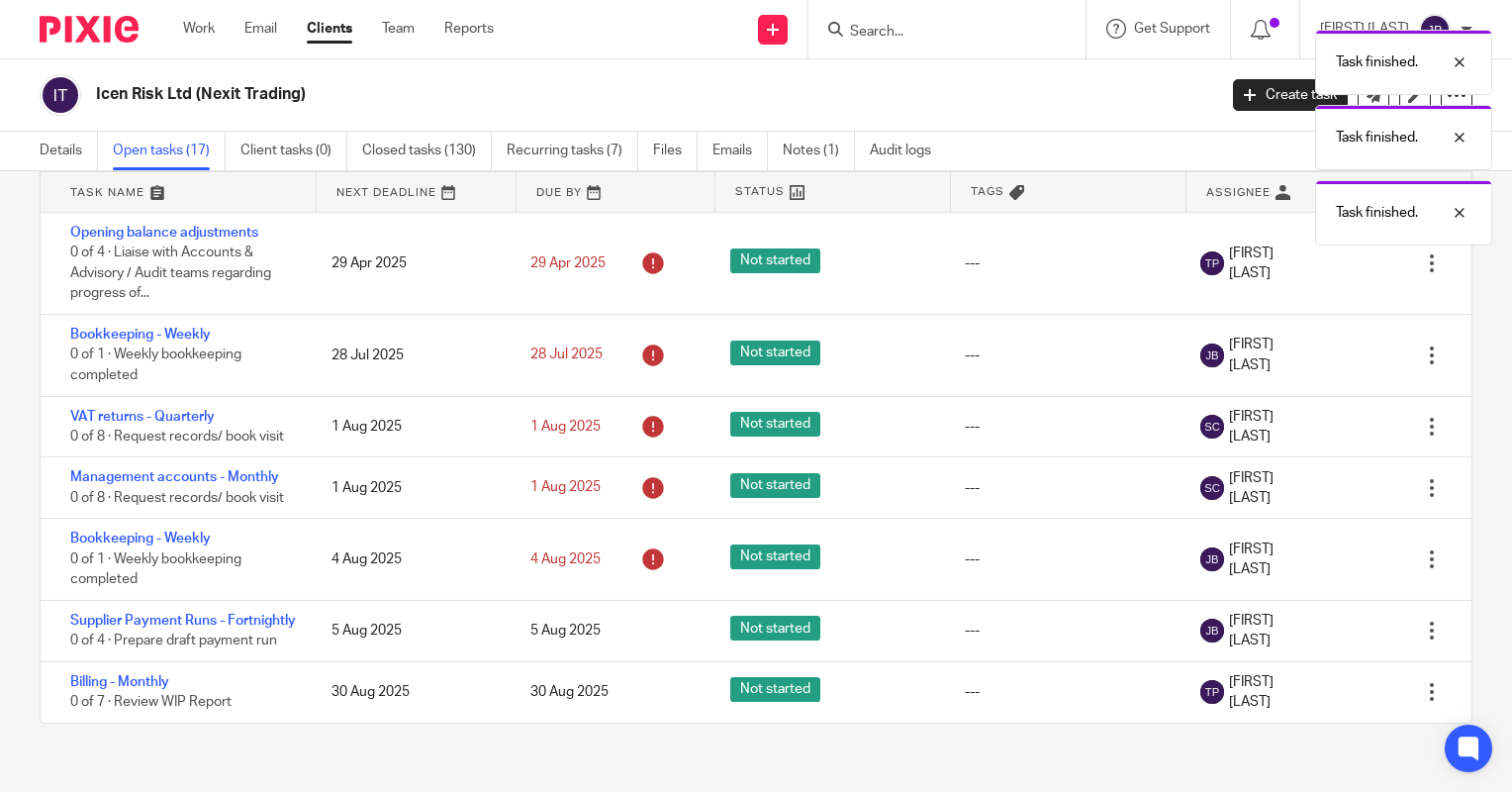click at bounding box center [1333, 355] 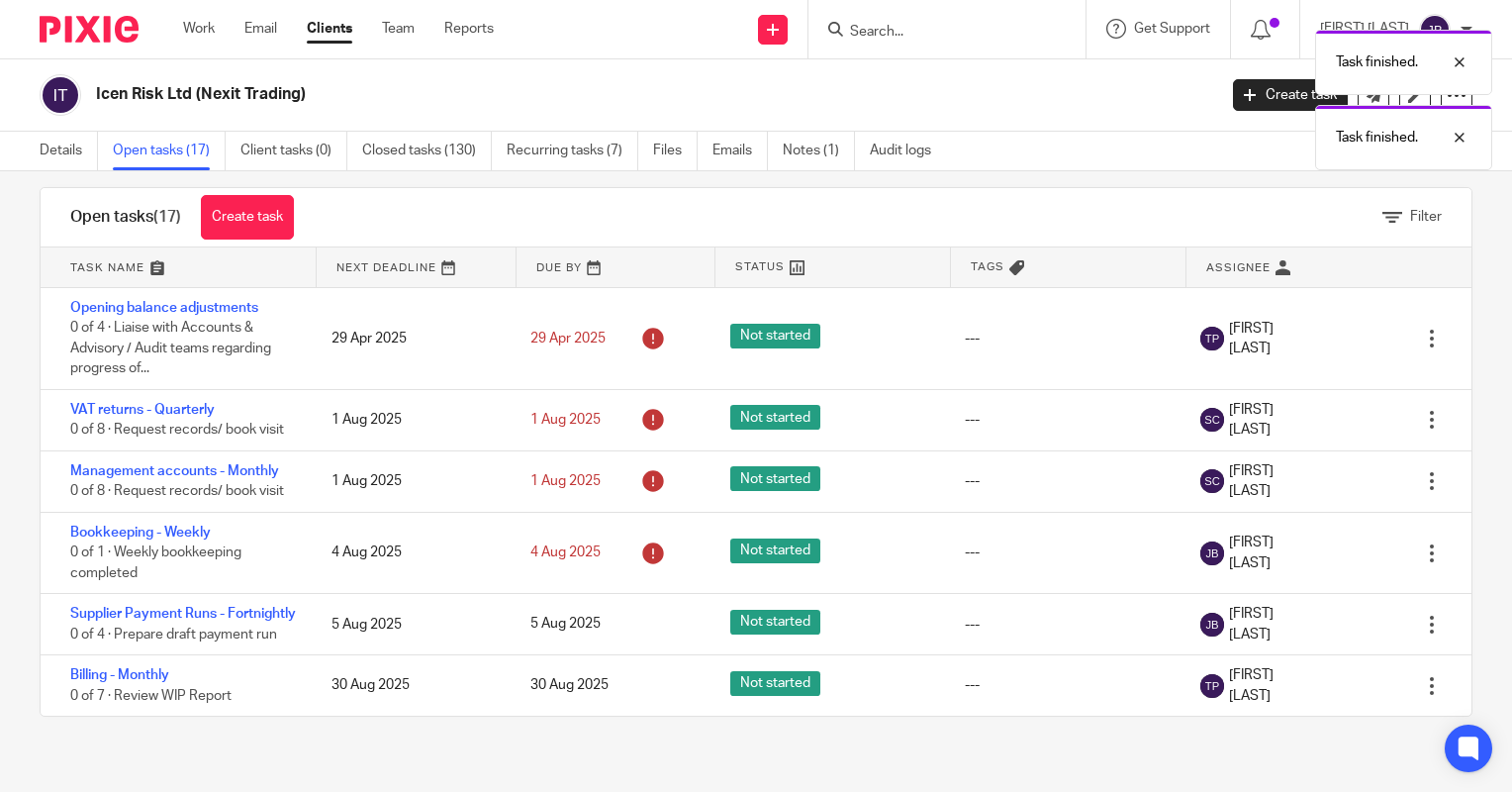 scroll, scrollTop: 0, scrollLeft: 0, axis: both 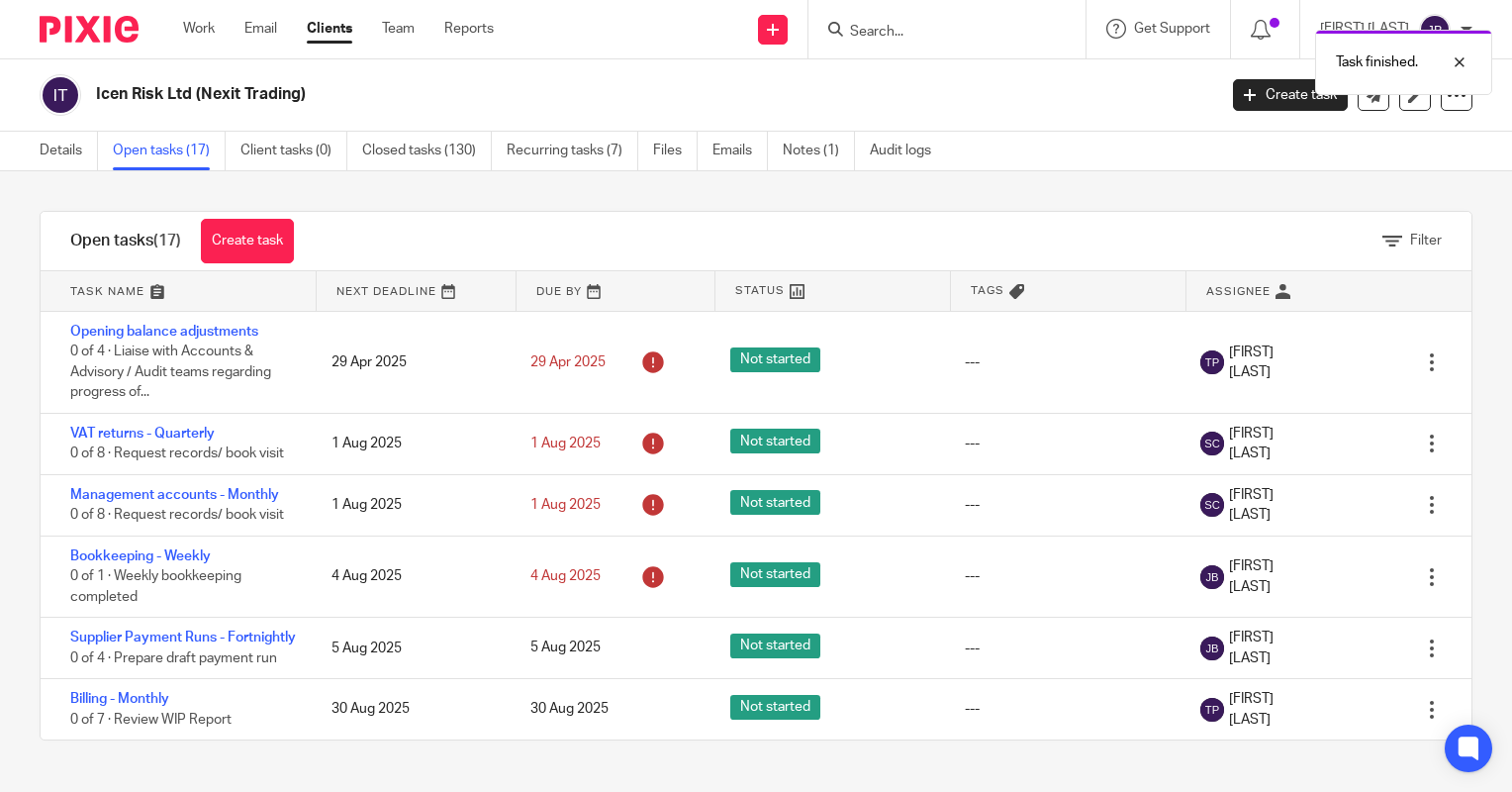 click at bounding box center [89, 29] 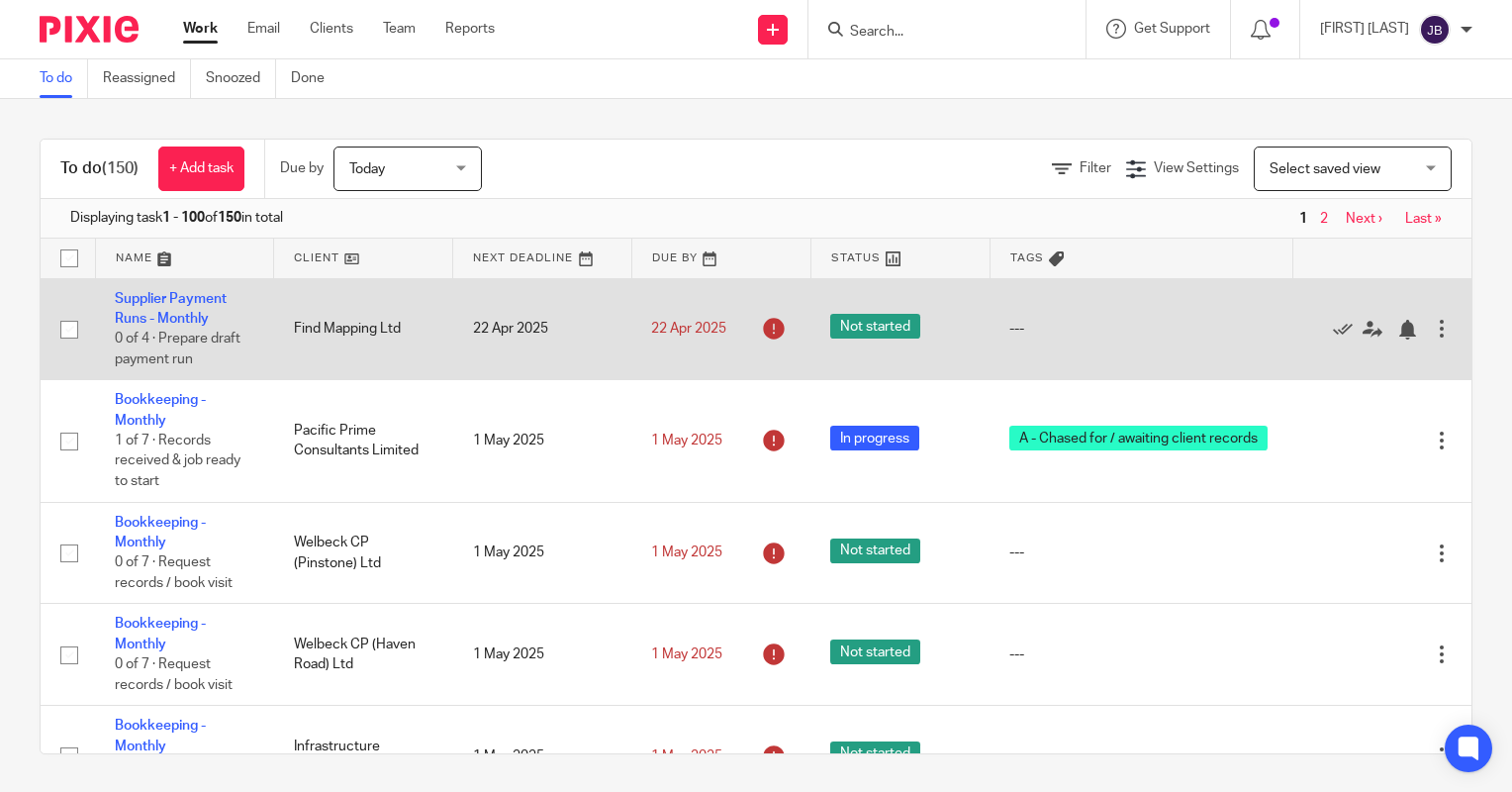 scroll, scrollTop: 0, scrollLeft: 0, axis: both 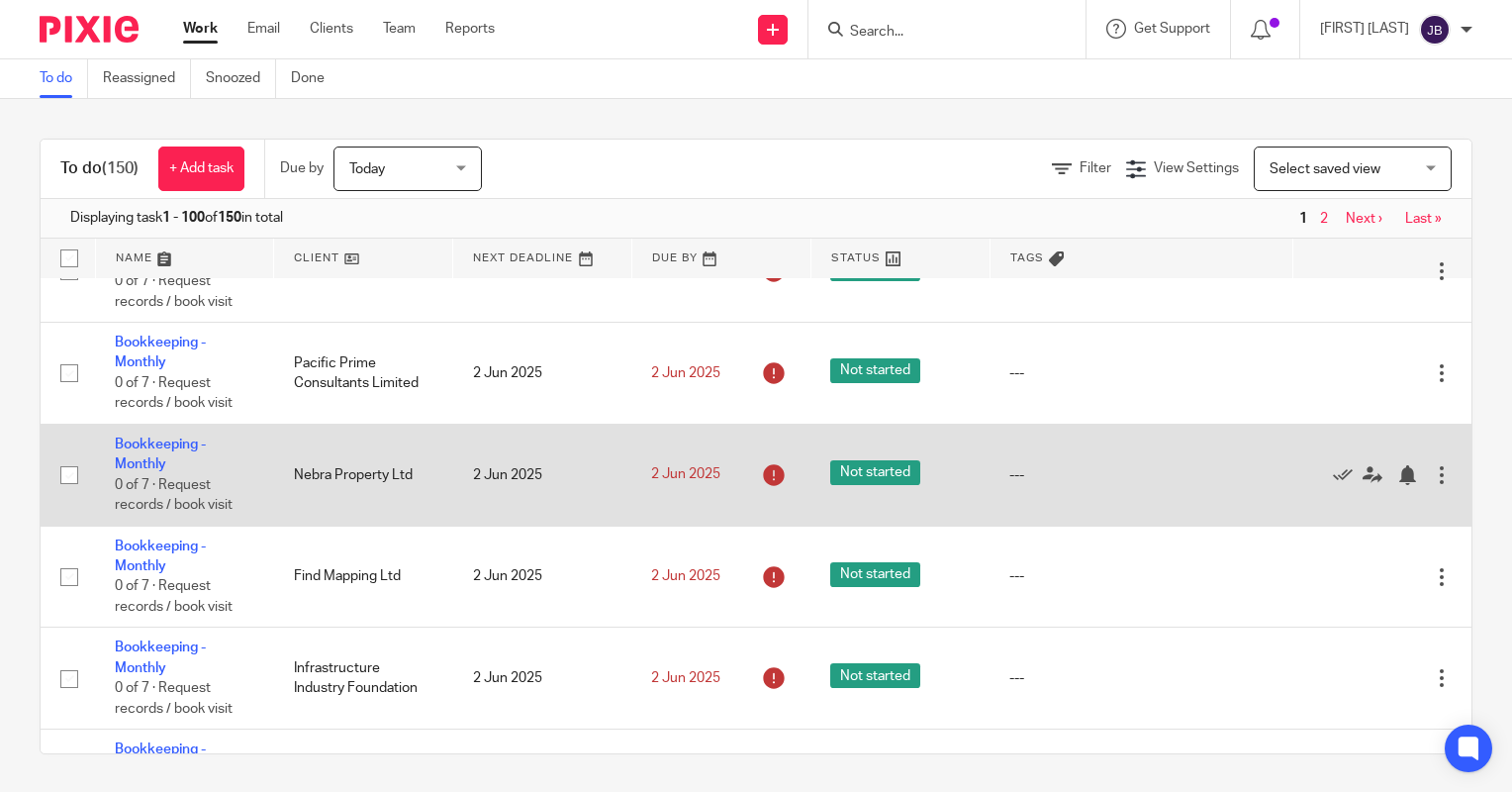 click at bounding box center [1442, 475] 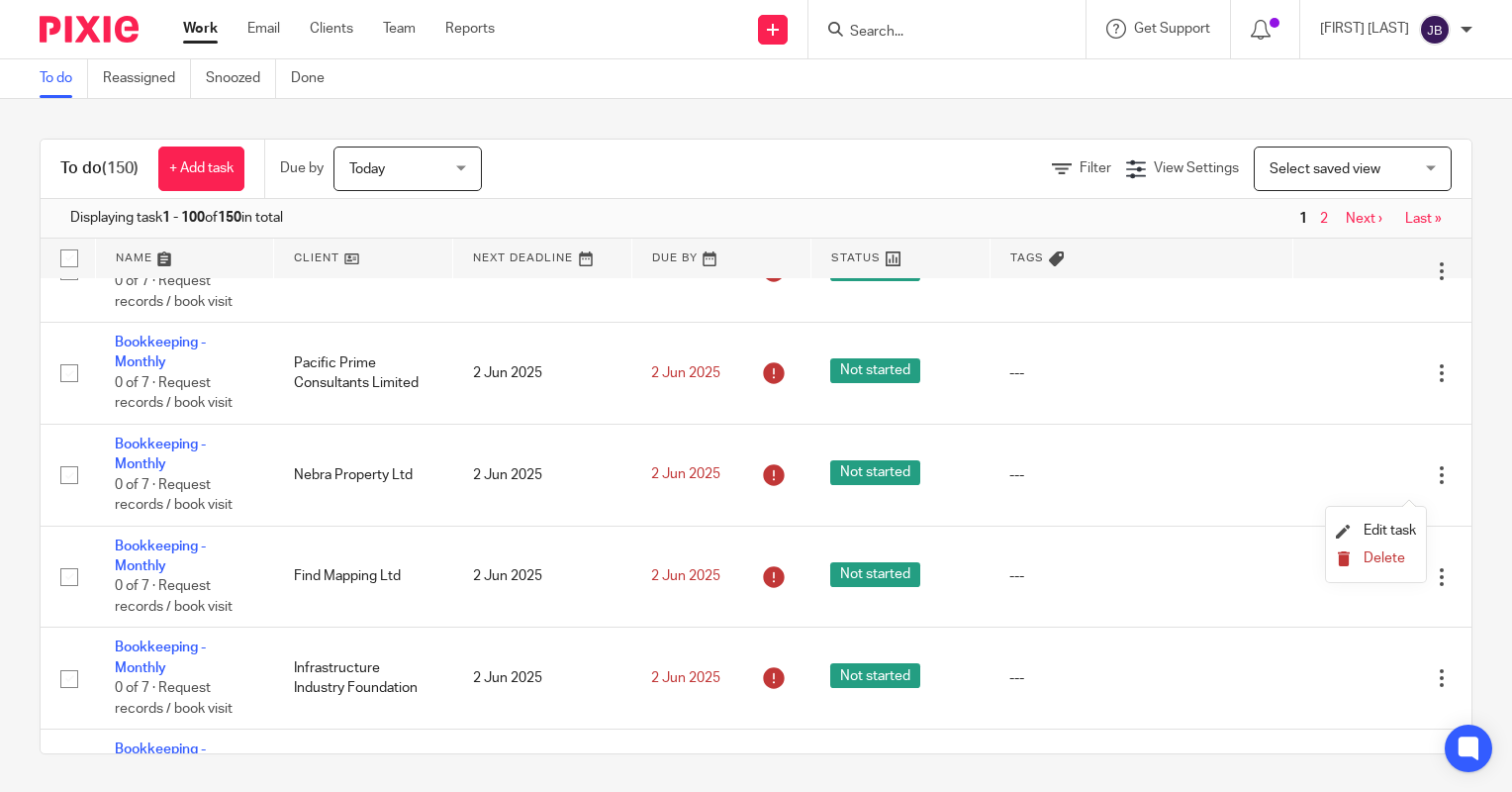 click on "Delete" at bounding box center [1384, 558] 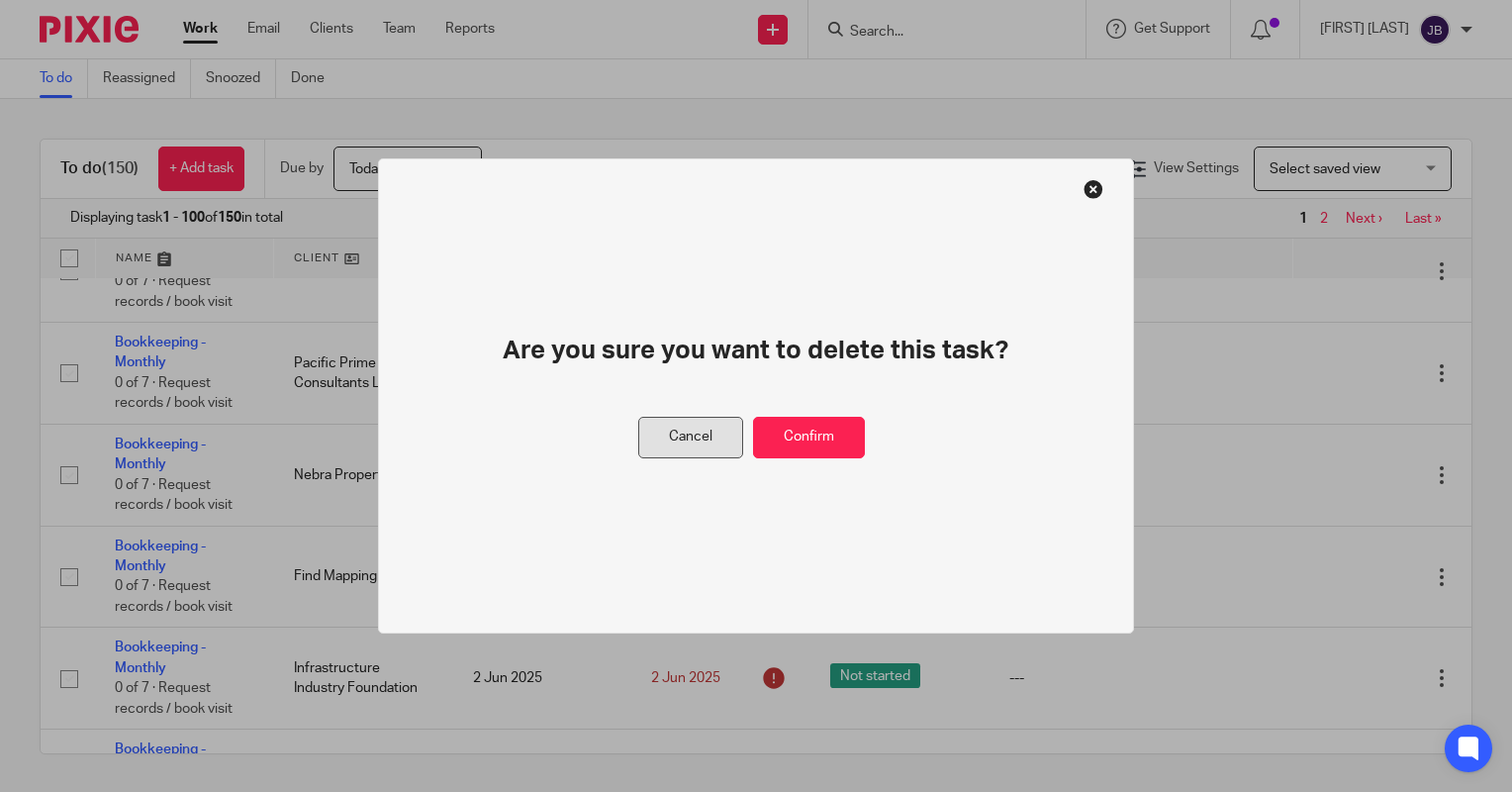 click on "Cancel" at bounding box center [691, 438] 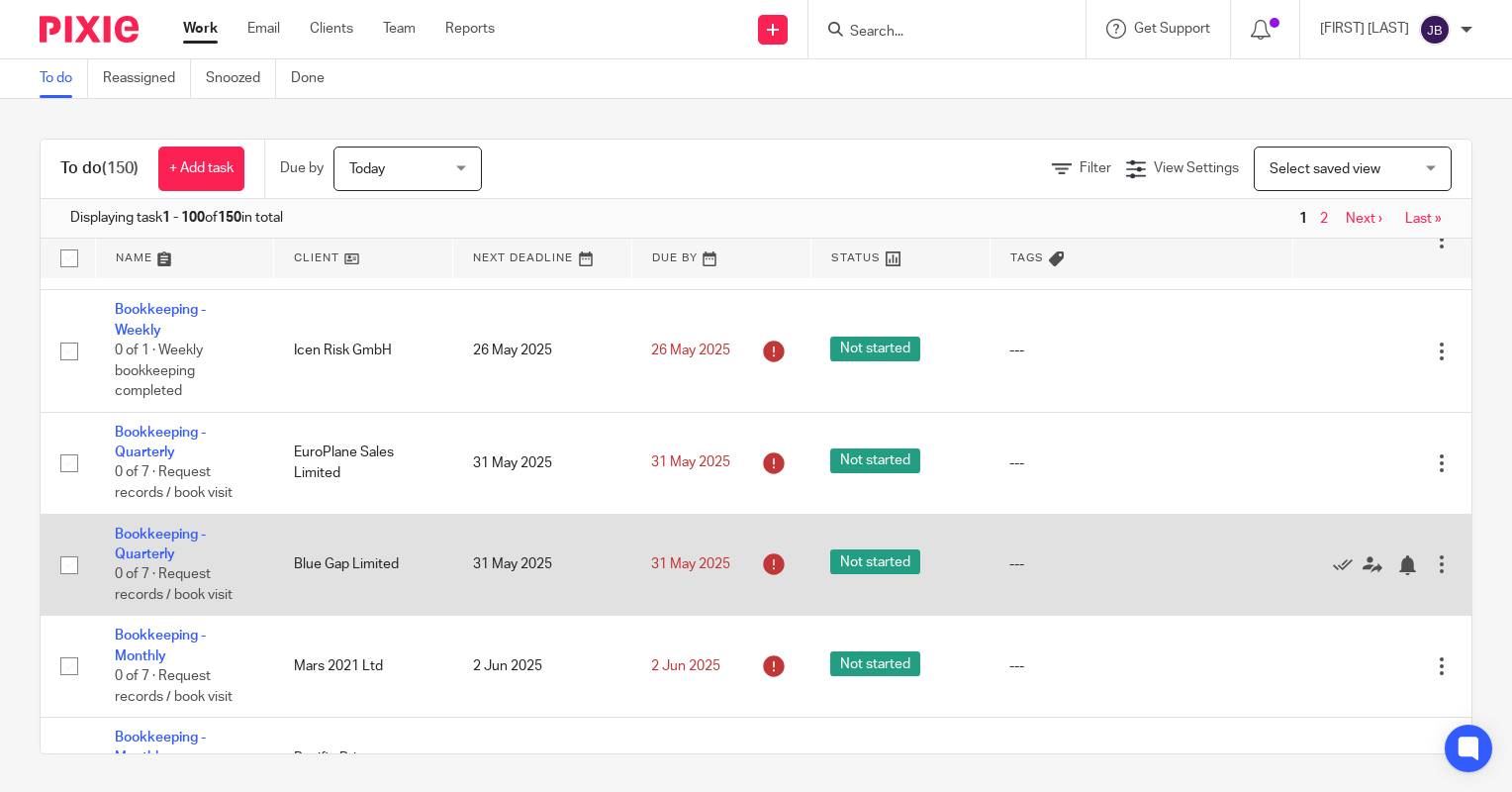 scroll, scrollTop: 1188, scrollLeft: 0, axis: vertical 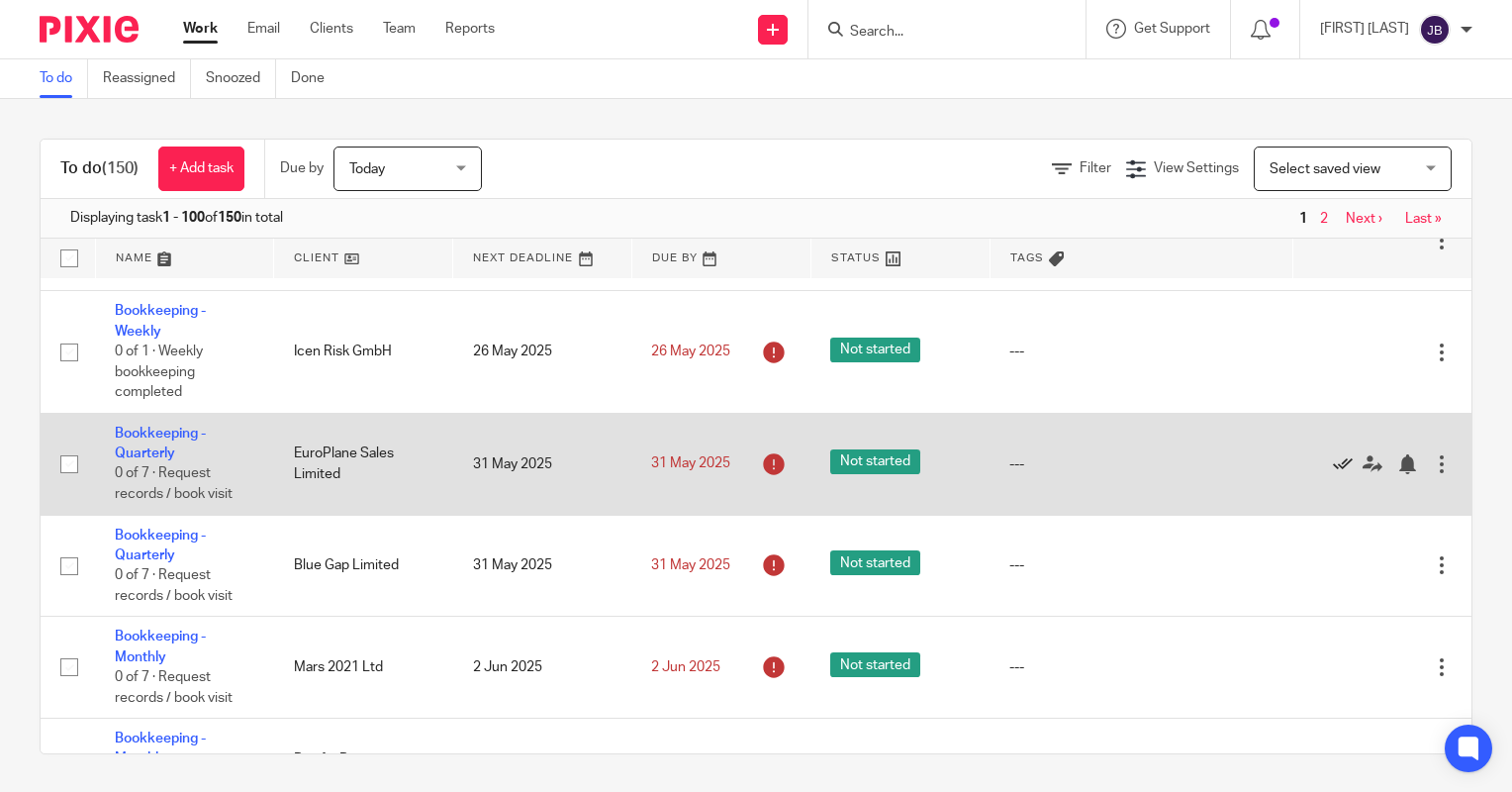 click at bounding box center [1343, 464] 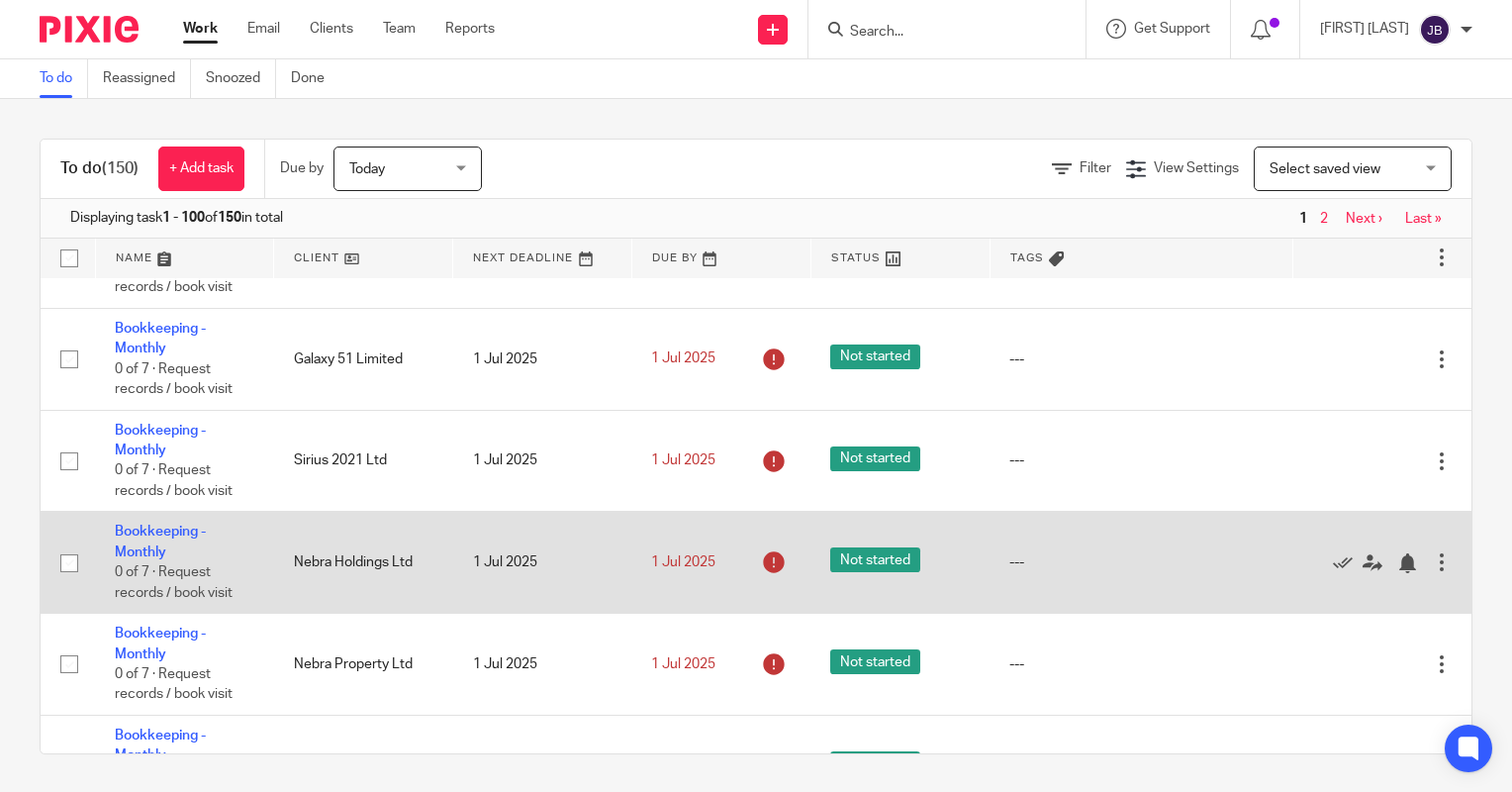 scroll, scrollTop: 6930, scrollLeft: 0, axis: vertical 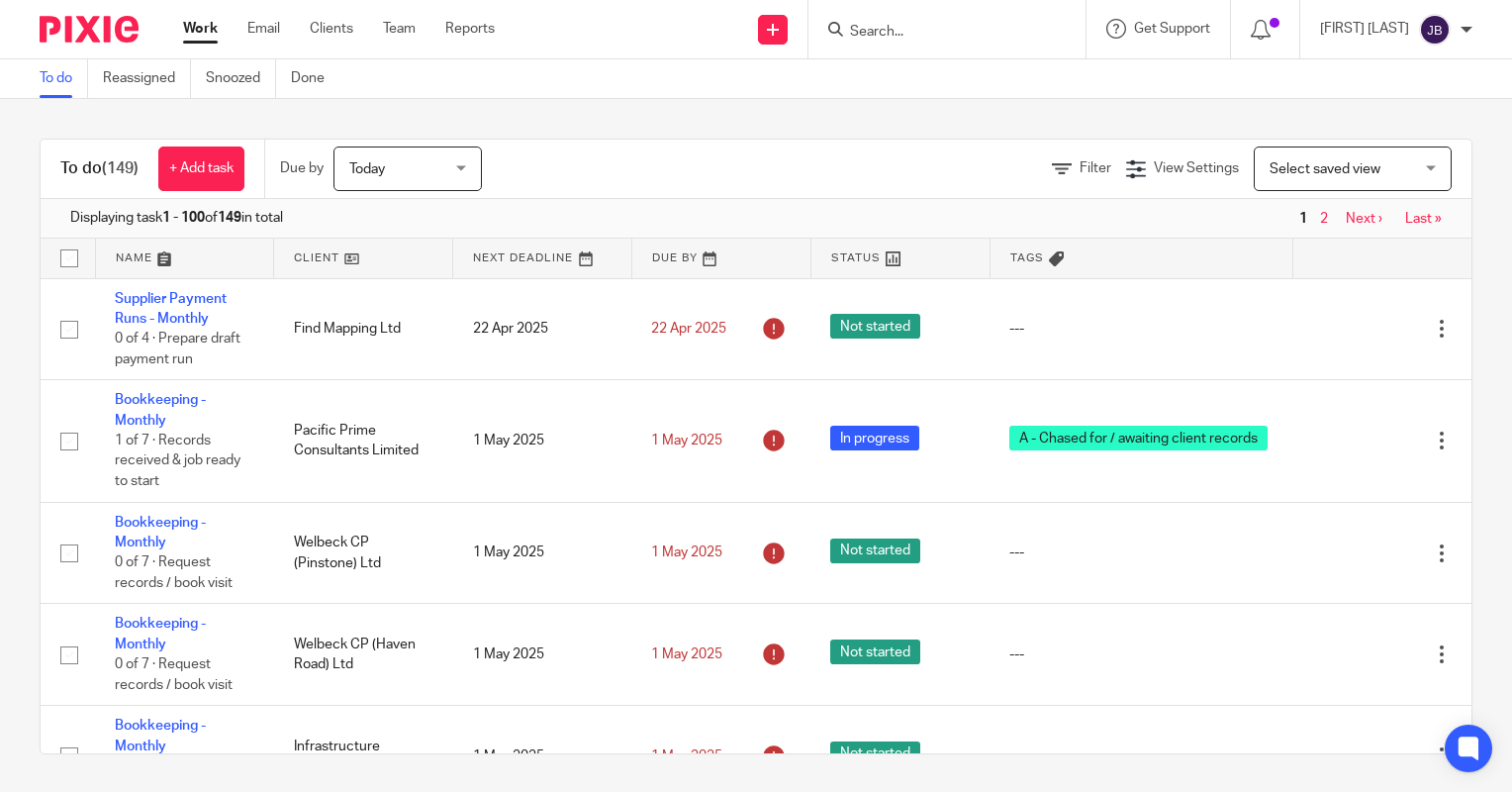 click at bounding box center (947, 29) 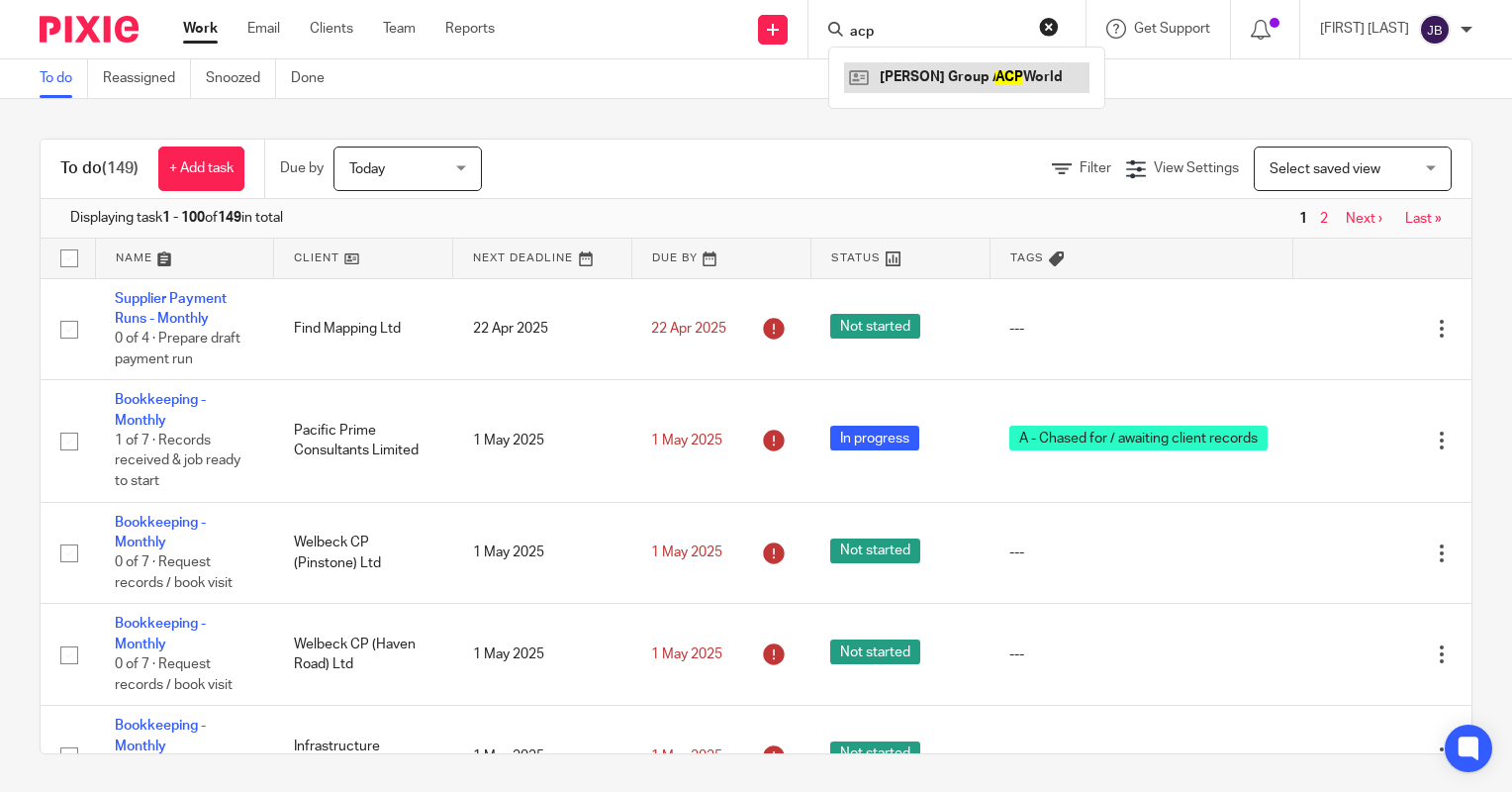 type on "acp" 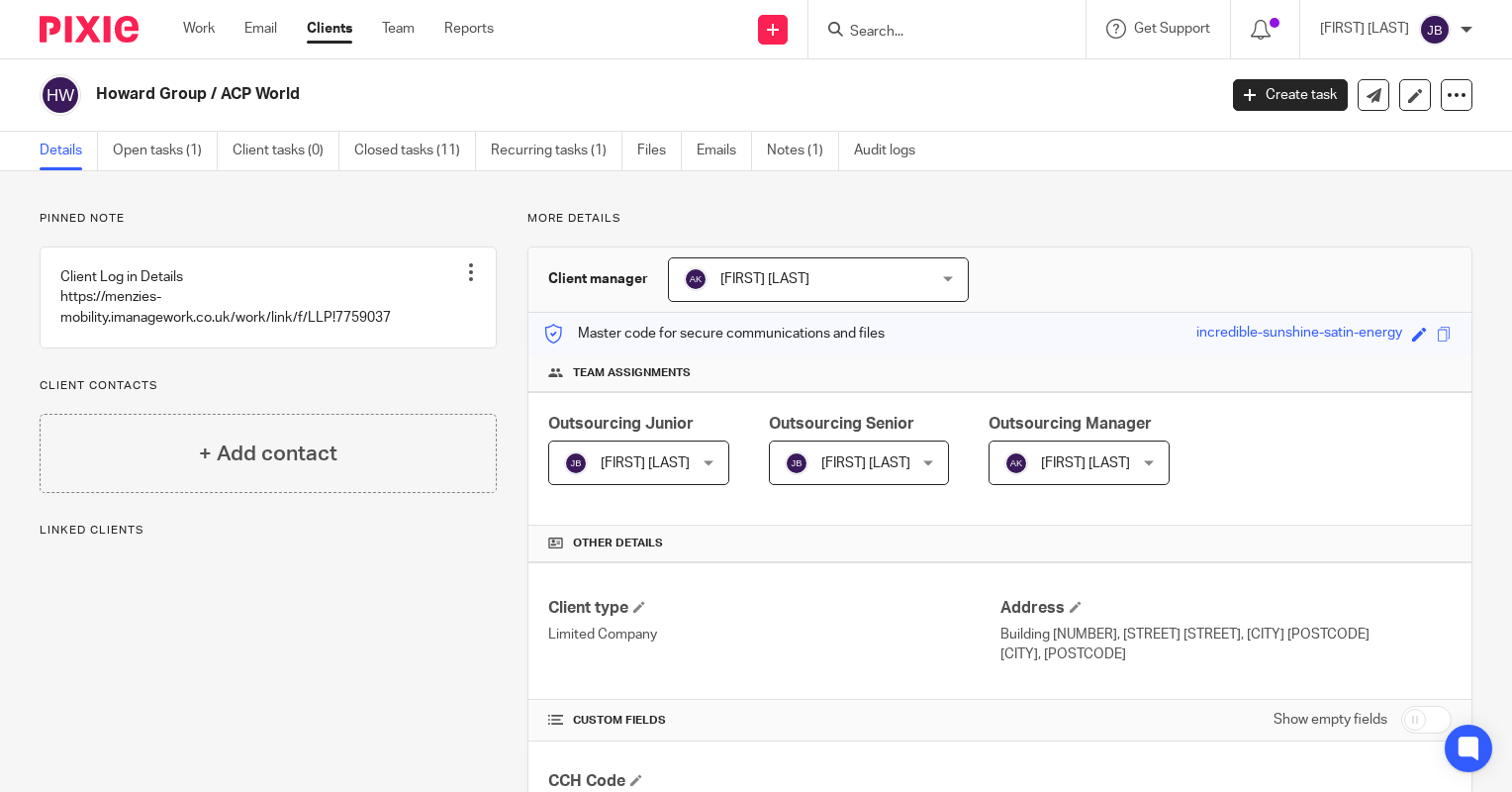scroll, scrollTop: 0, scrollLeft: 0, axis: both 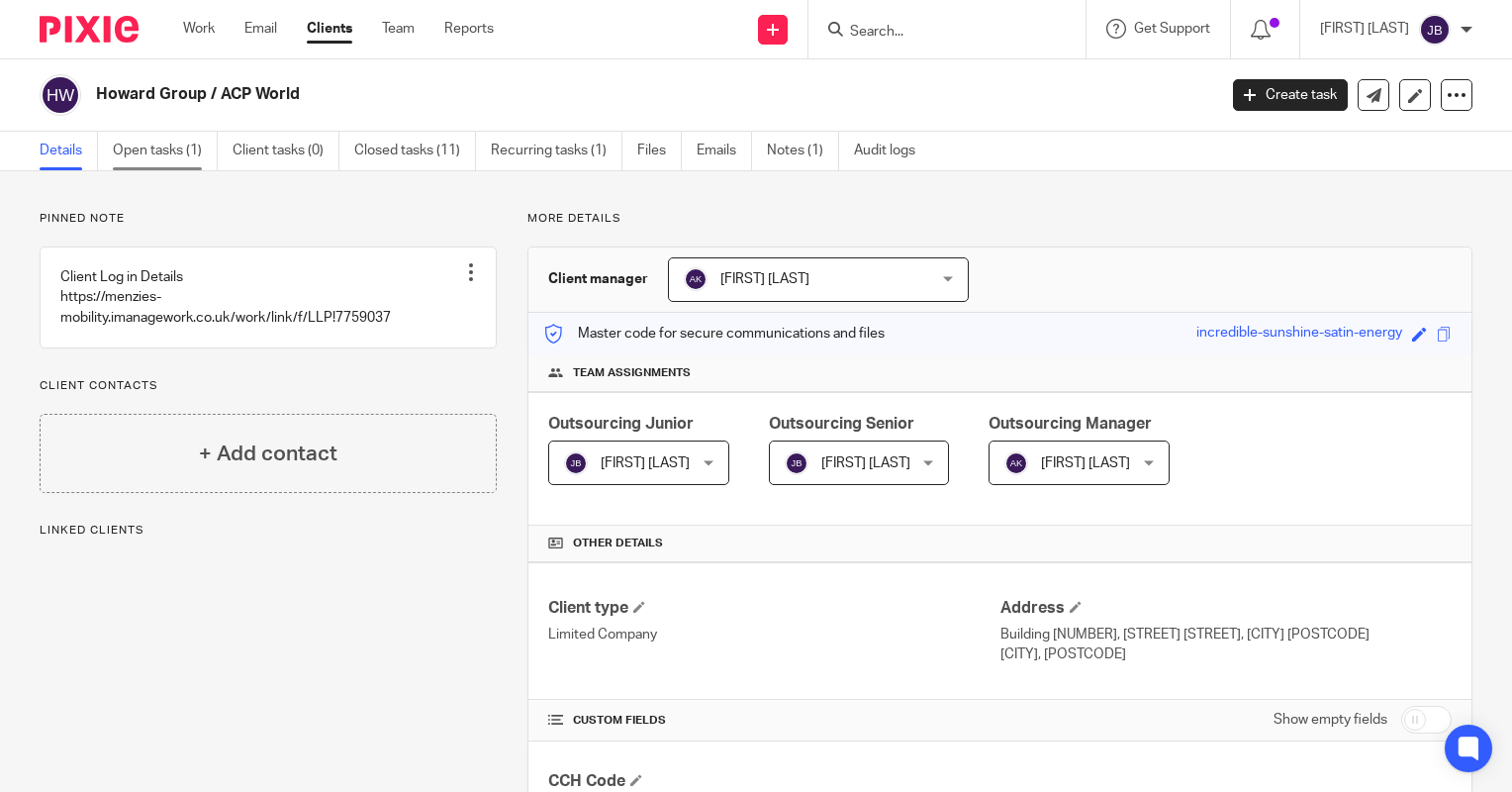 click on "Open tasks (1)" at bounding box center (165, 150) 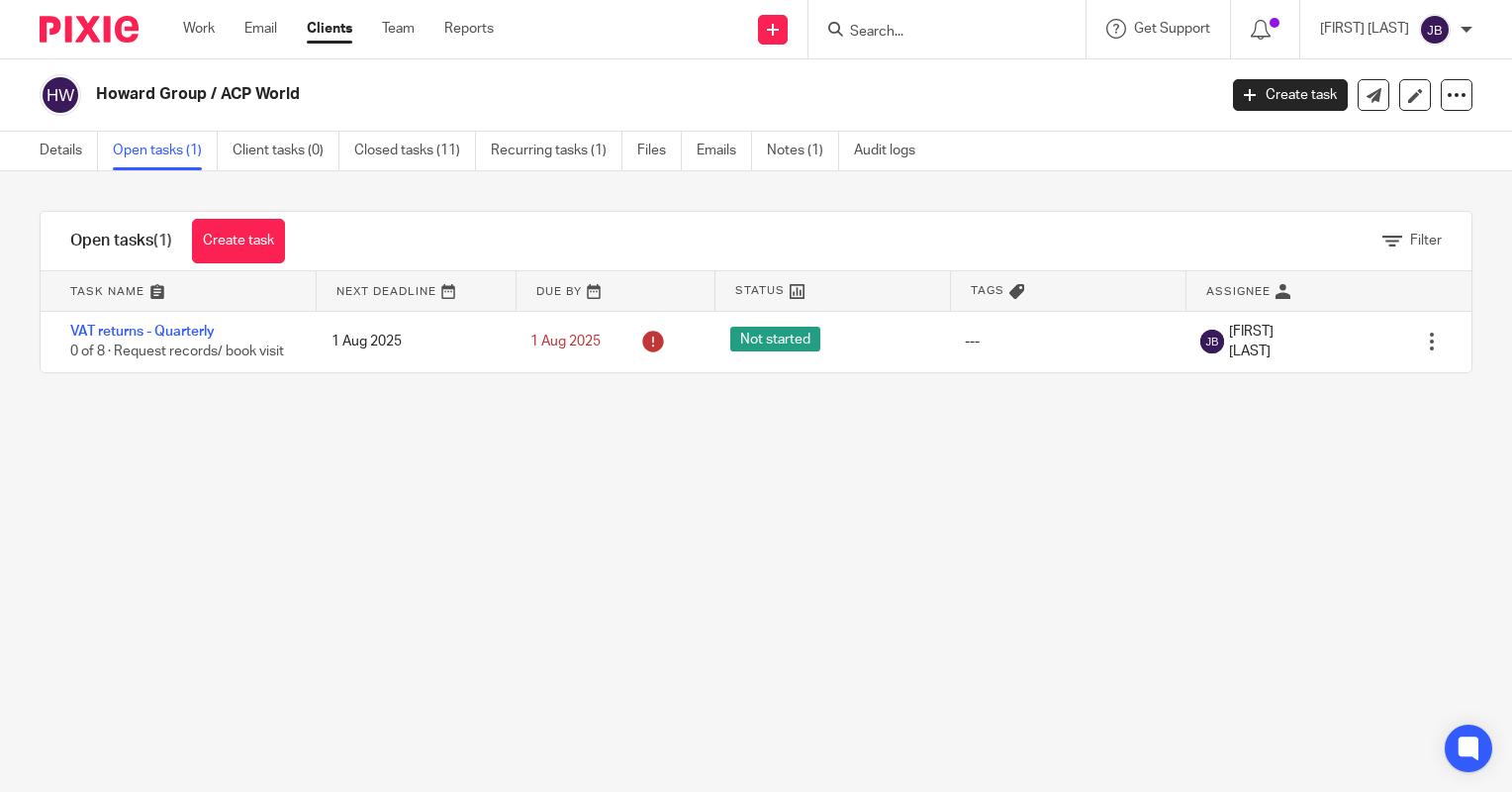 scroll, scrollTop: 0, scrollLeft: 0, axis: both 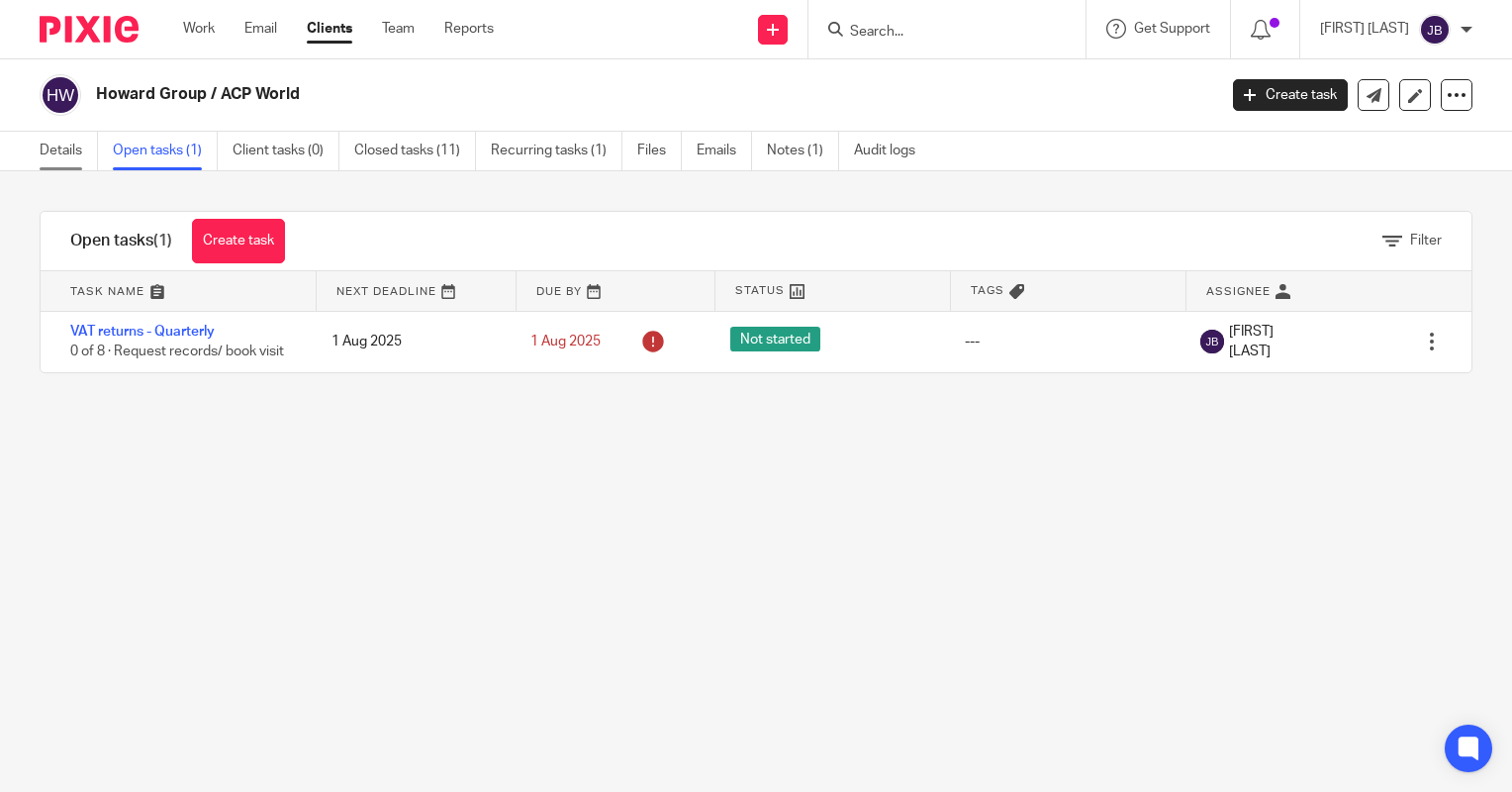 click on "Details" at bounding box center [68, 150] 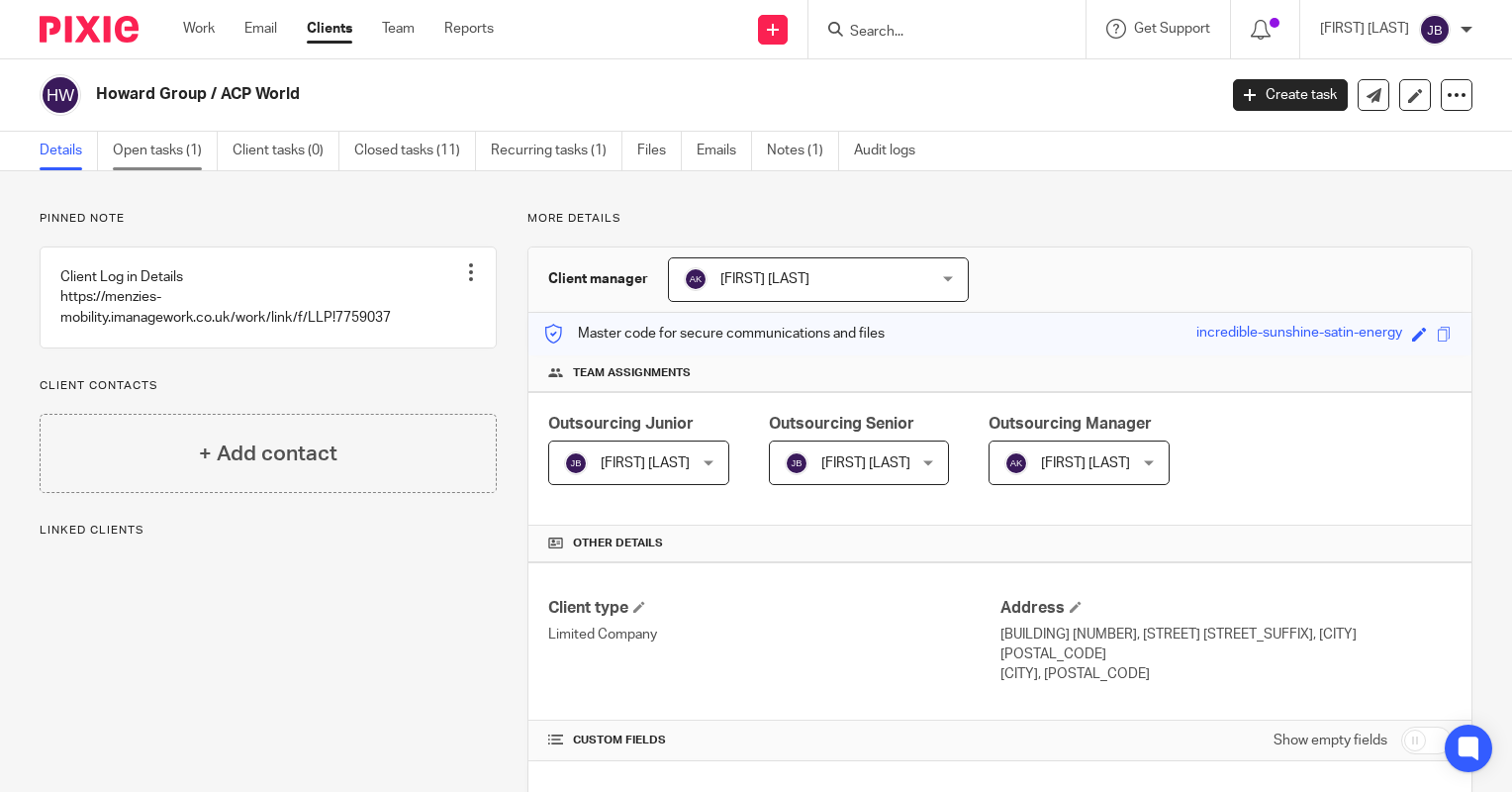 scroll, scrollTop: 0, scrollLeft: 0, axis: both 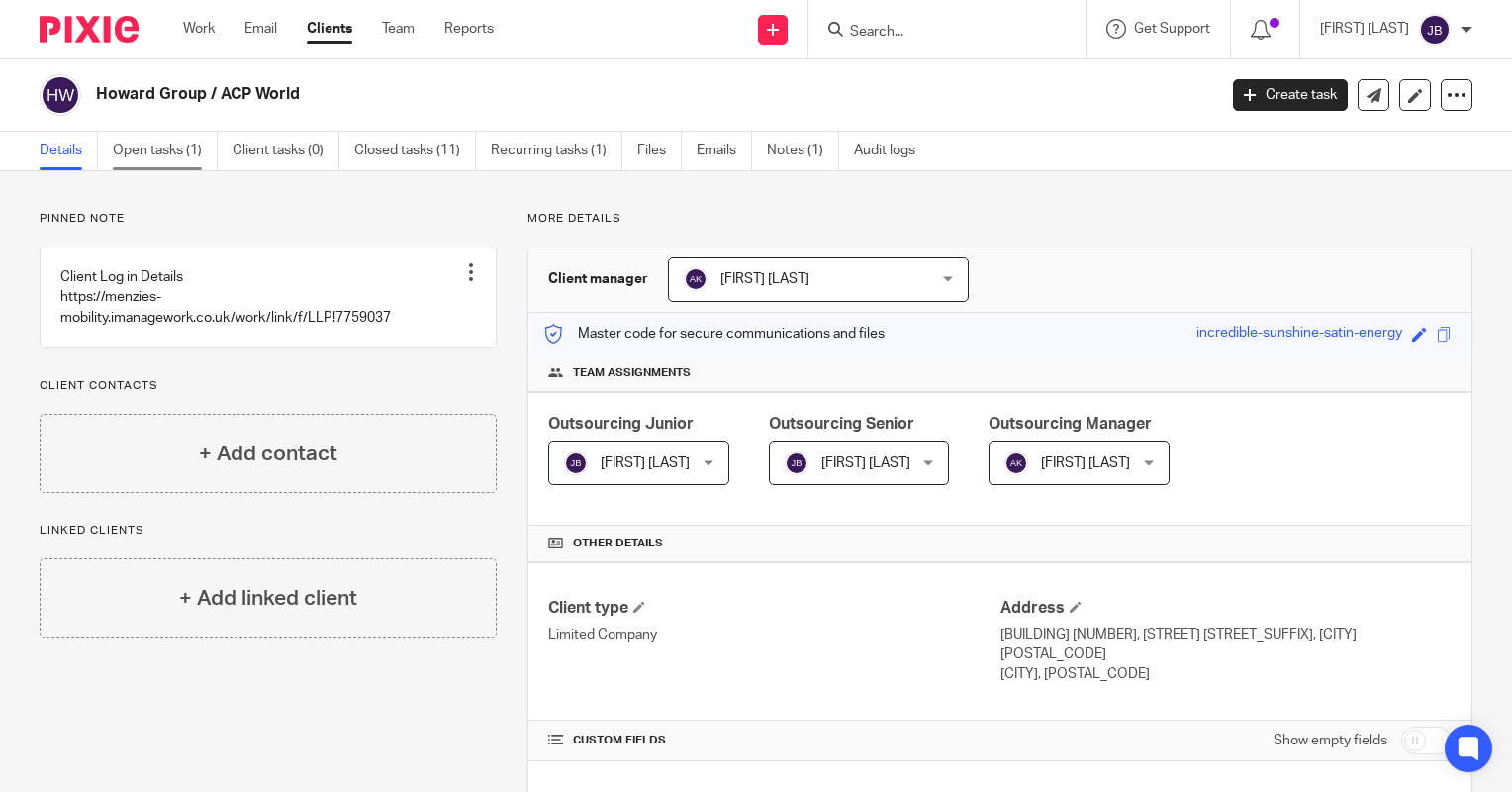 click on "Open tasks (1)" at bounding box center [165, 150] 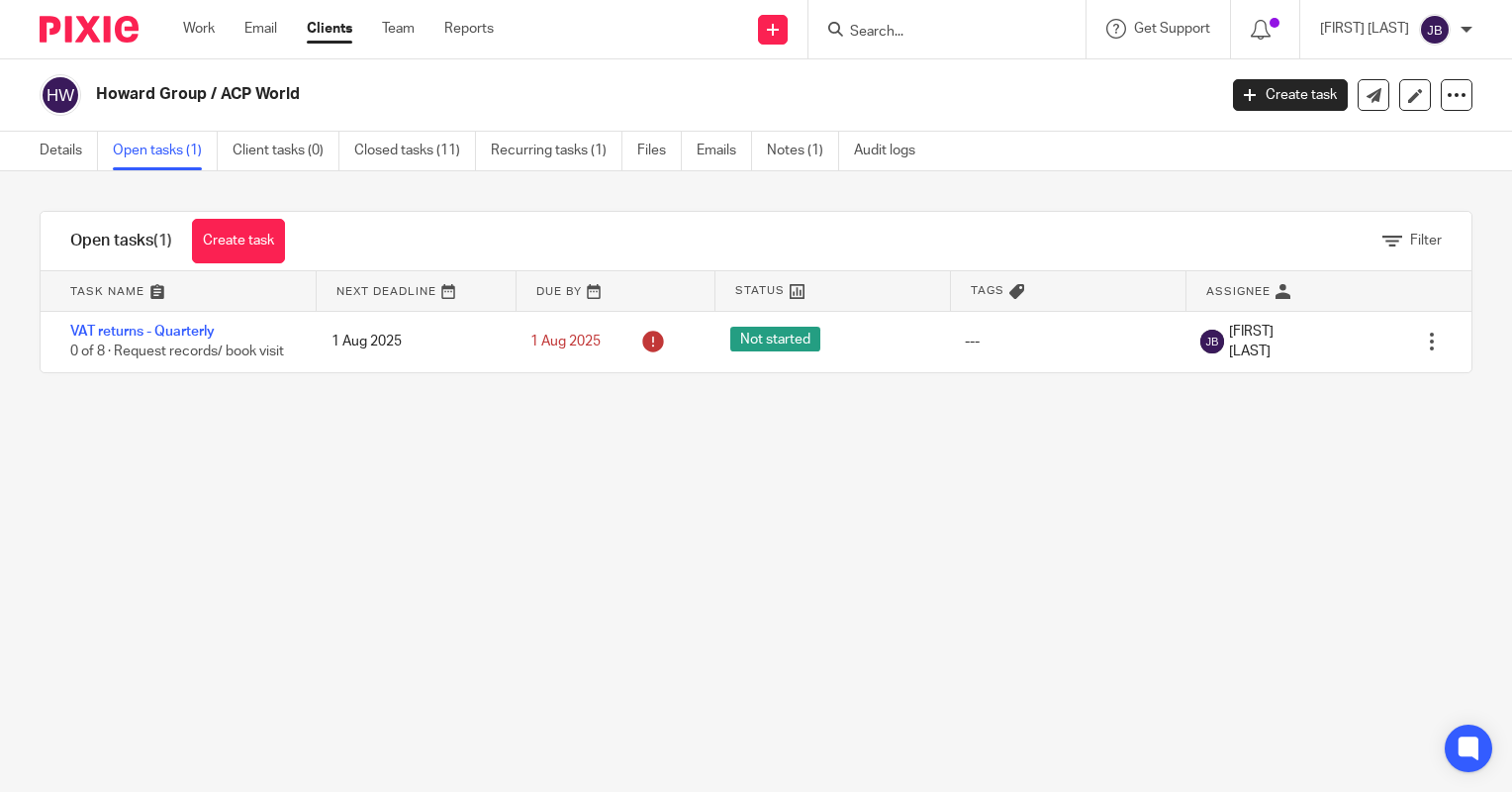 scroll, scrollTop: 0, scrollLeft: 0, axis: both 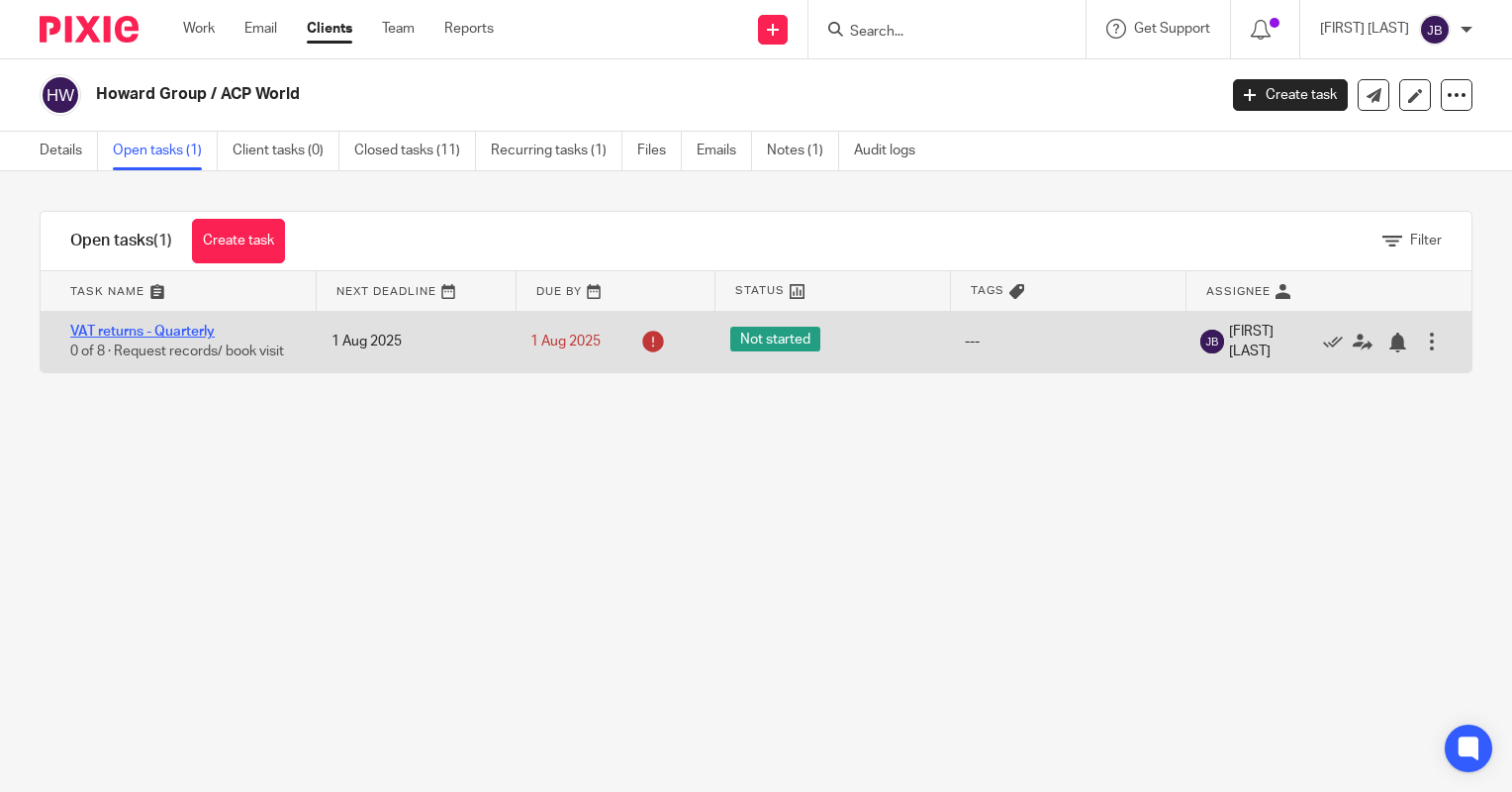click on "VAT returns - Quarterly" at bounding box center [142, 332] 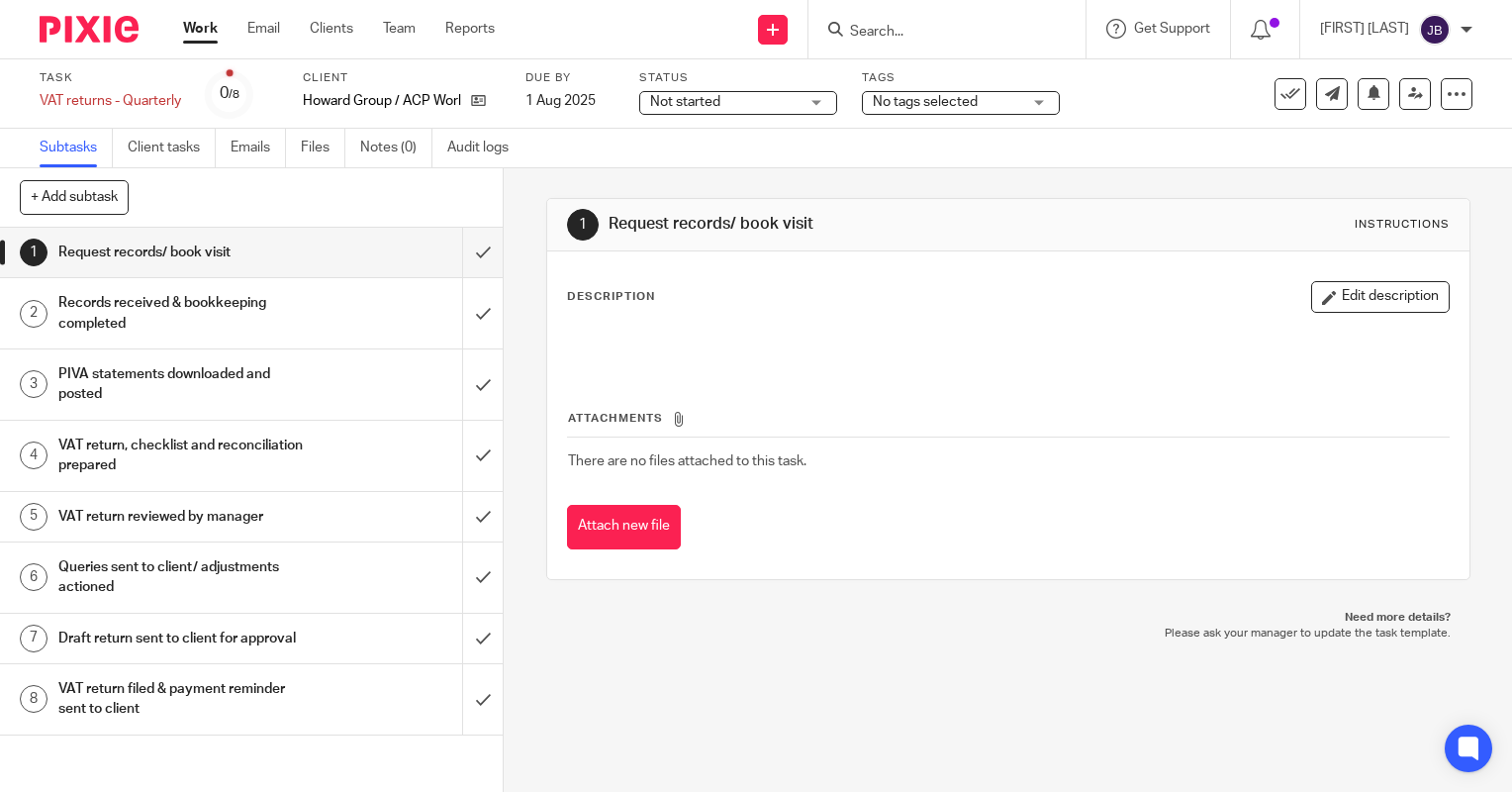scroll, scrollTop: 0, scrollLeft: 0, axis: both 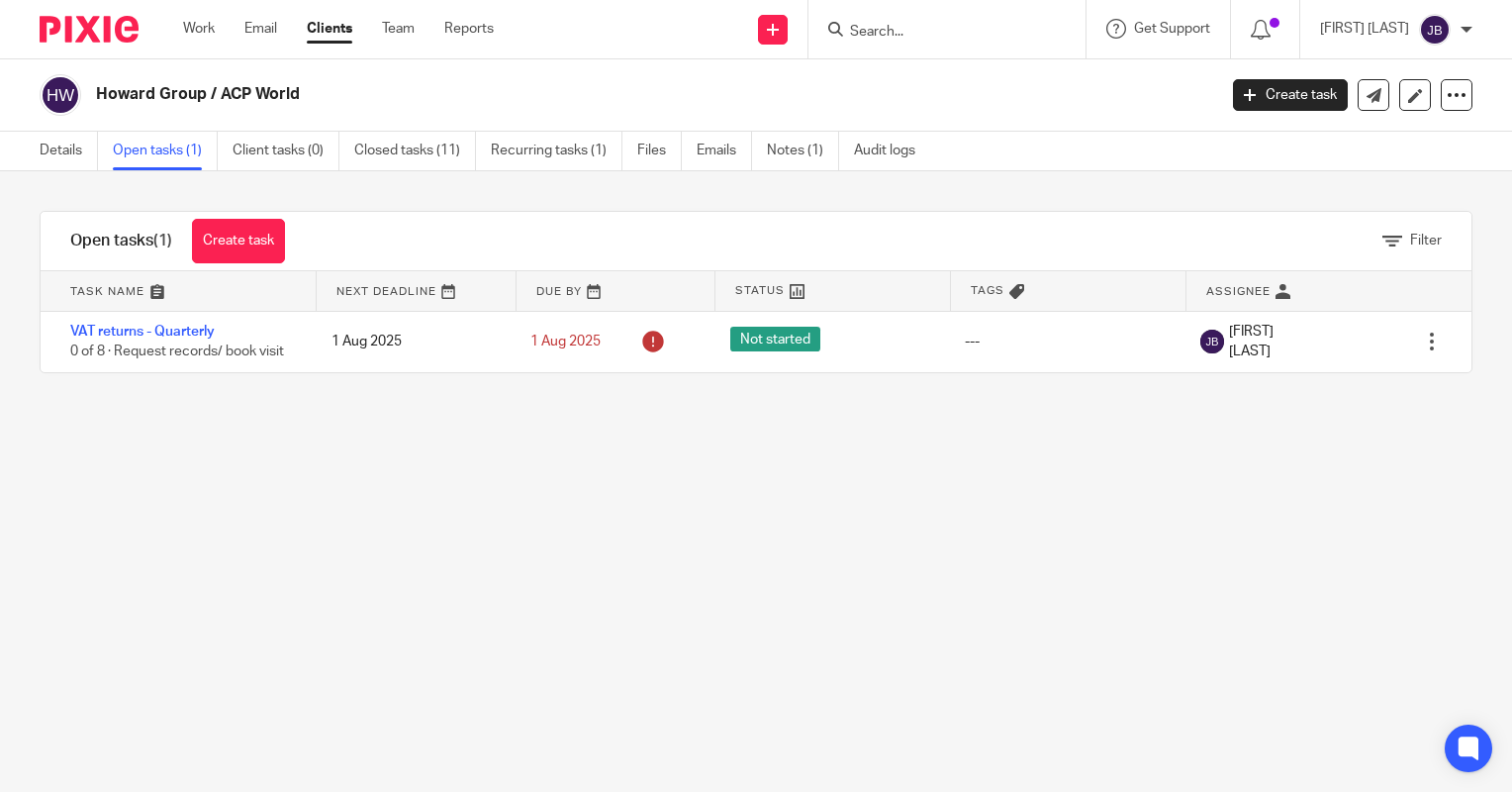 click on "Details
Open tasks (1)
Client tasks (0)
Closed tasks (11)
Recurring tasks (1)
Files
Emails
Notes (1)
Audit logs" at bounding box center [492, 150] 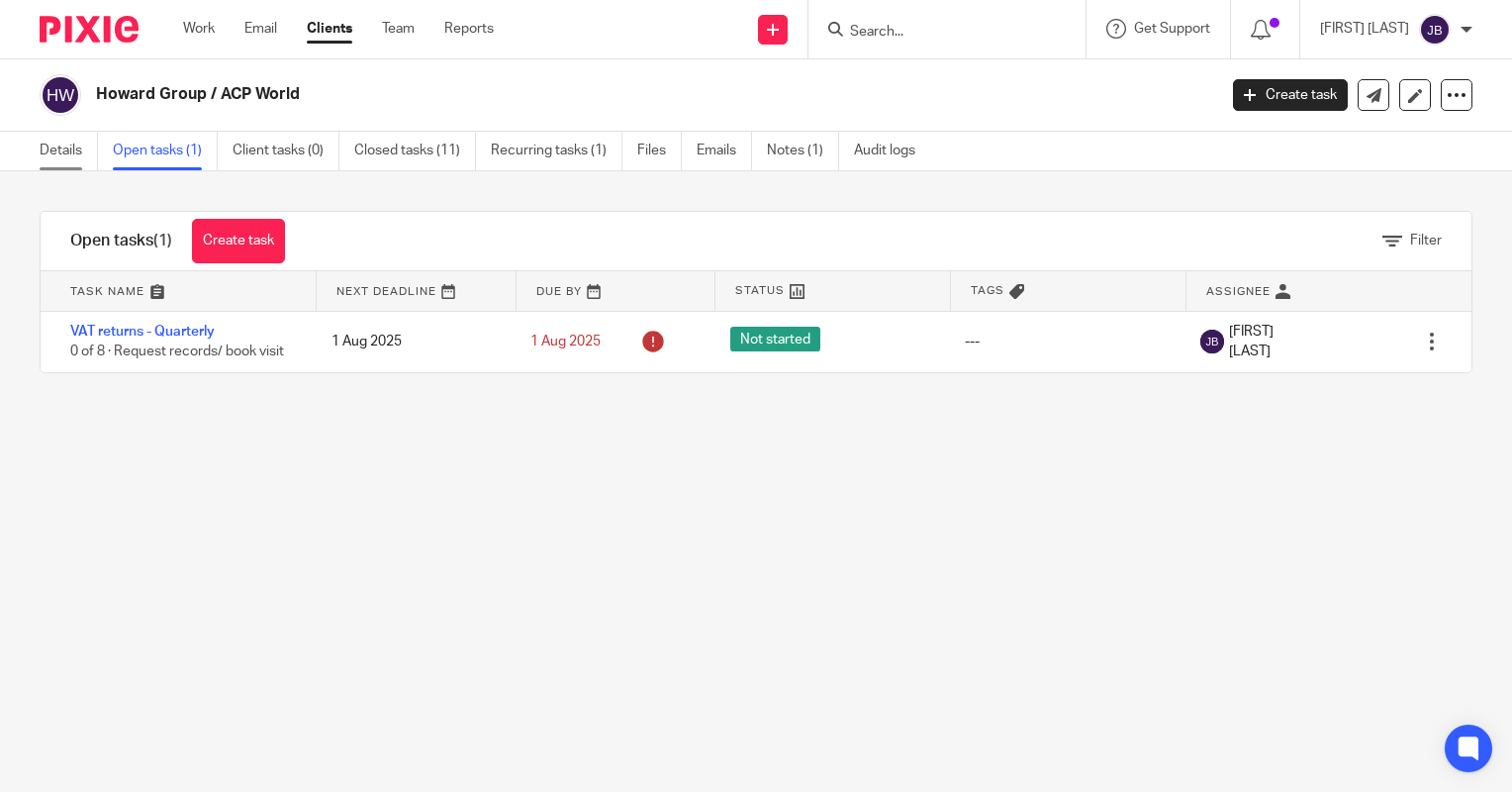 click on "Details" at bounding box center (68, 150) 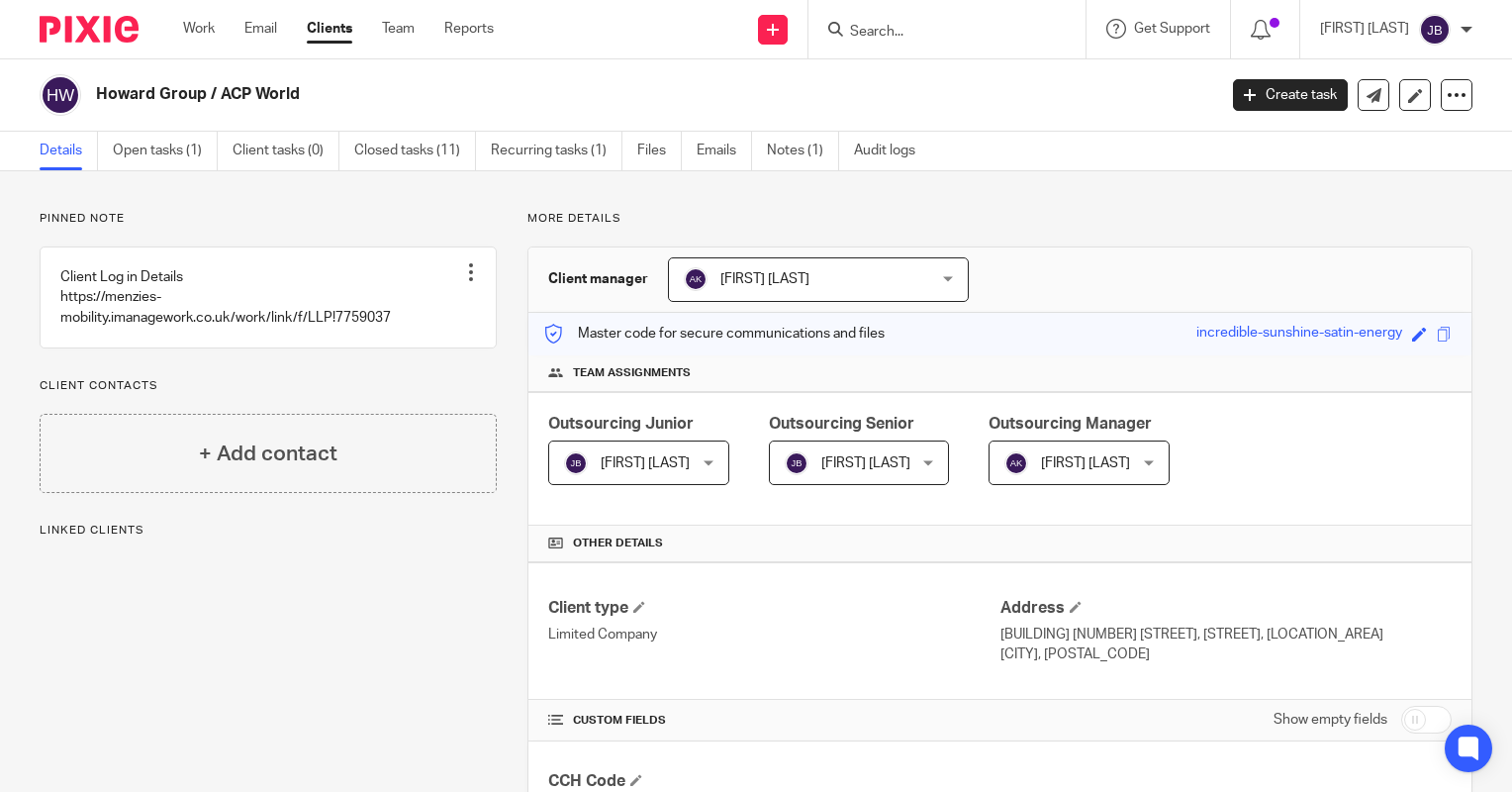 scroll, scrollTop: 0, scrollLeft: 0, axis: both 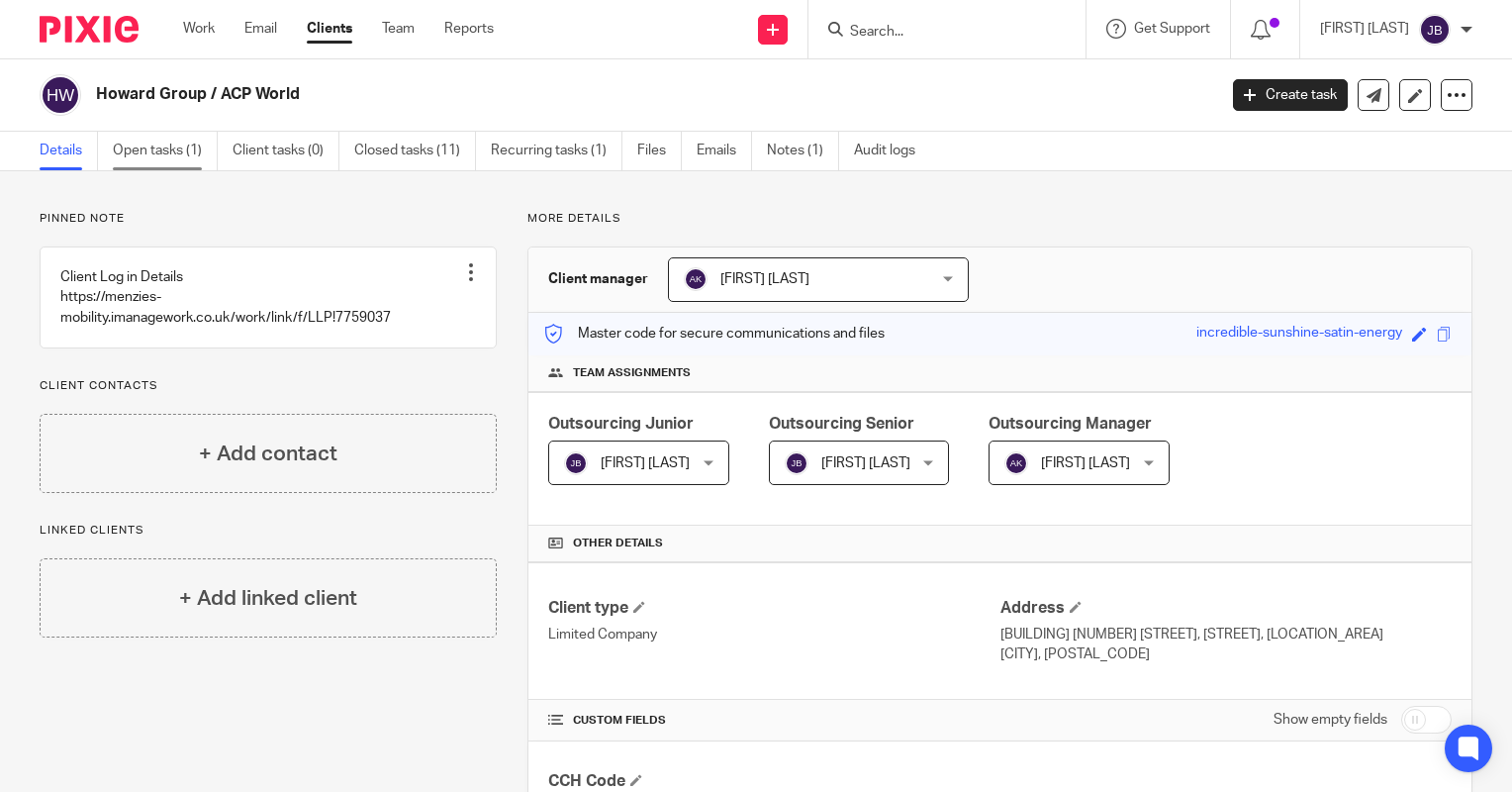 click on "Open tasks (1)" at bounding box center [165, 150] 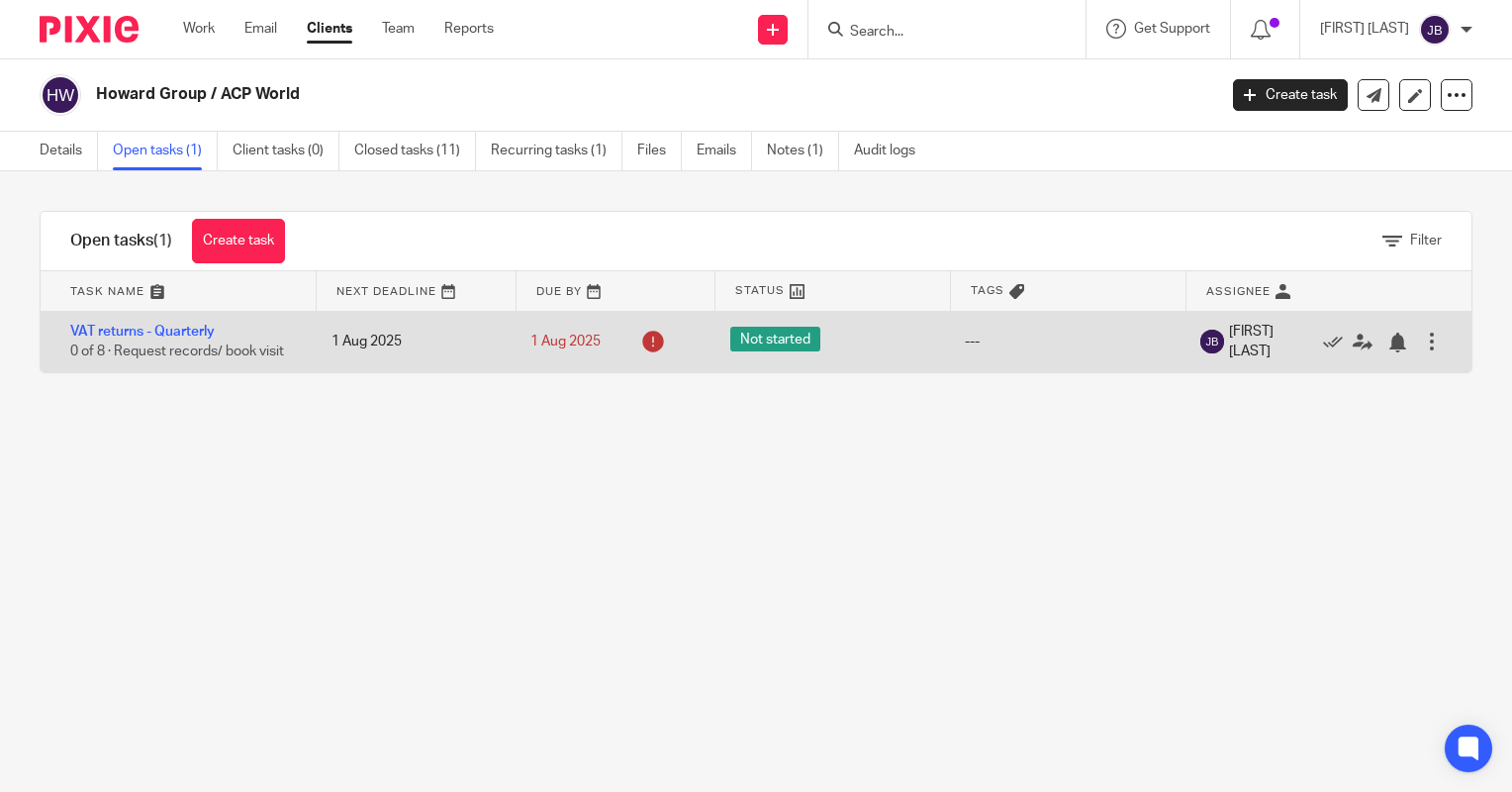 scroll, scrollTop: 0, scrollLeft: 0, axis: both 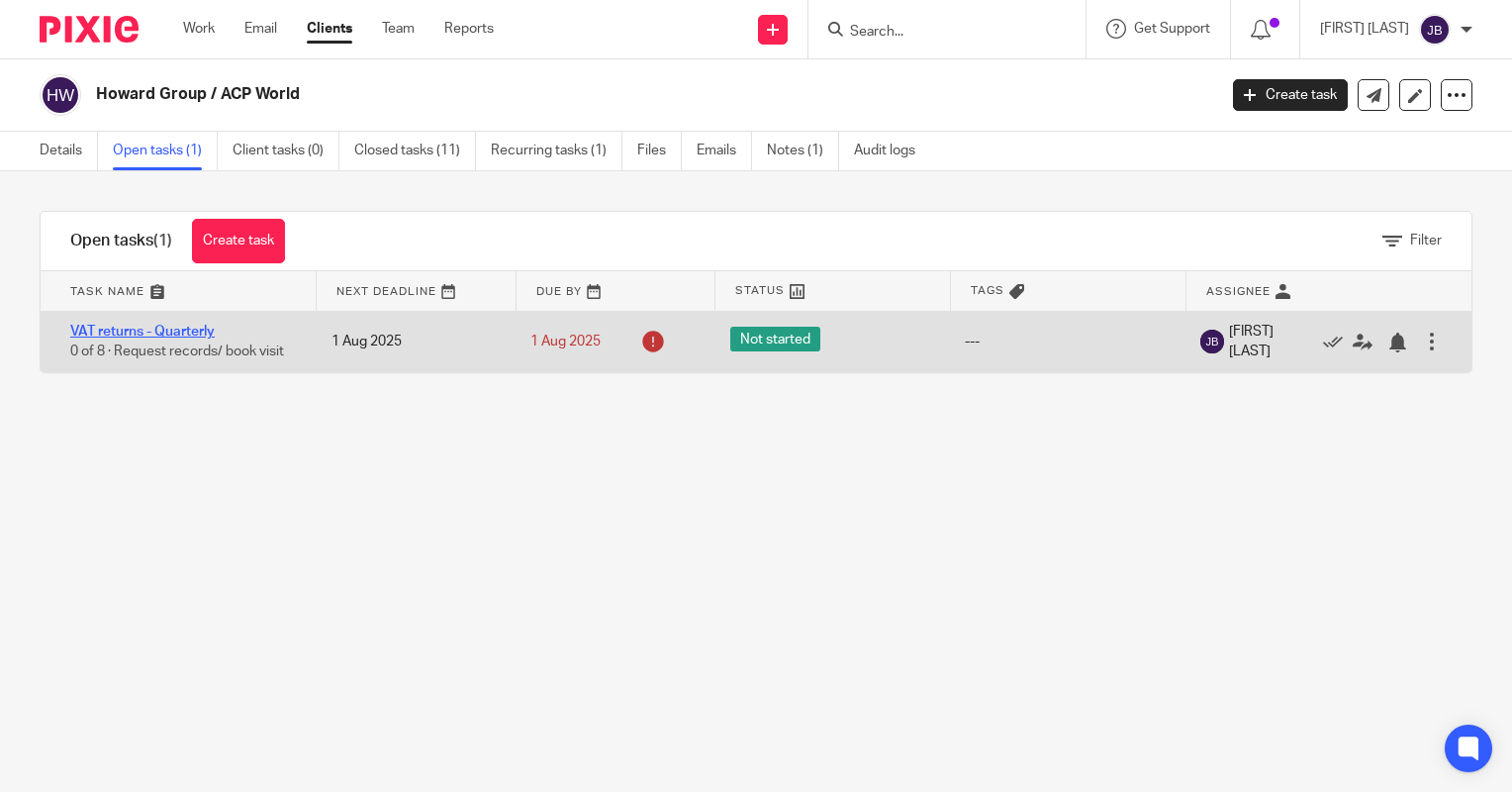 click on "VAT returns - Quarterly" at bounding box center [142, 332] 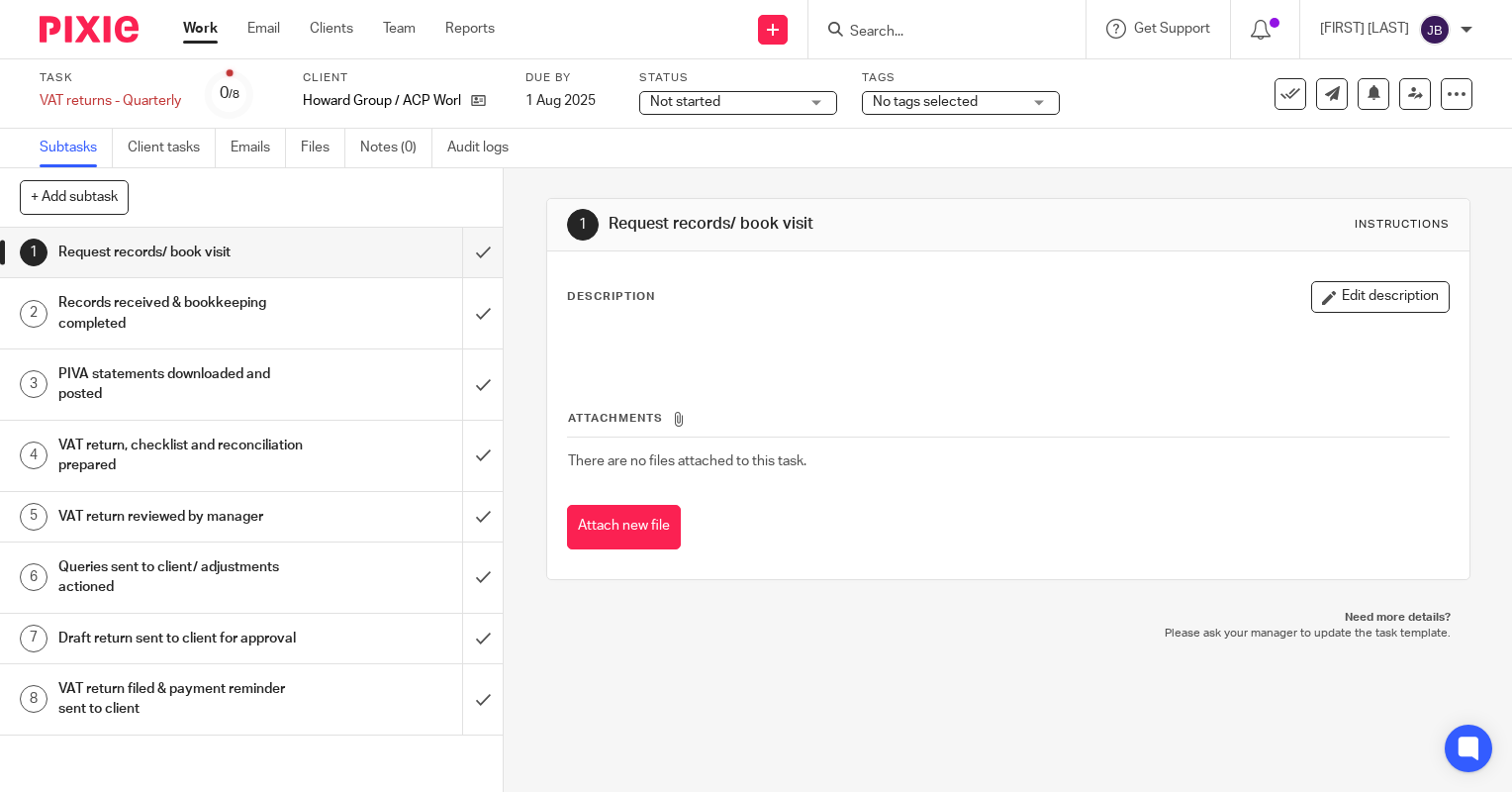 scroll, scrollTop: 0, scrollLeft: 0, axis: both 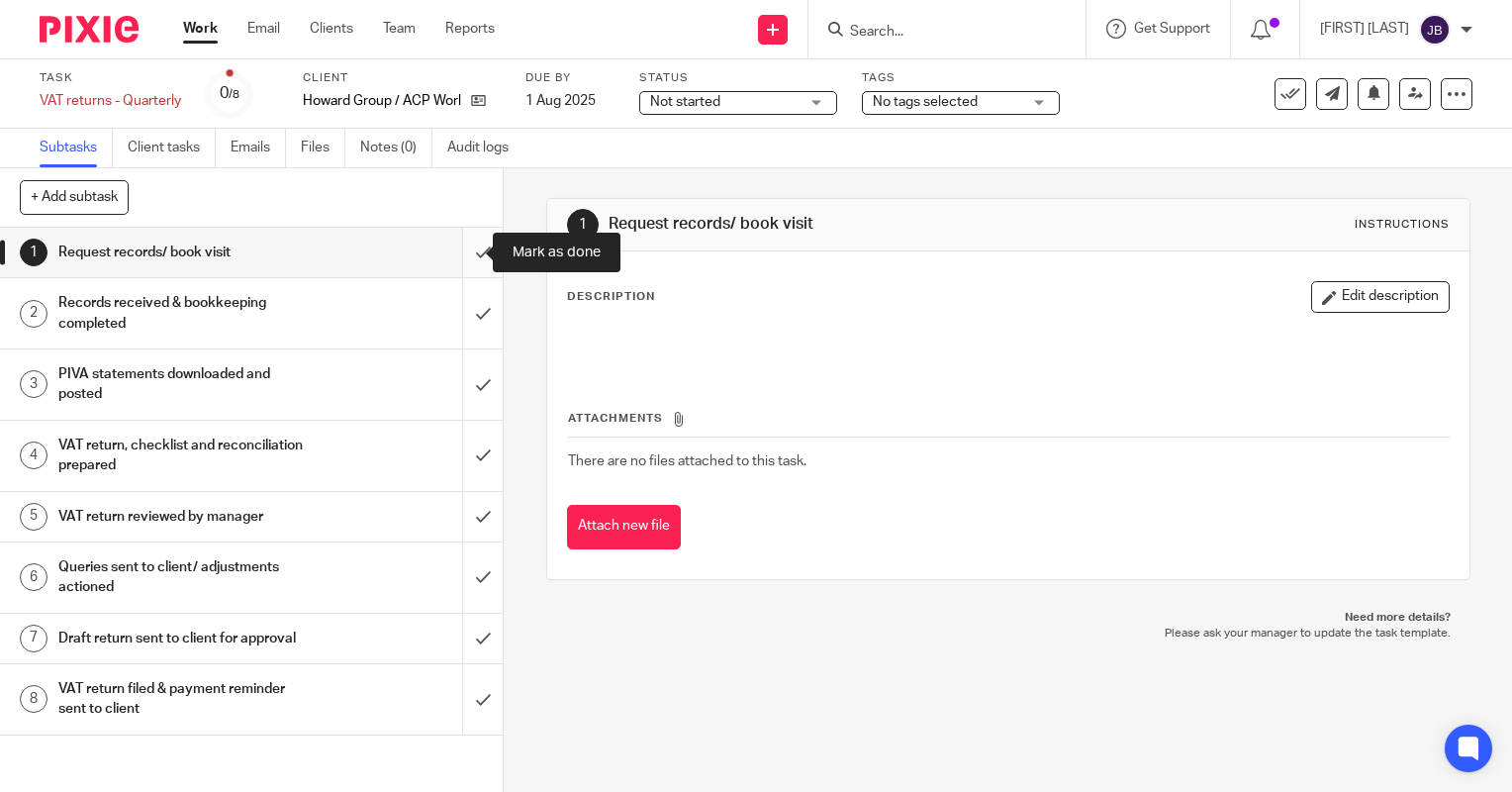 click at bounding box center (251, 252) 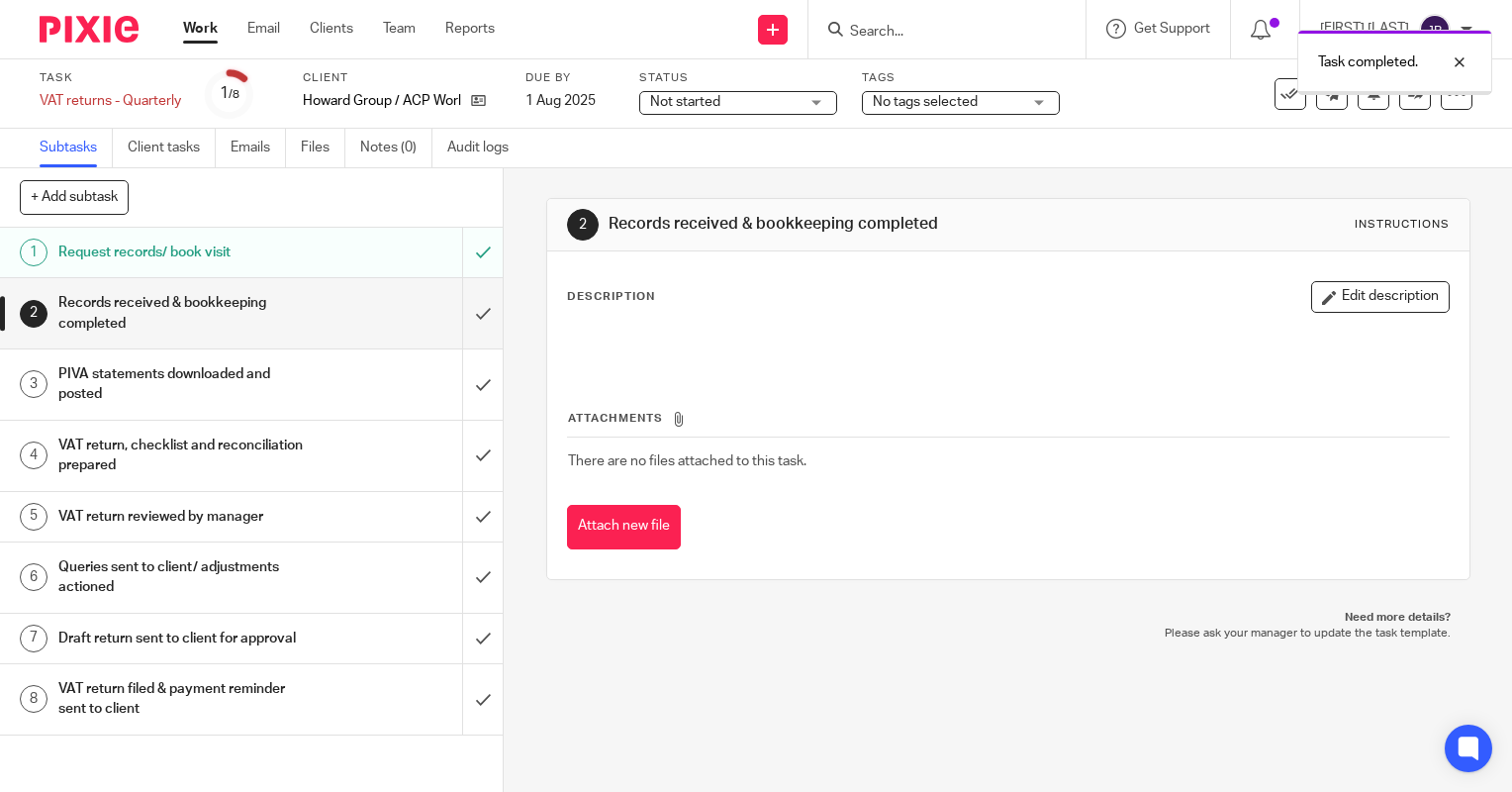 scroll, scrollTop: 0, scrollLeft: 0, axis: both 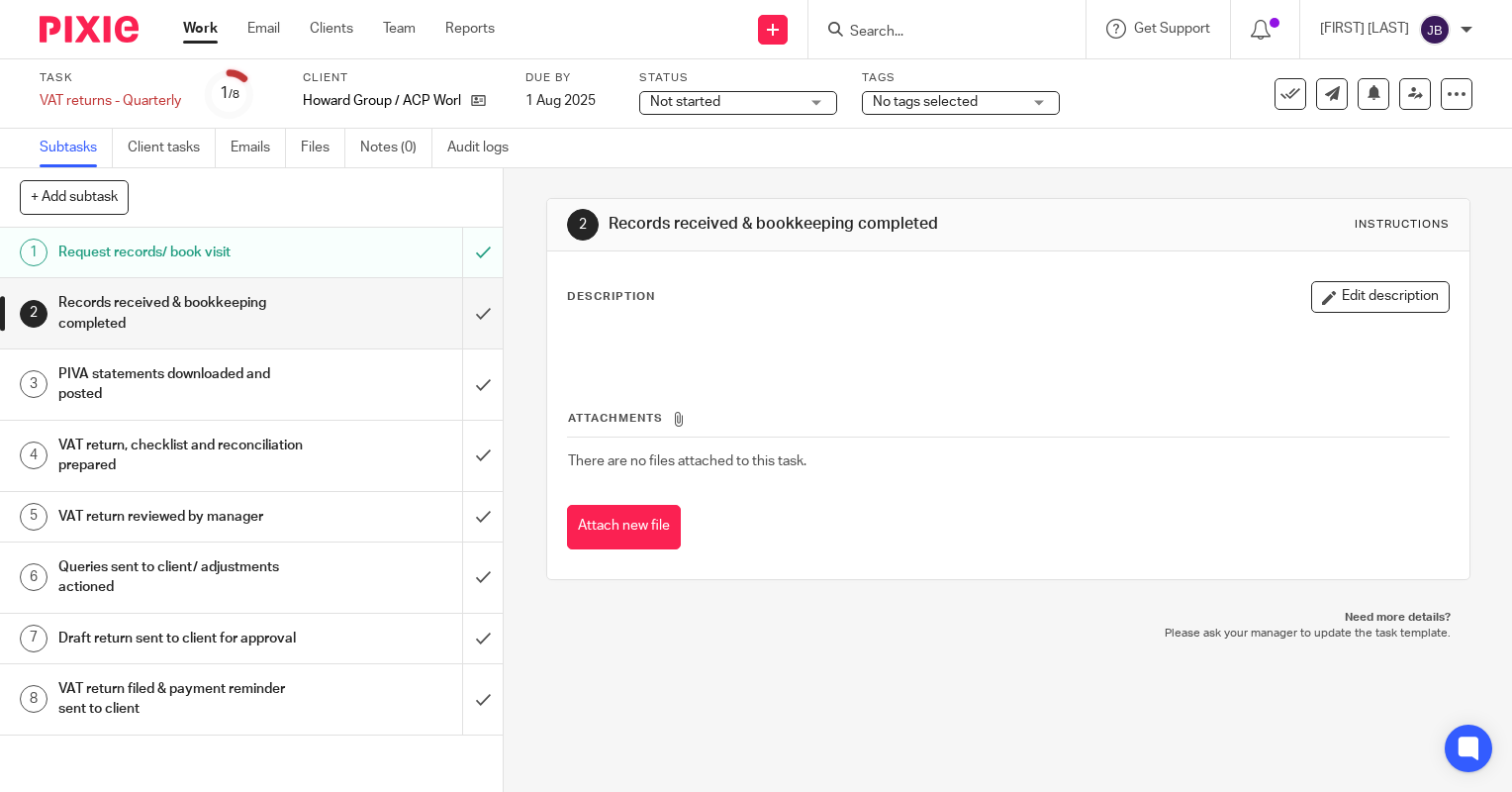 click at bounding box center (937, 33) 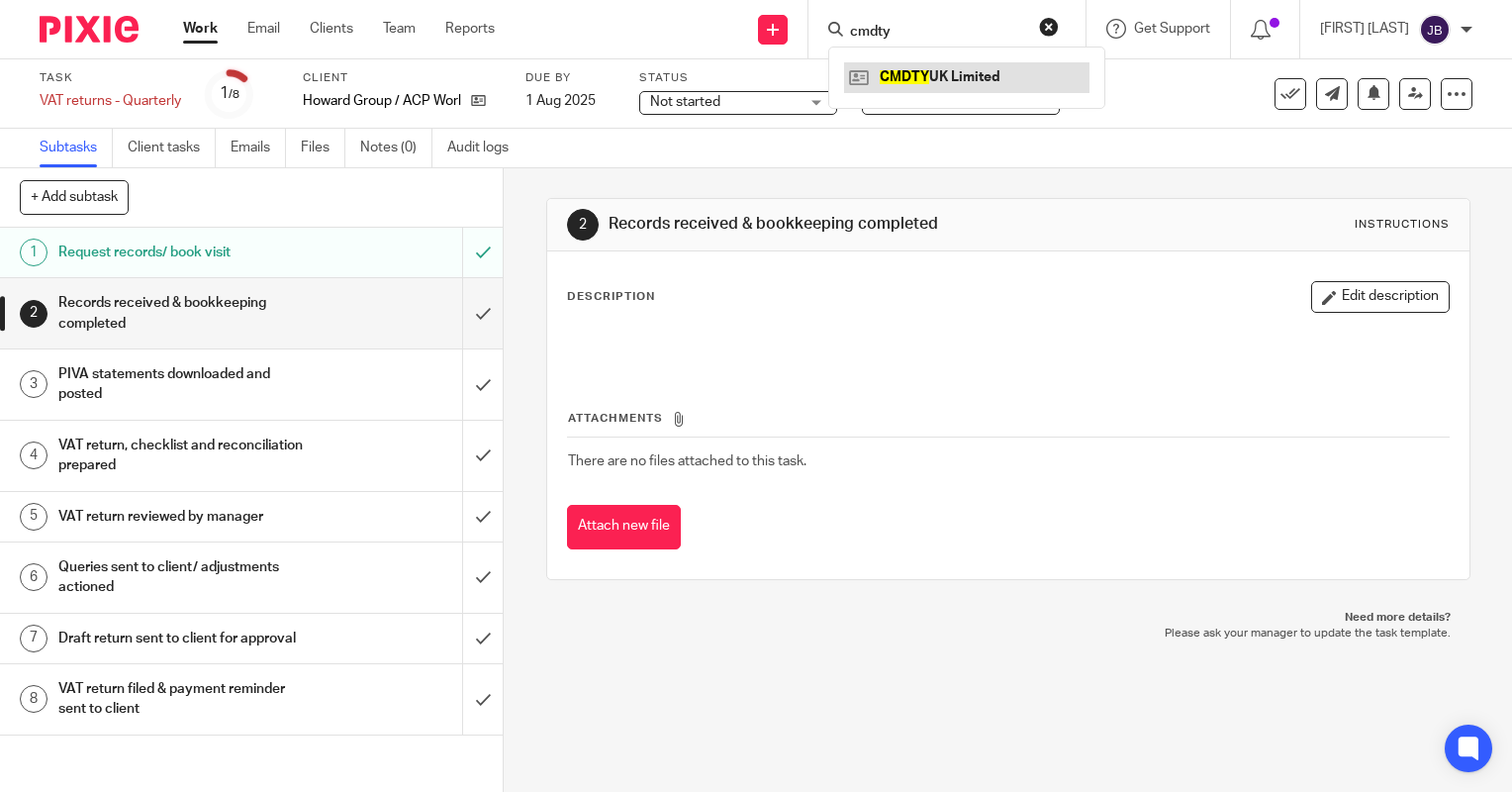 type on "cmdty" 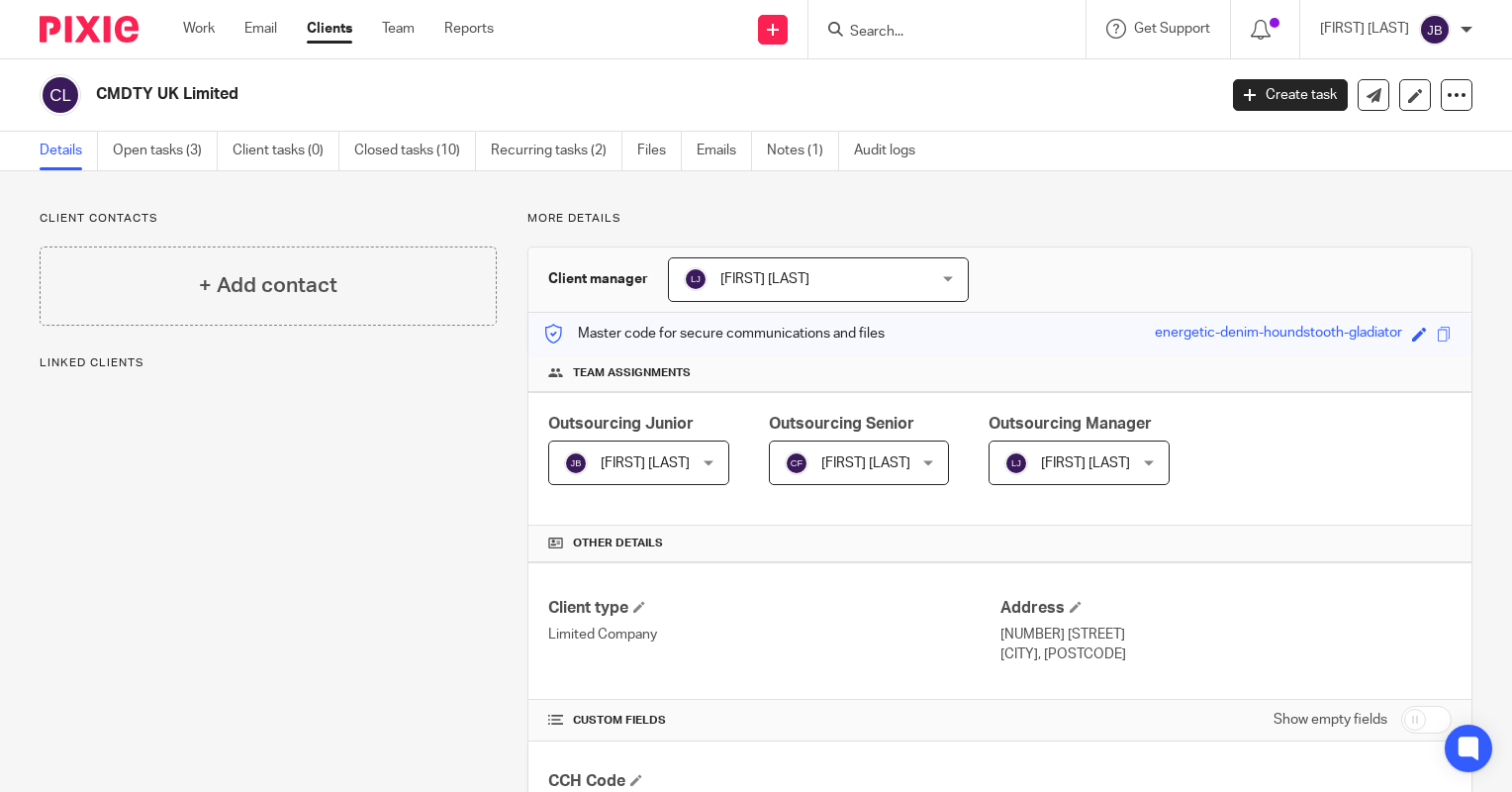 scroll, scrollTop: 0, scrollLeft: 0, axis: both 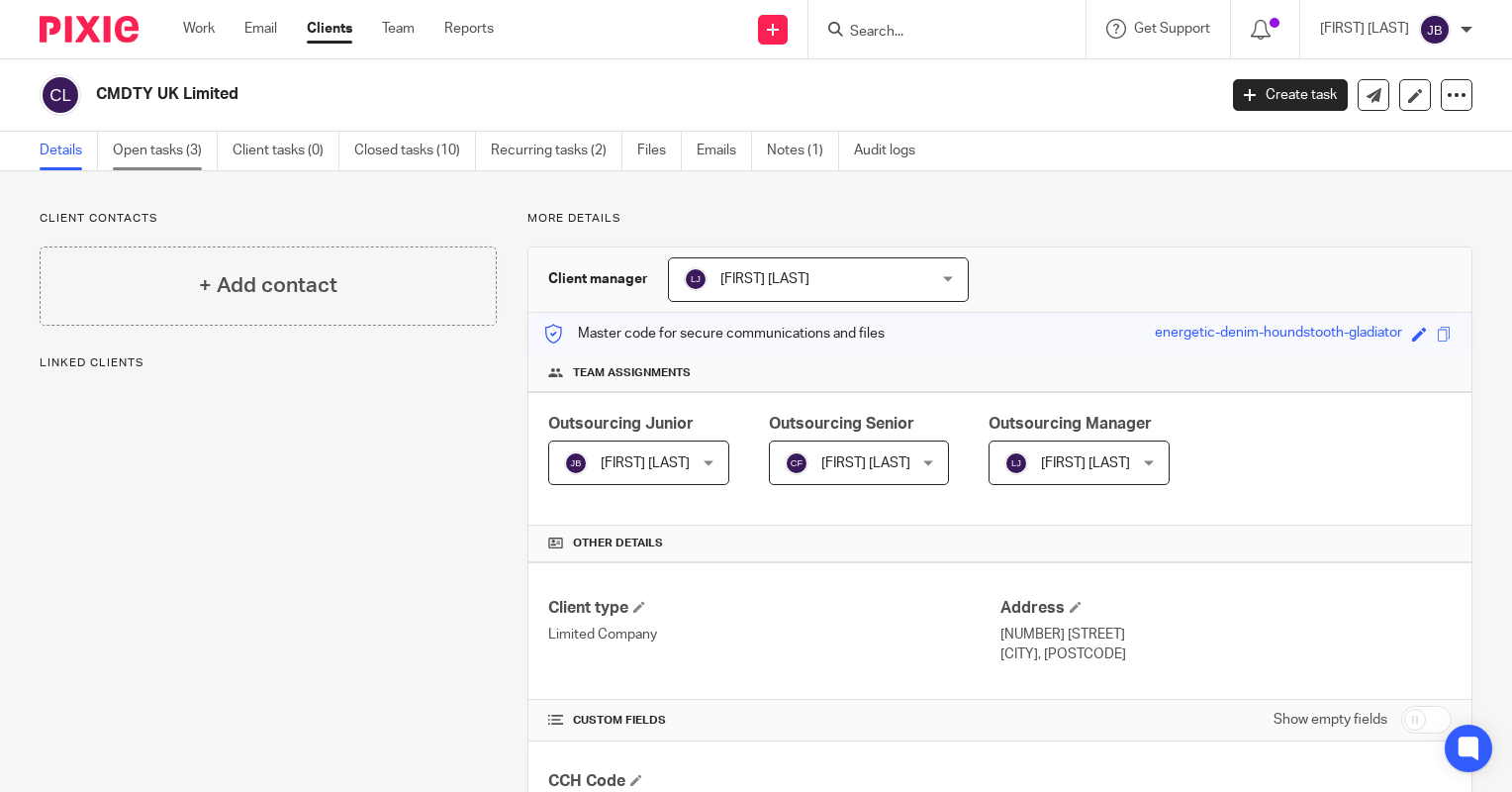 click on "Open tasks (3)" at bounding box center [165, 150] 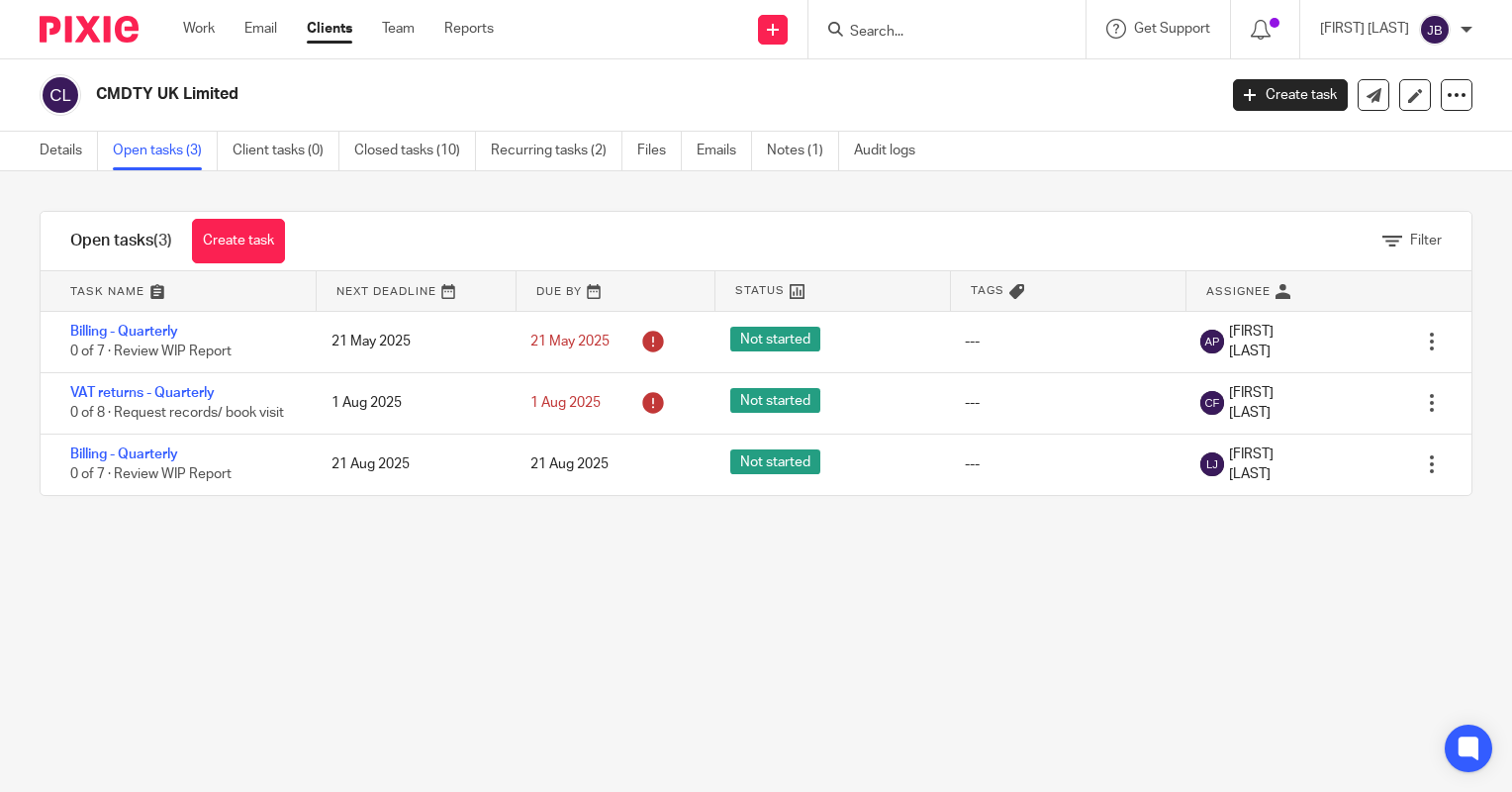 scroll, scrollTop: 0, scrollLeft: 0, axis: both 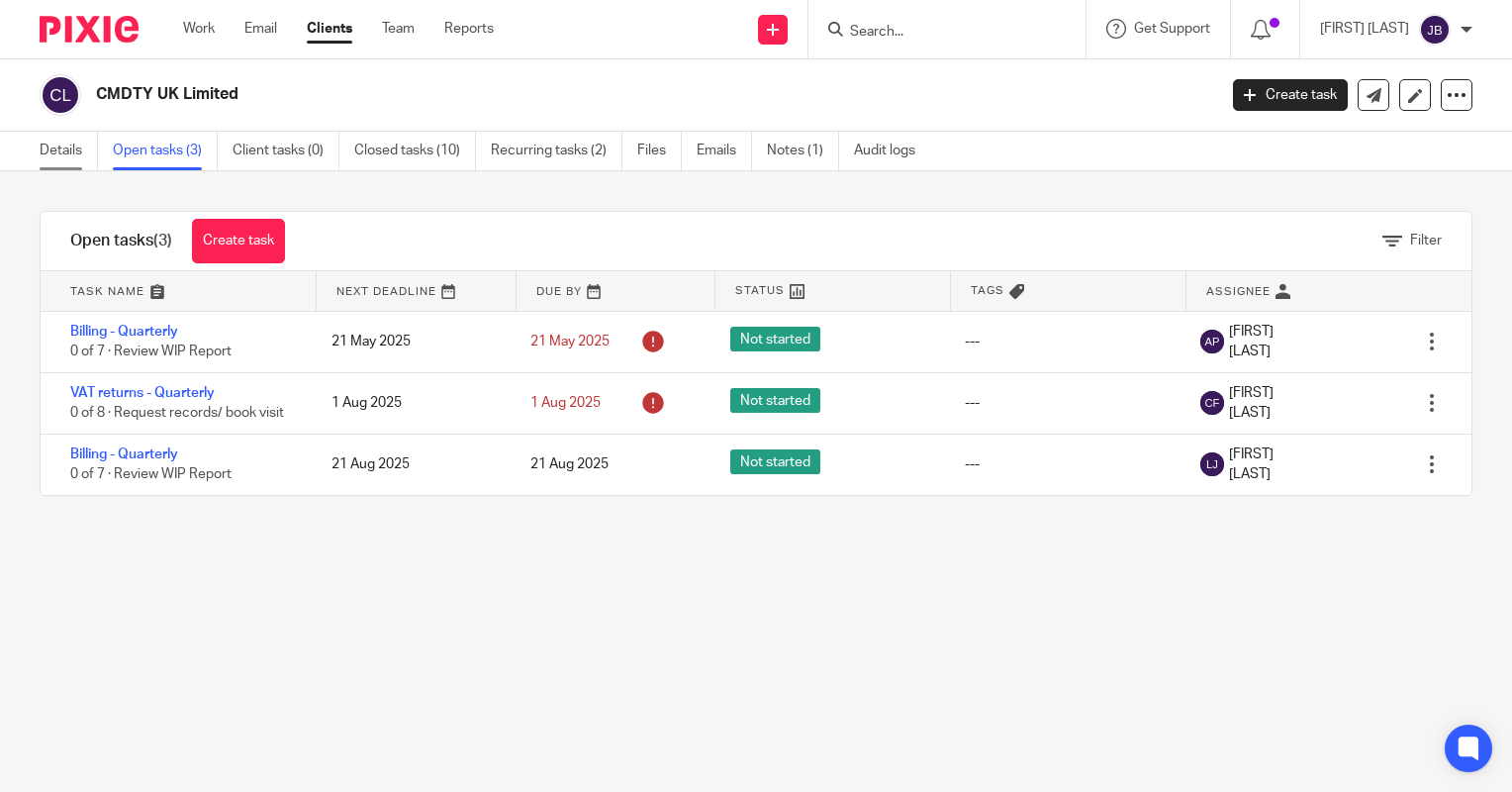 click on "Details" at bounding box center (68, 150) 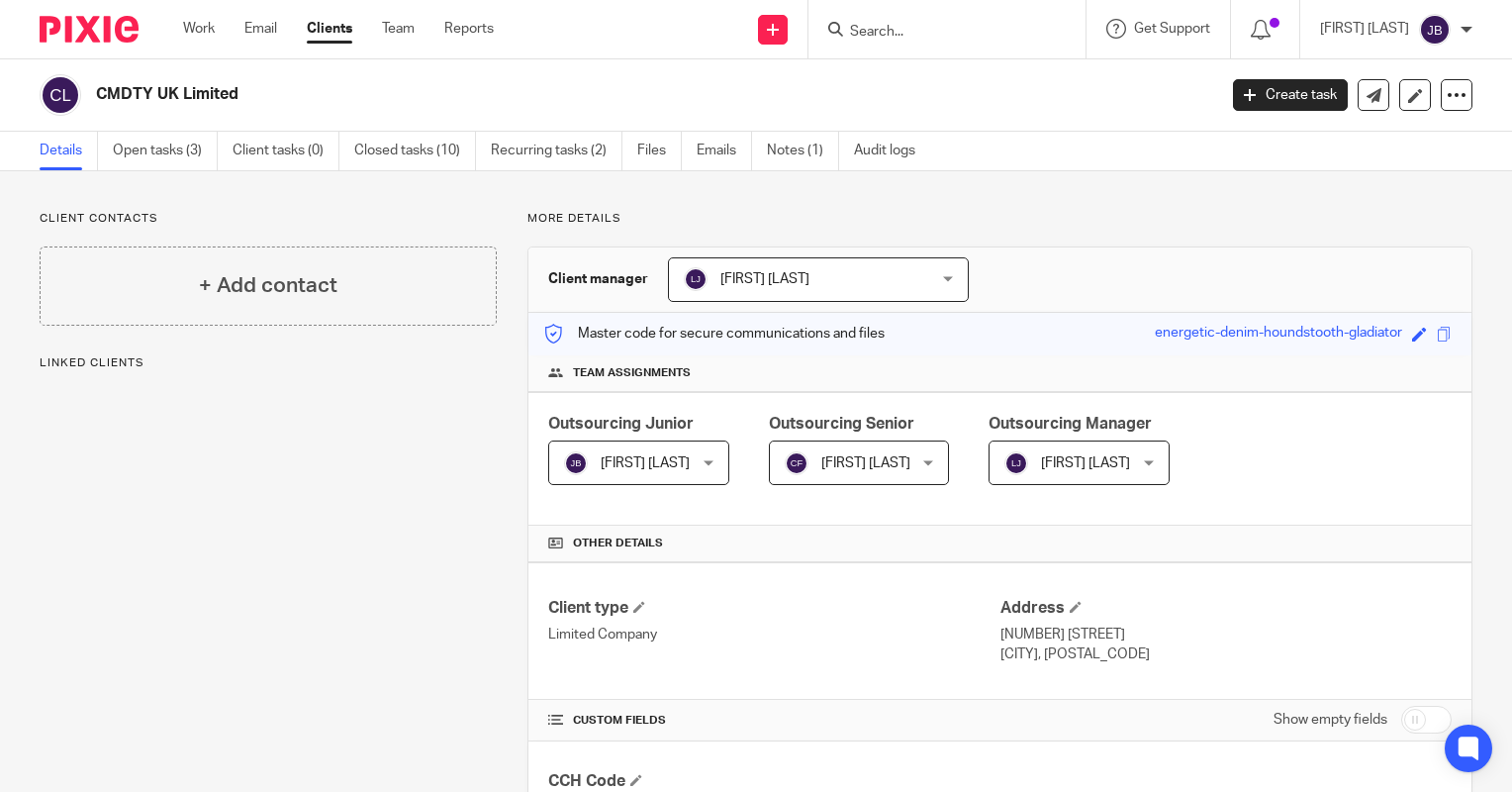 scroll, scrollTop: 0, scrollLeft: 0, axis: both 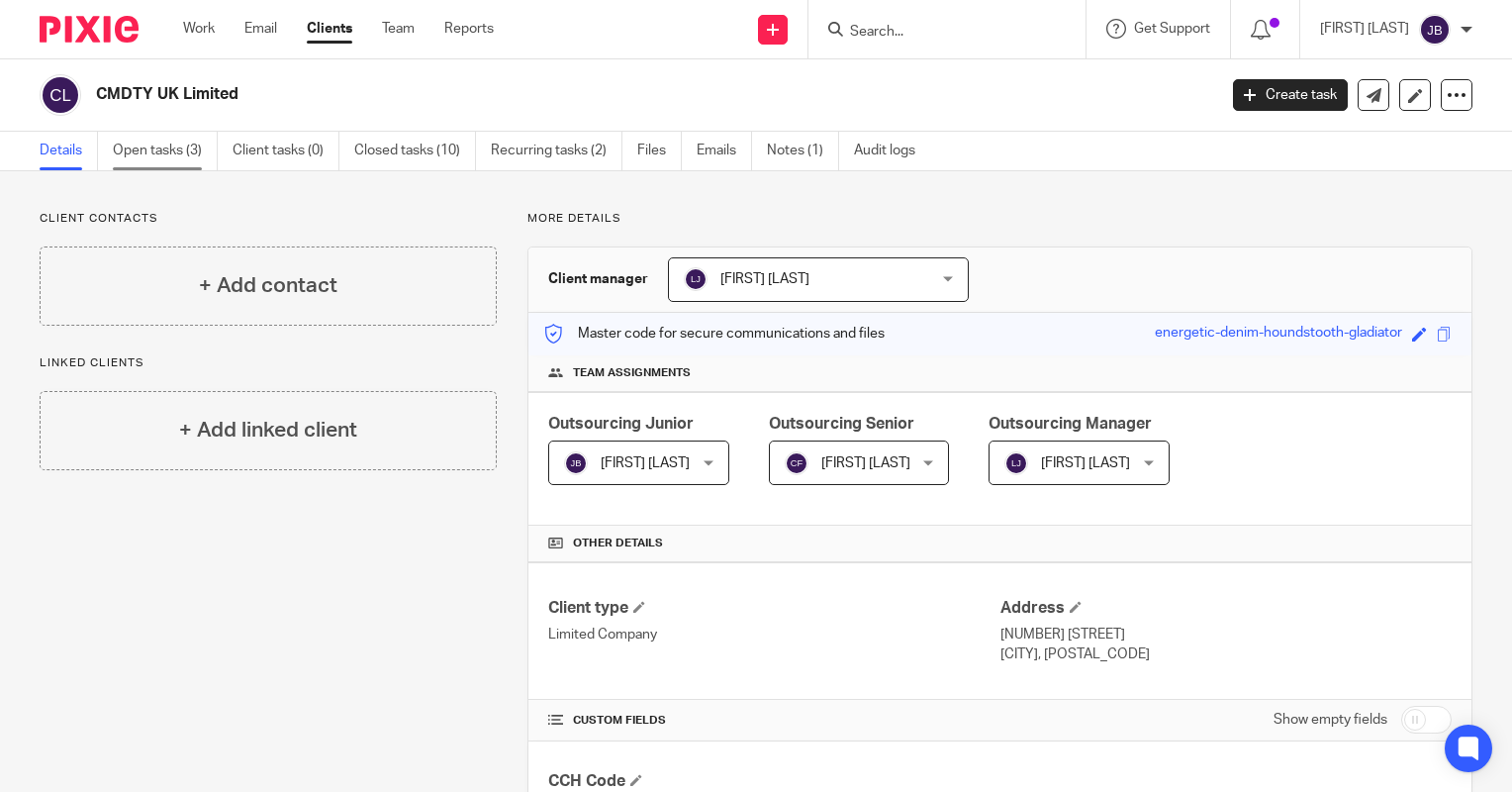 click on "Open tasks (3)" at bounding box center (165, 150) 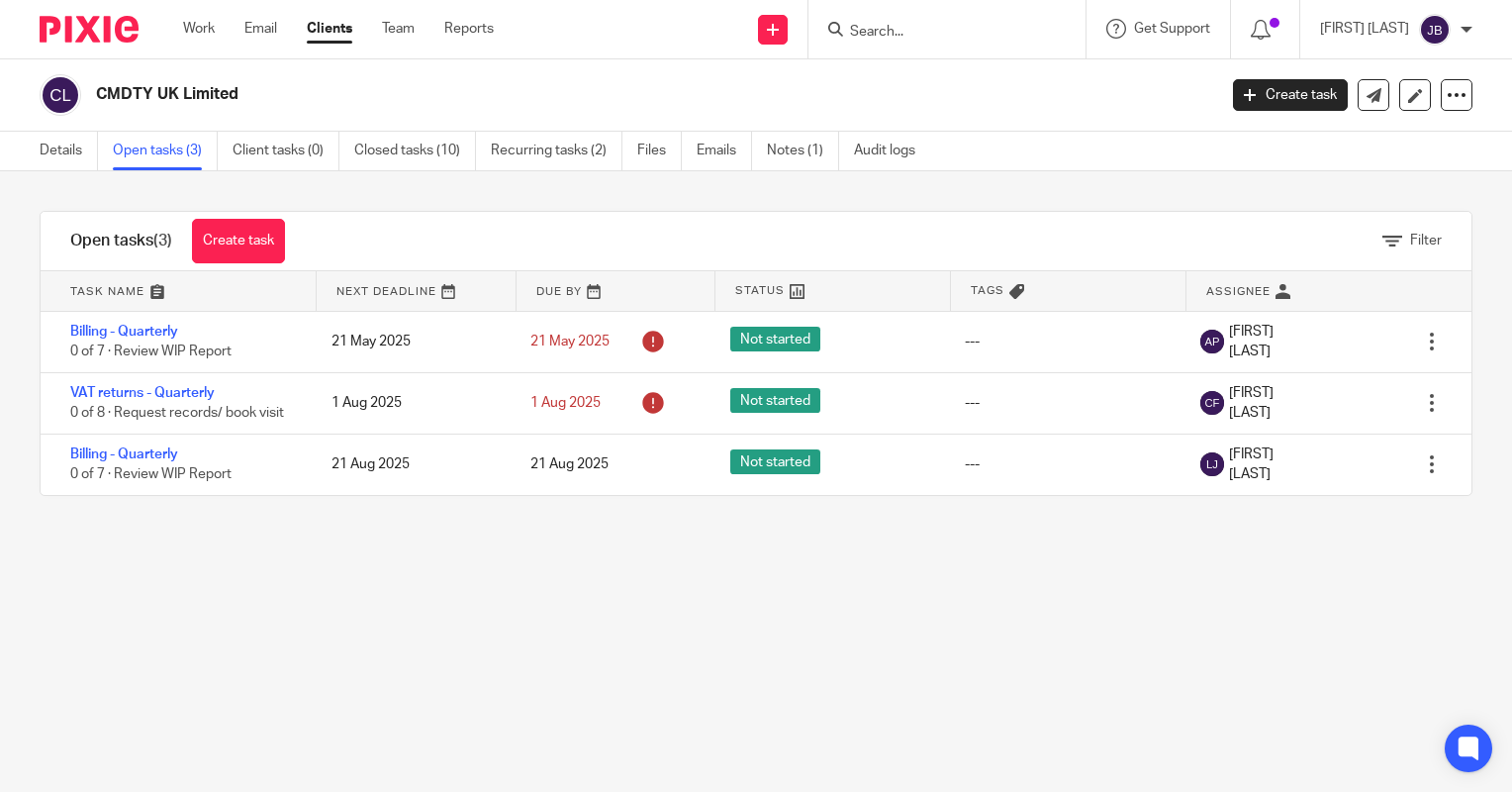 scroll, scrollTop: 0, scrollLeft: 0, axis: both 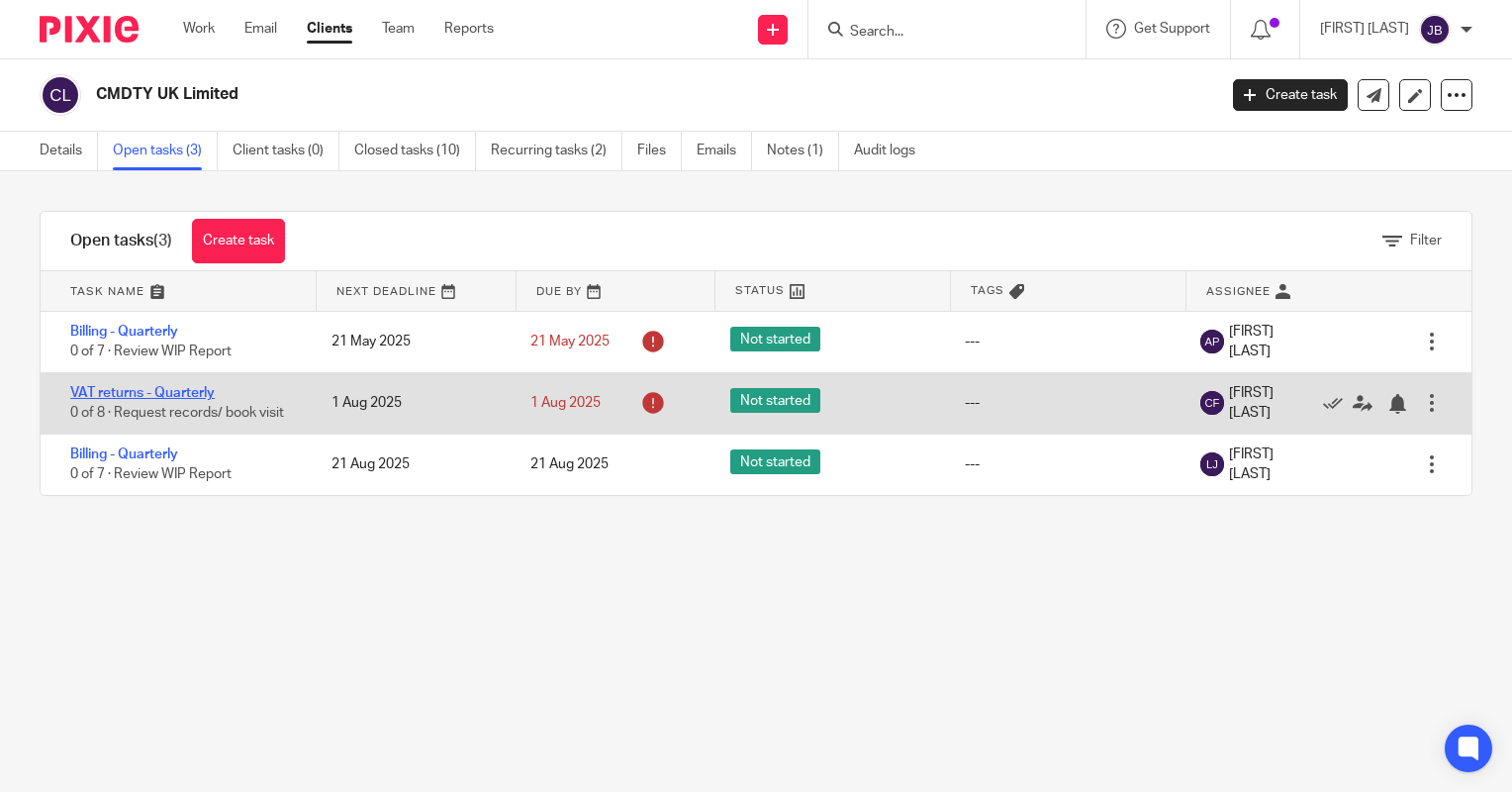 click on "VAT returns - Quarterly" at bounding box center [142, 393] 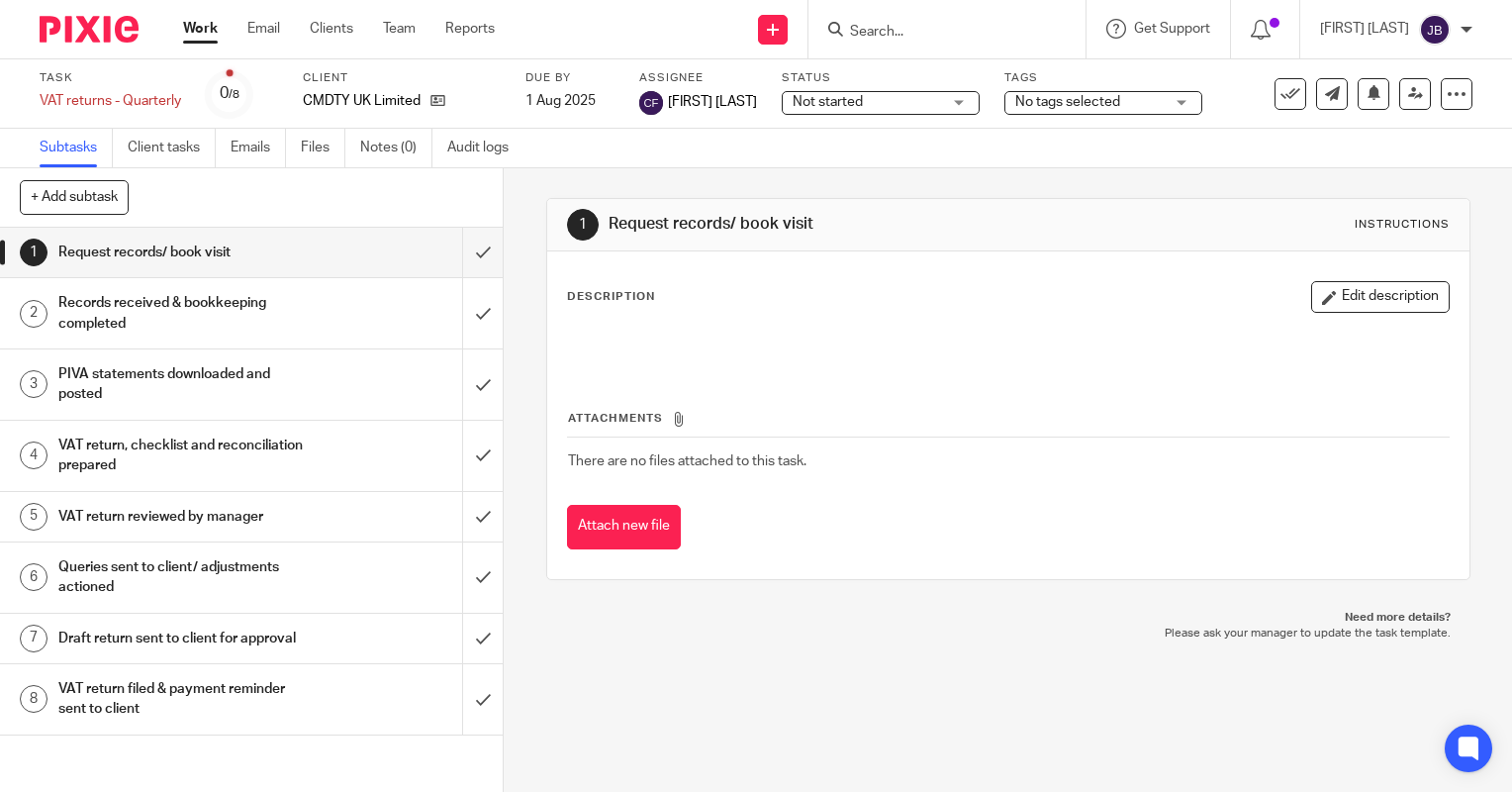 scroll, scrollTop: 0, scrollLeft: 0, axis: both 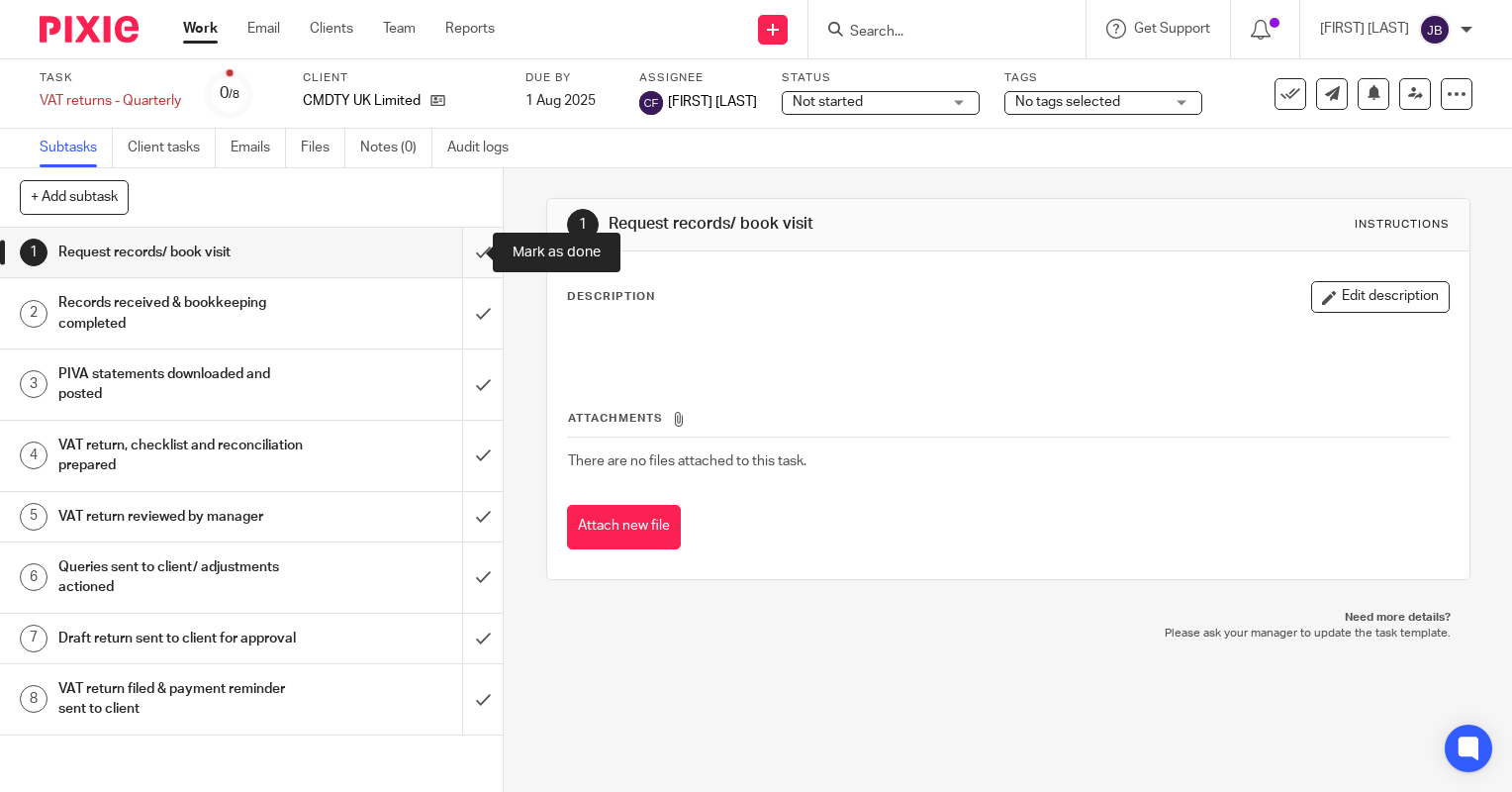 click at bounding box center [251, 252] 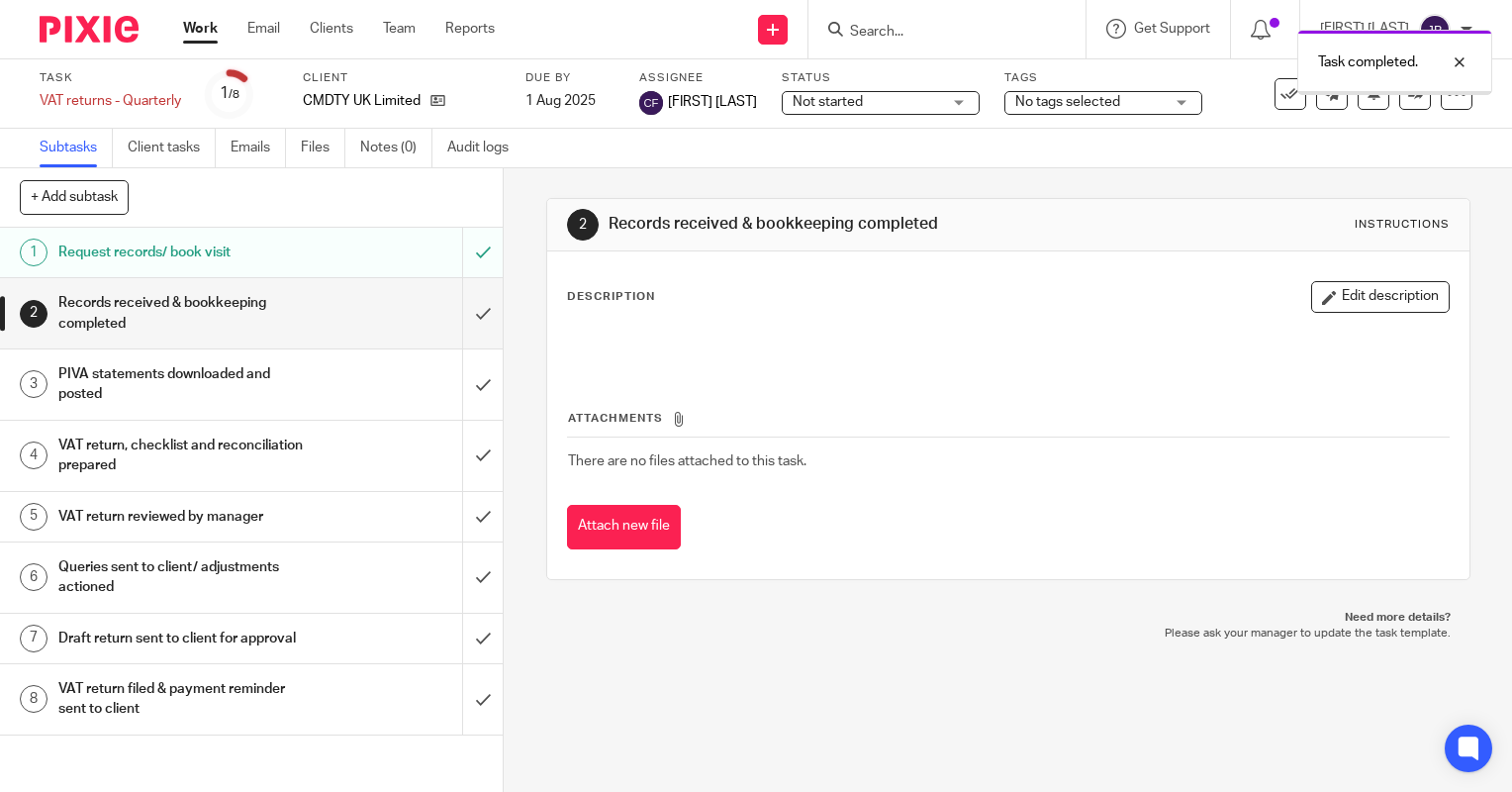 scroll, scrollTop: 0, scrollLeft: 0, axis: both 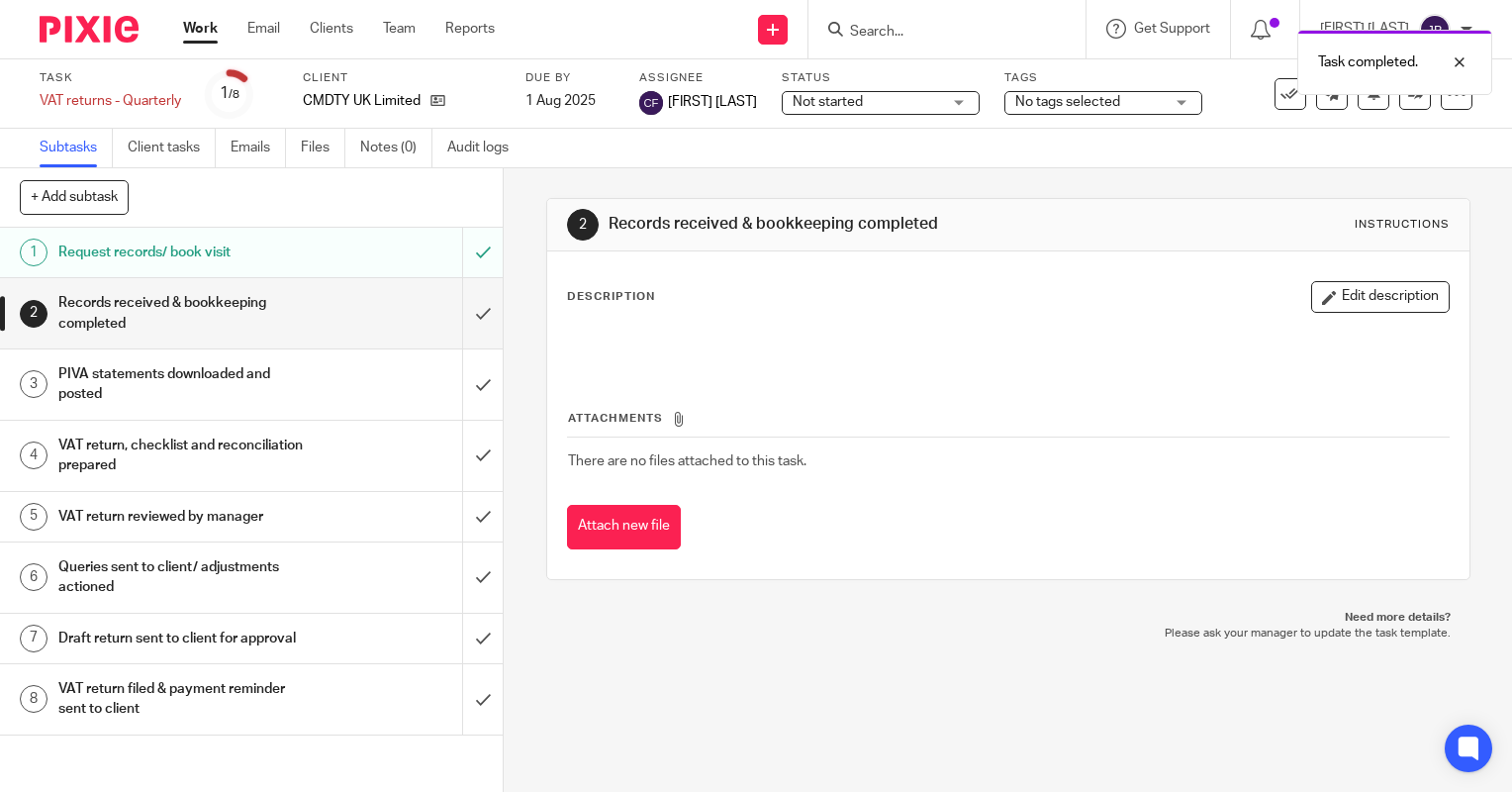 click at bounding box center [89, 29] 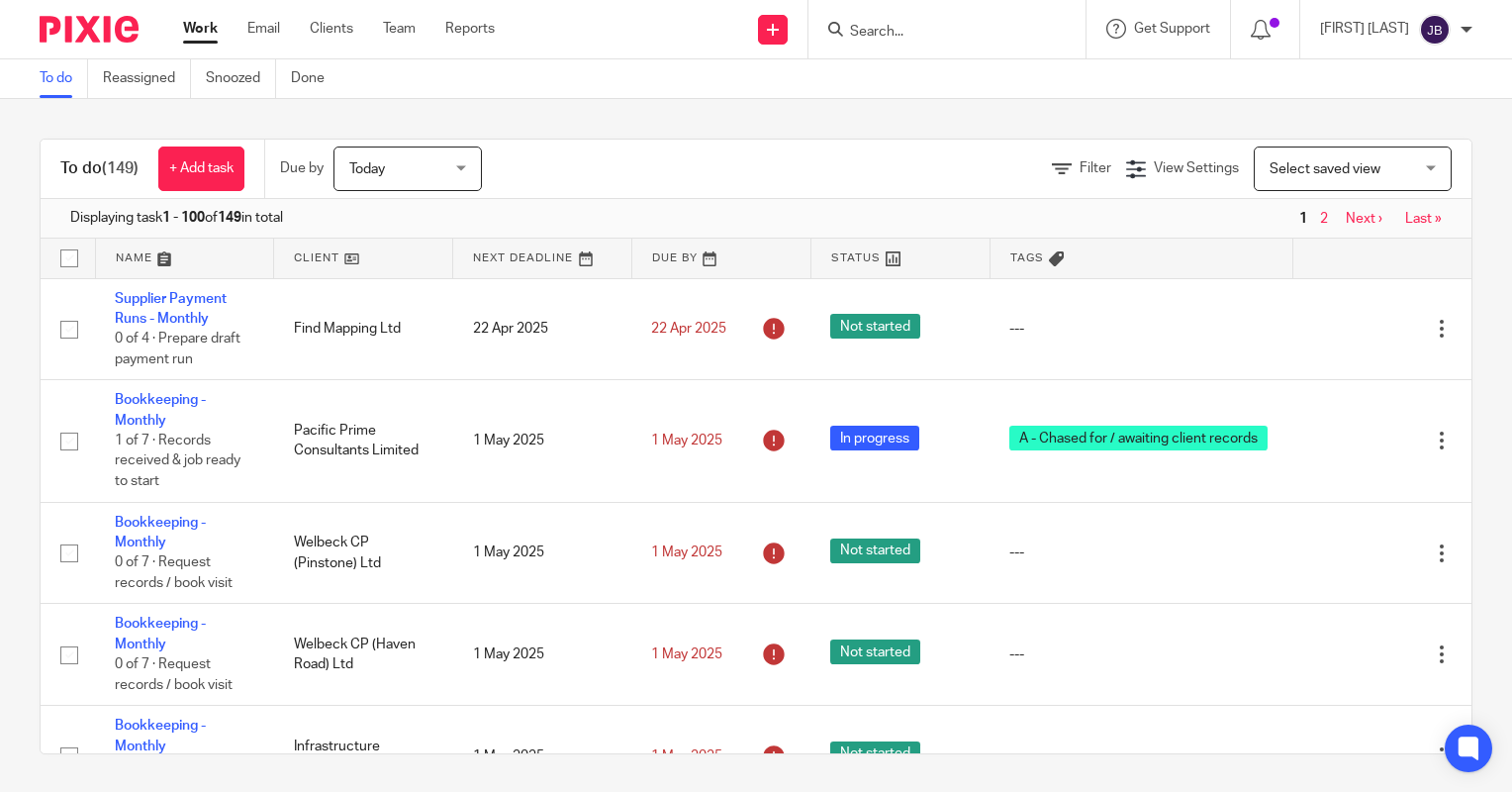 scroll, scrollTop: 0, scrollLeft: 0, axis: both 